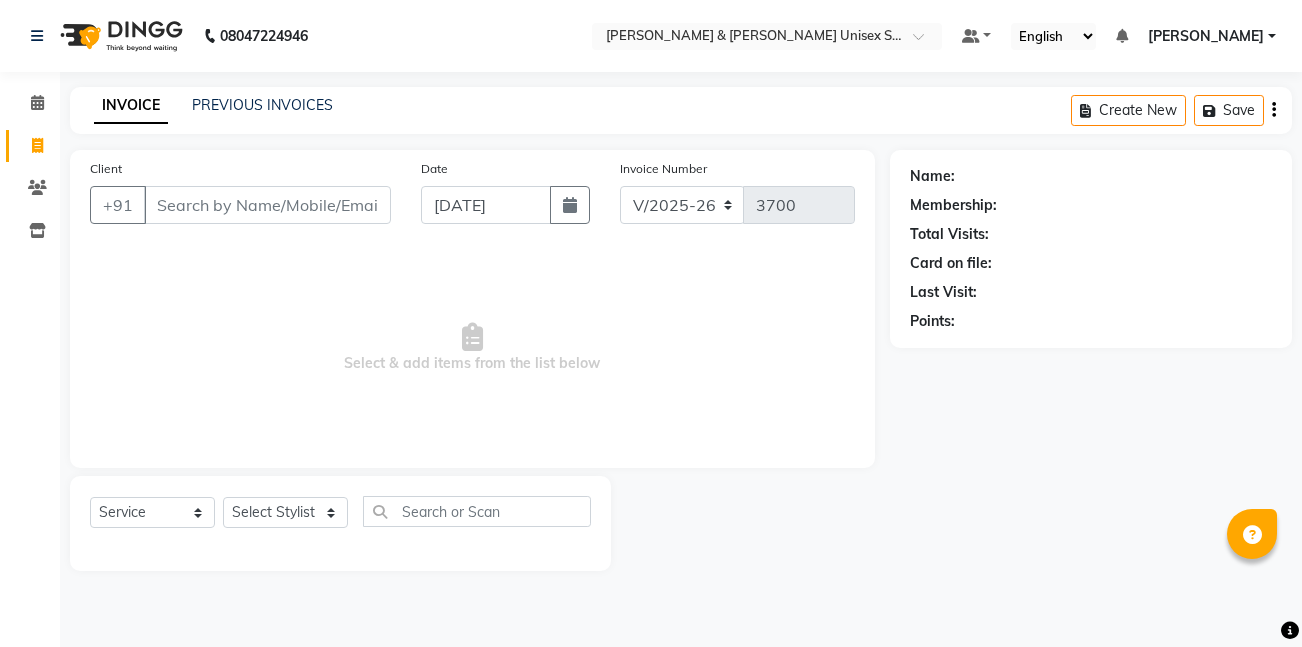 select on "6770" 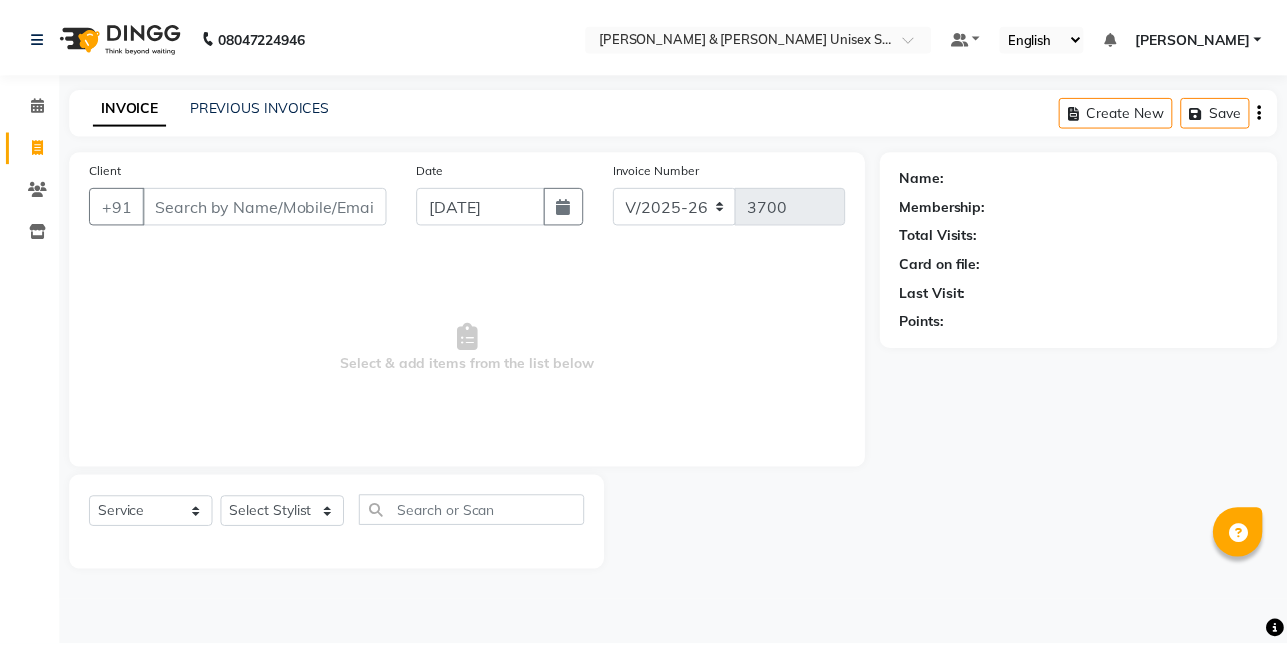 scroll, scrollTop: 0, scrollLeft: 0, axis: both 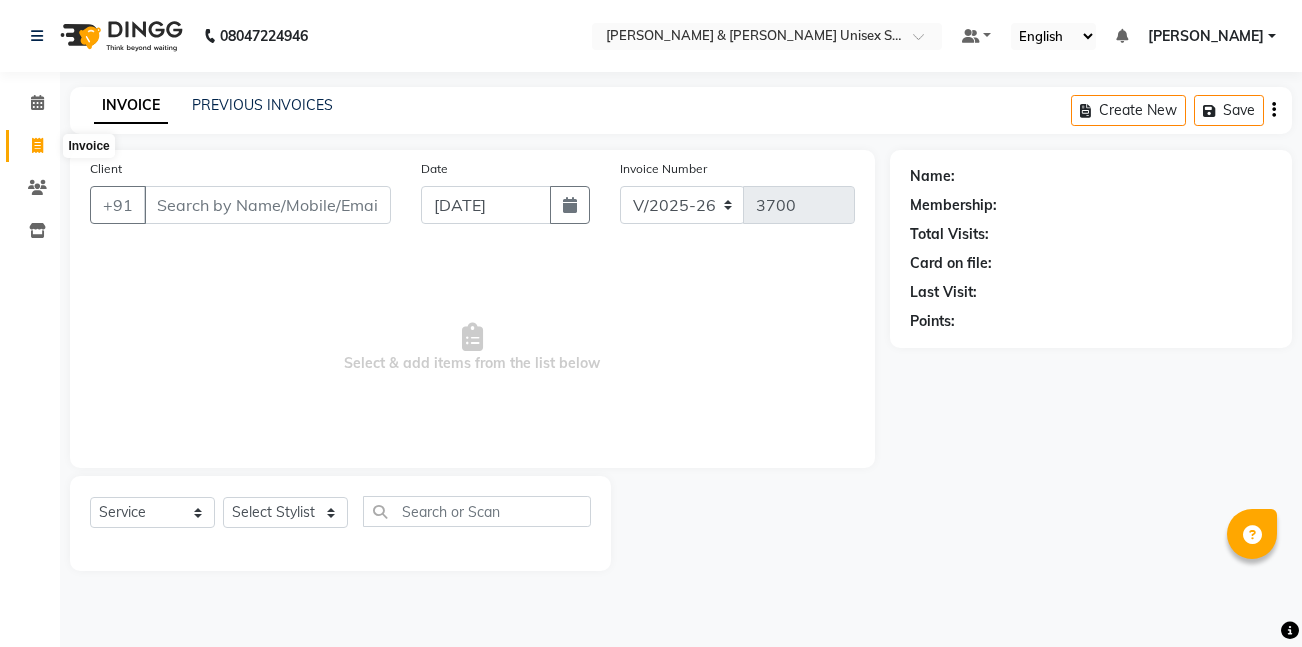 click 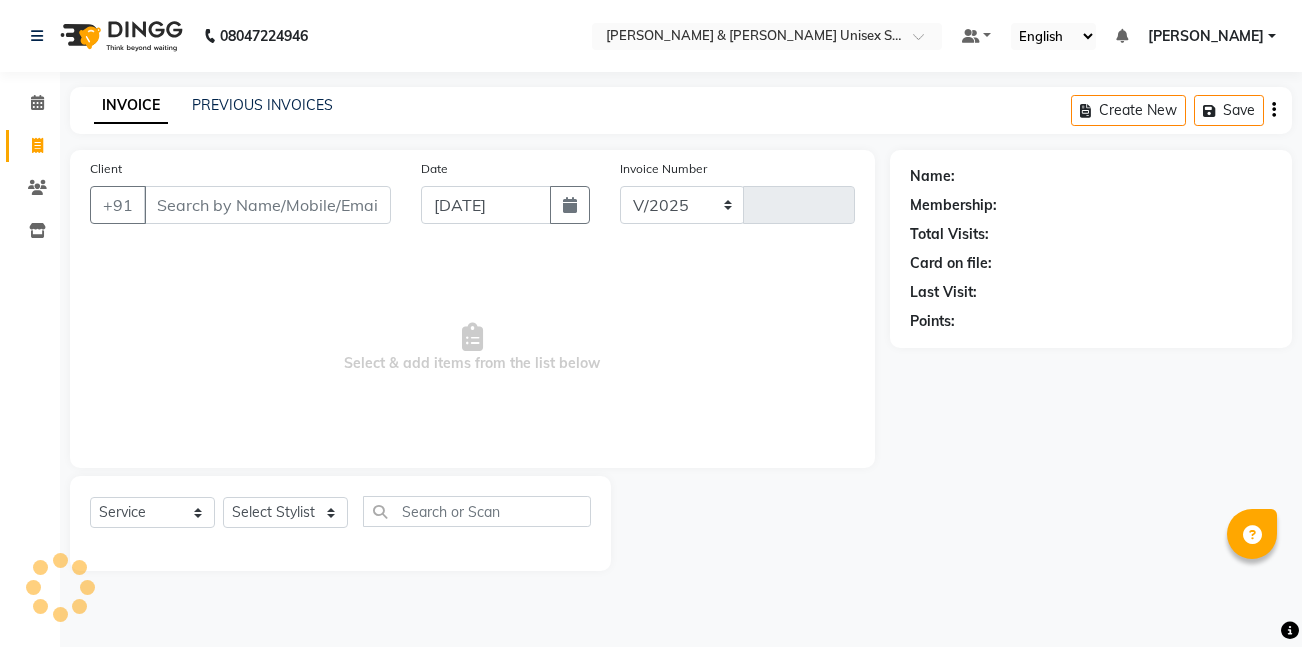 select on "6770" 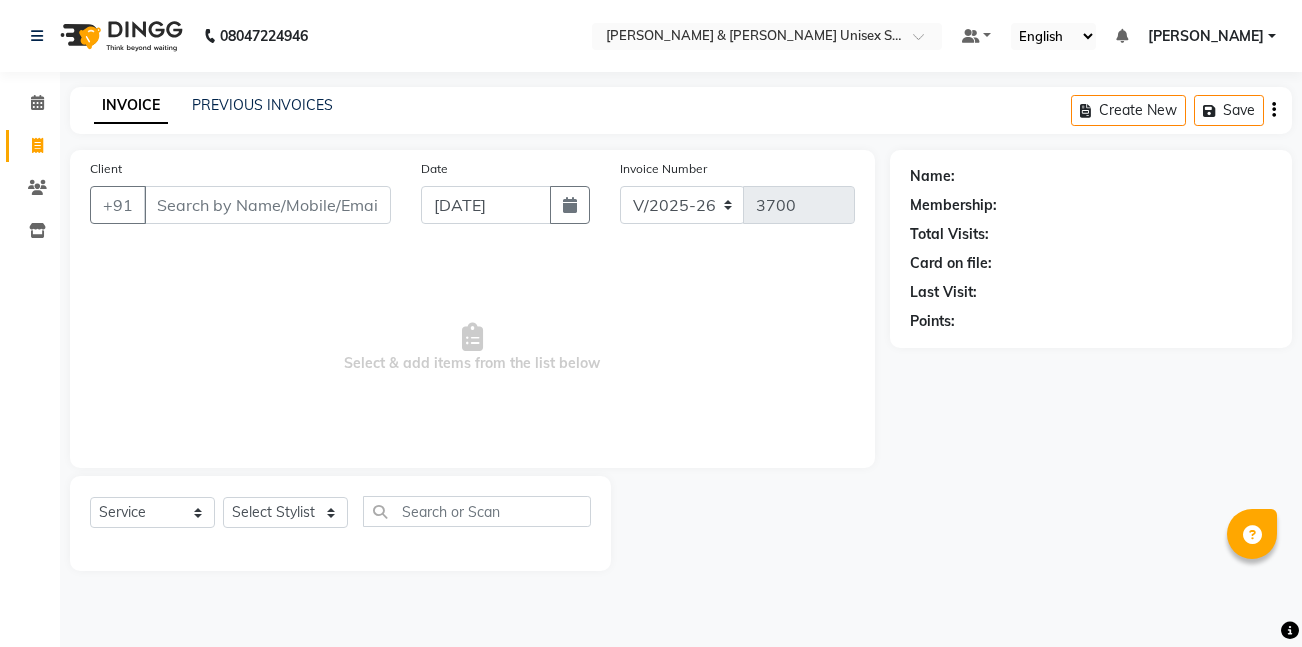 click on "Name: Membership: Total Visits: Card on file: Last Visit:  Points:" 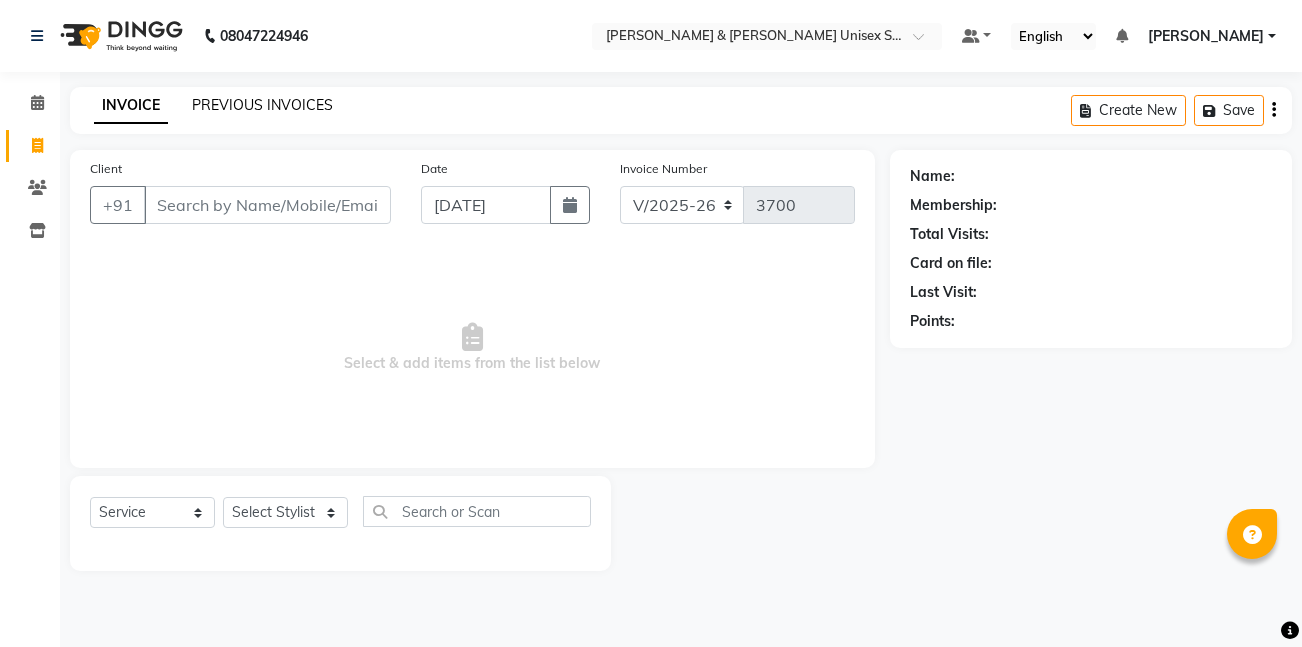 click on "PREVIOUS INVOICES" 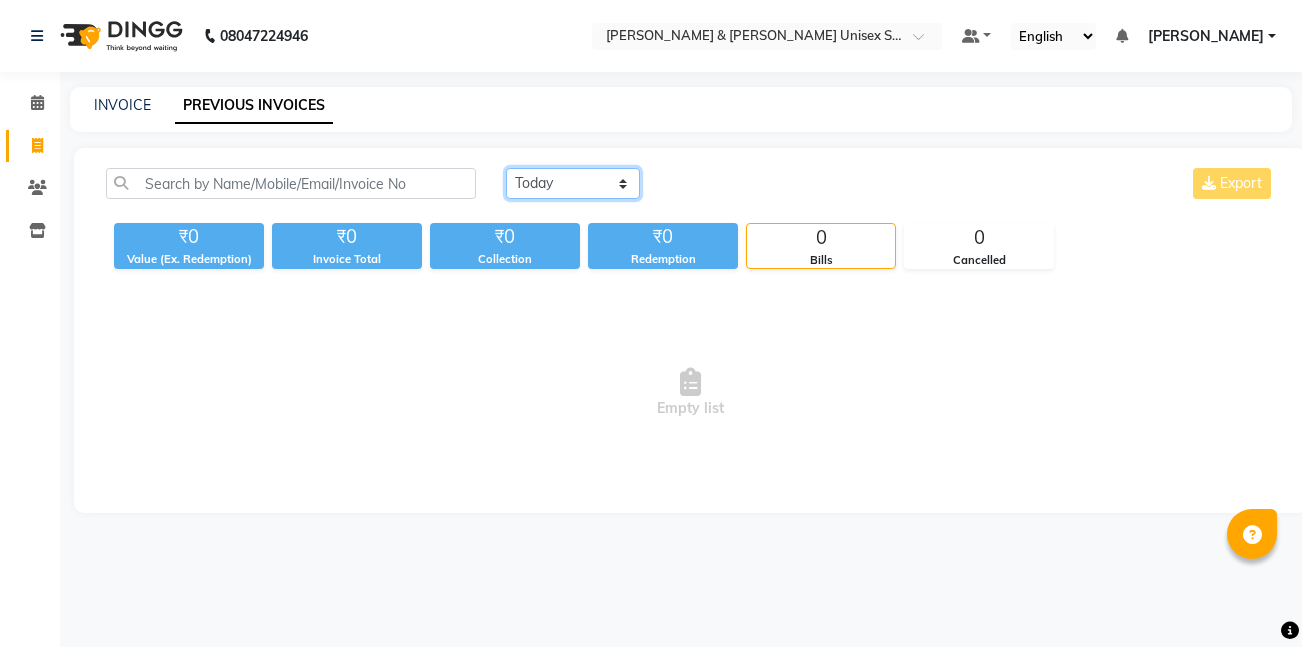 click on "[DATE] [DATE] Custom Range" 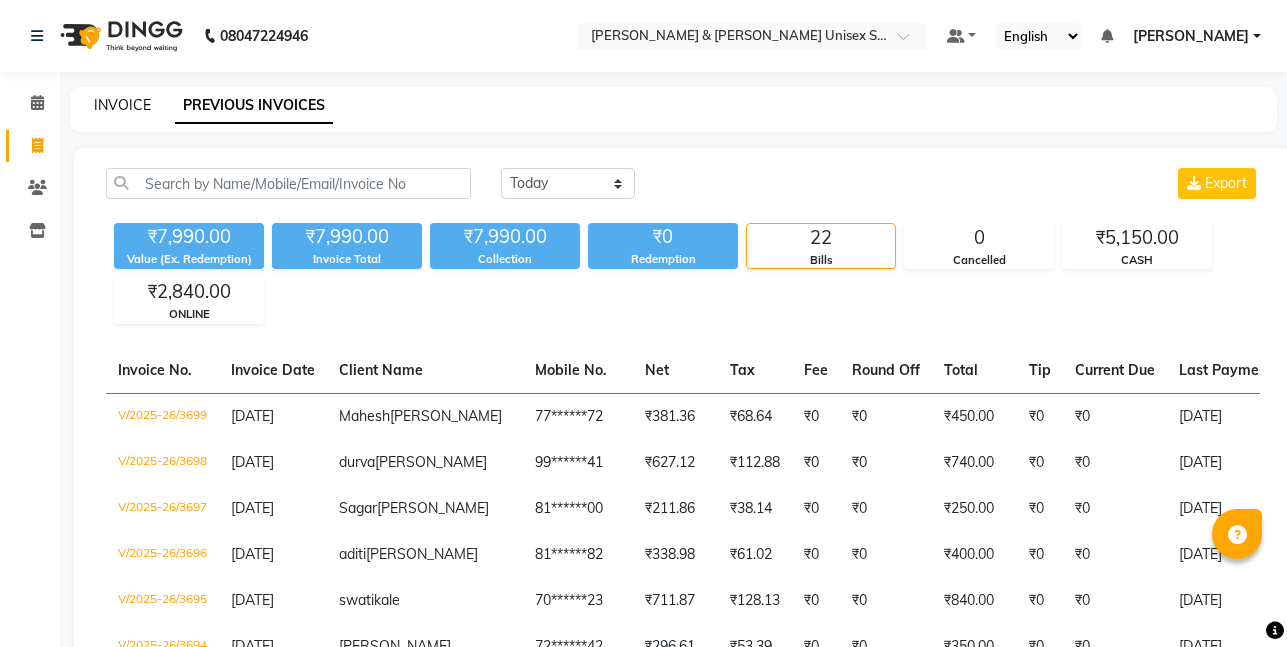 click on "INVOICE" 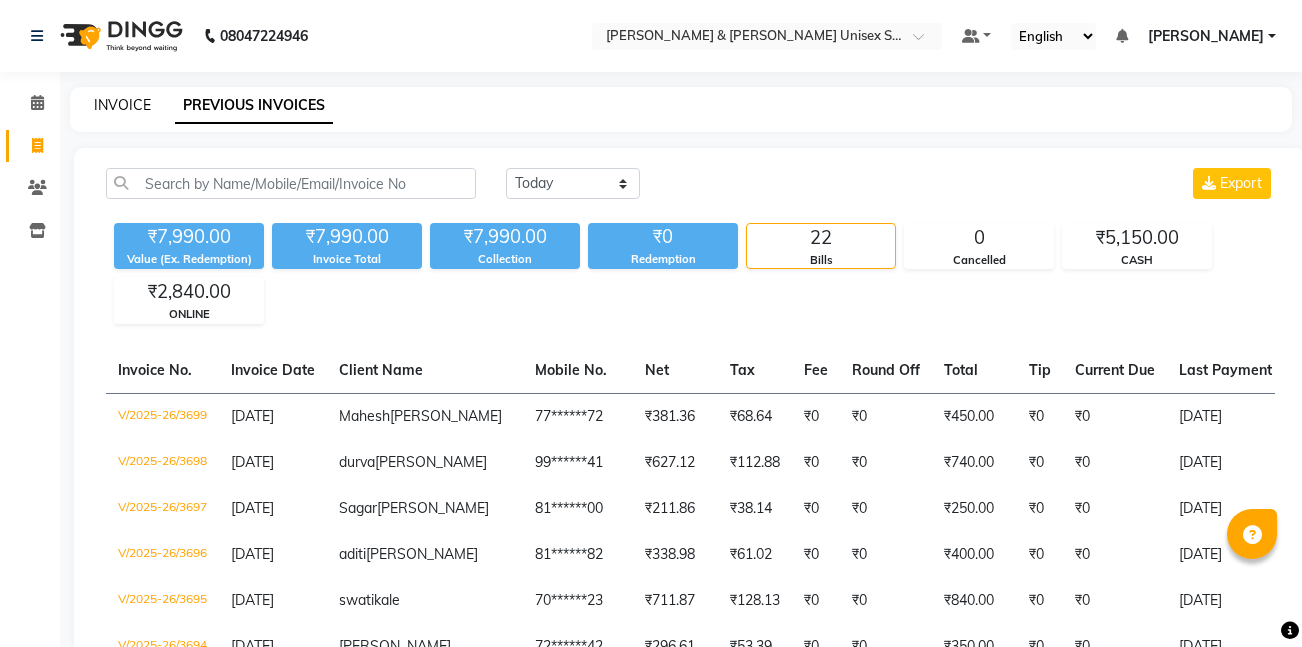 select on "6770" 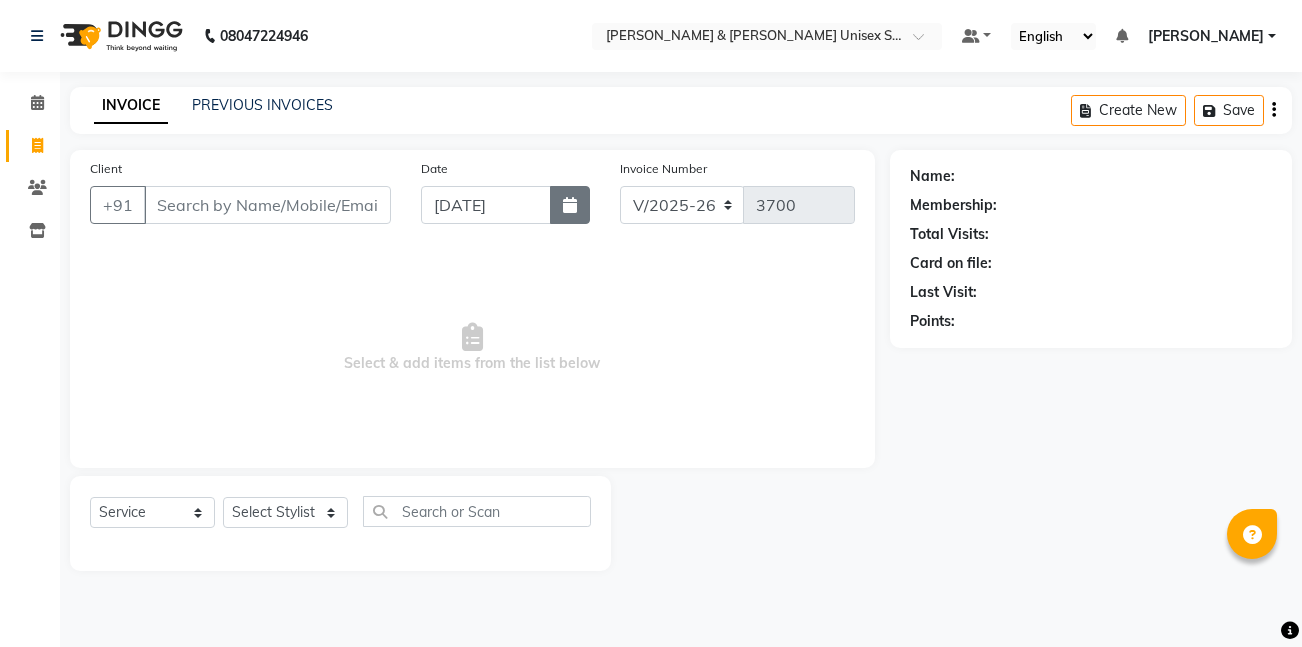 click 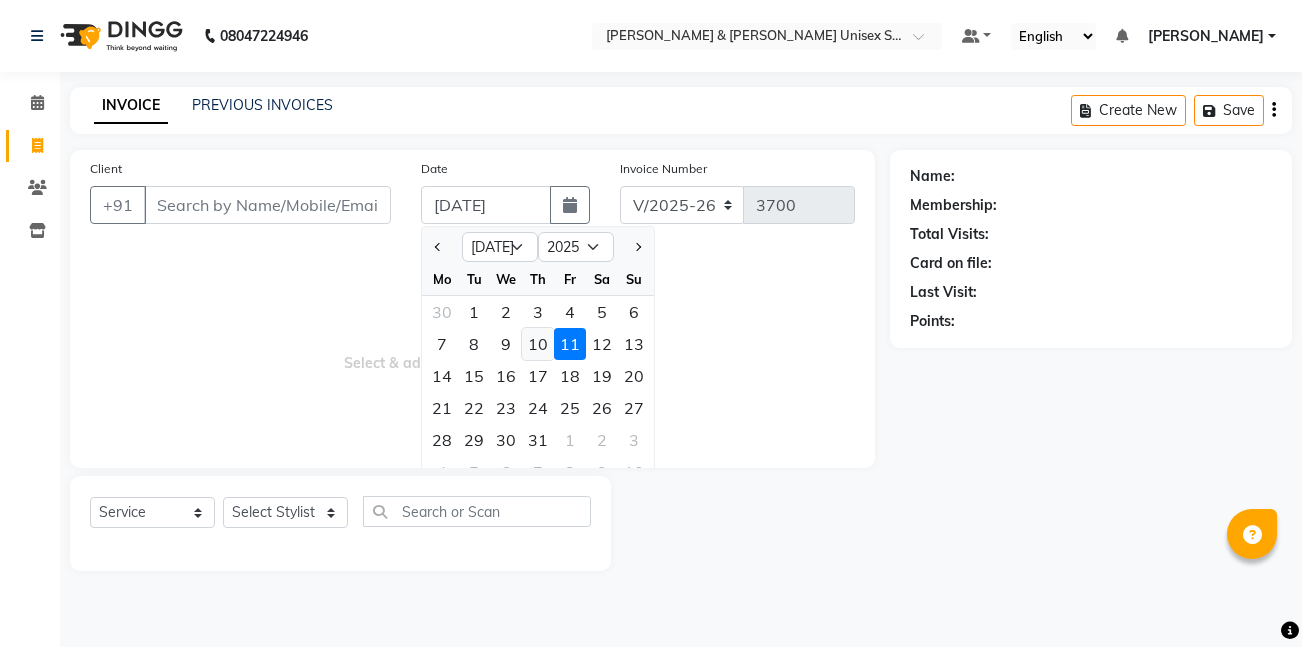 click on "10" 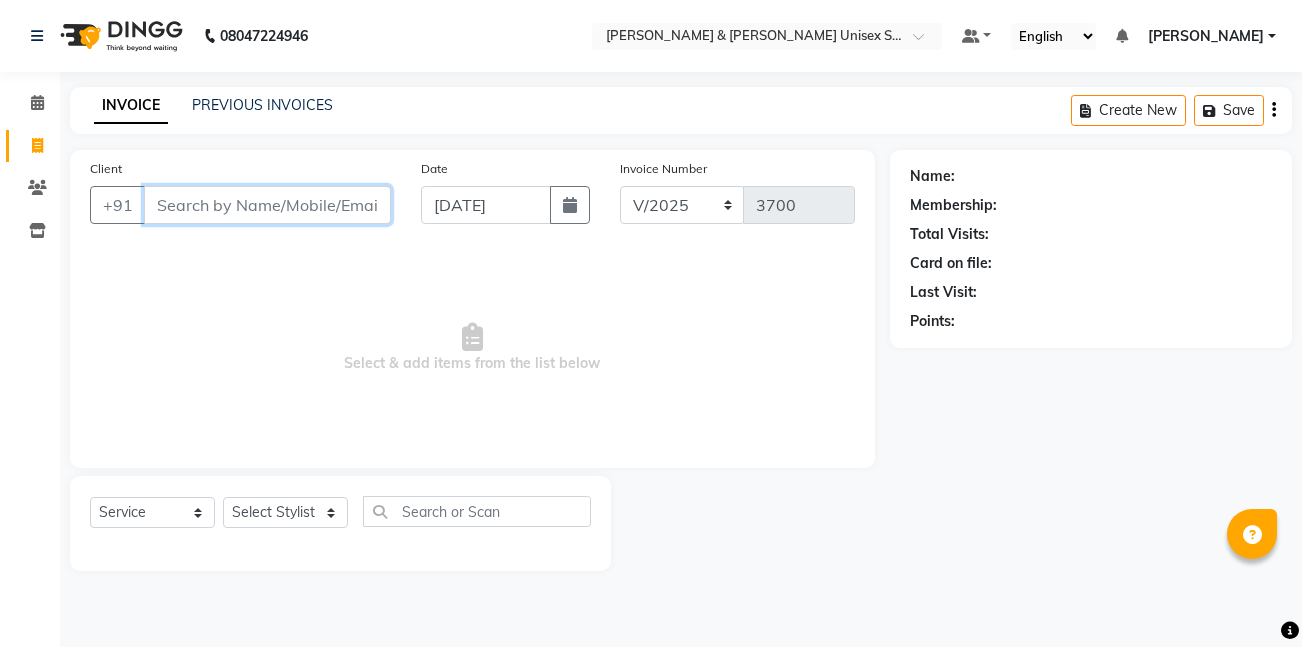 click on "Client" at bounding box center [267, 205] 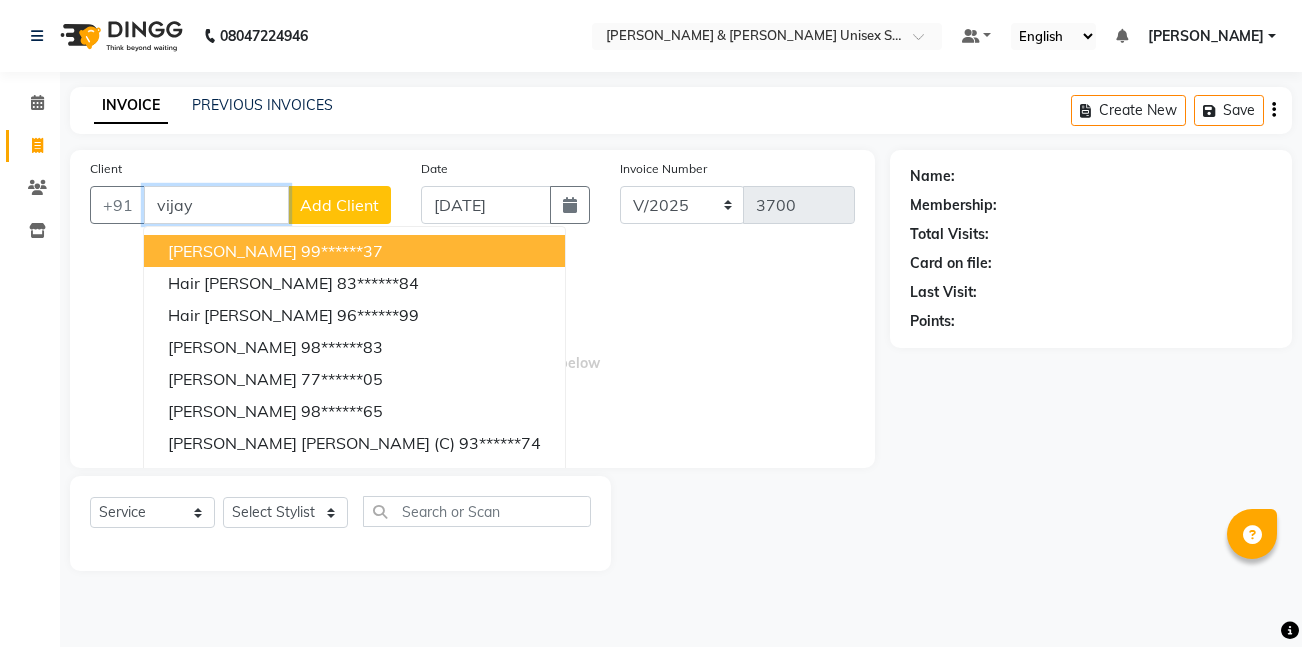 click on "[PERSON_NAME]  99******37" at bounding box center [354, 251] 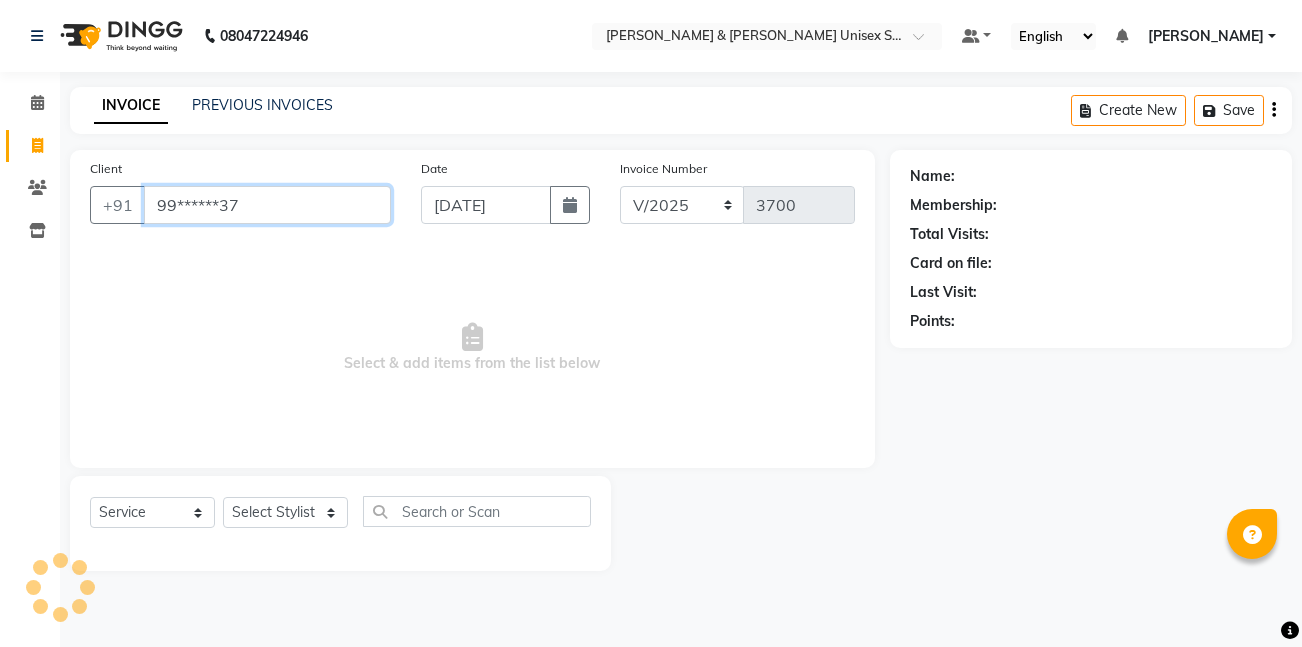 type on "99******37" 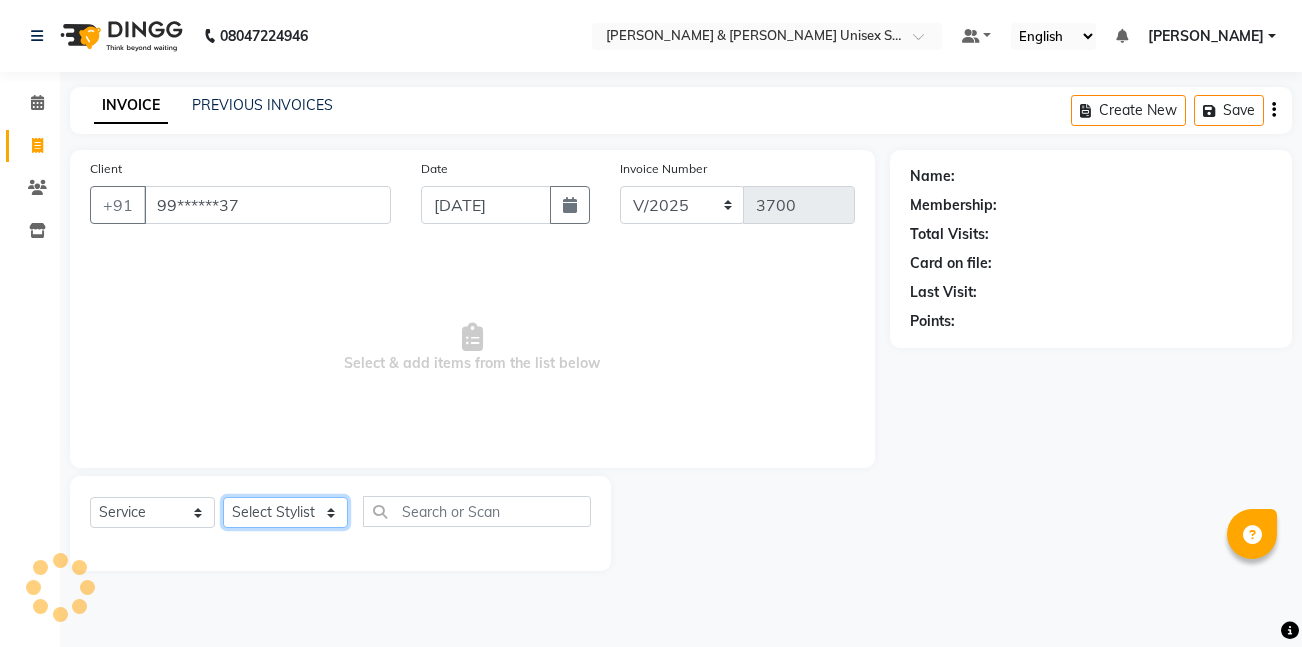 click on "Select Stylist [PERSON_NAME] [PERSON_NAME] [PERSON_NAME][GEOGRAPHIC_DATA] [PERSON_NAME] NEHA PH SALON [PERSON_NAME] SACHIN  SAIF [PERSON_NAME] YASH" 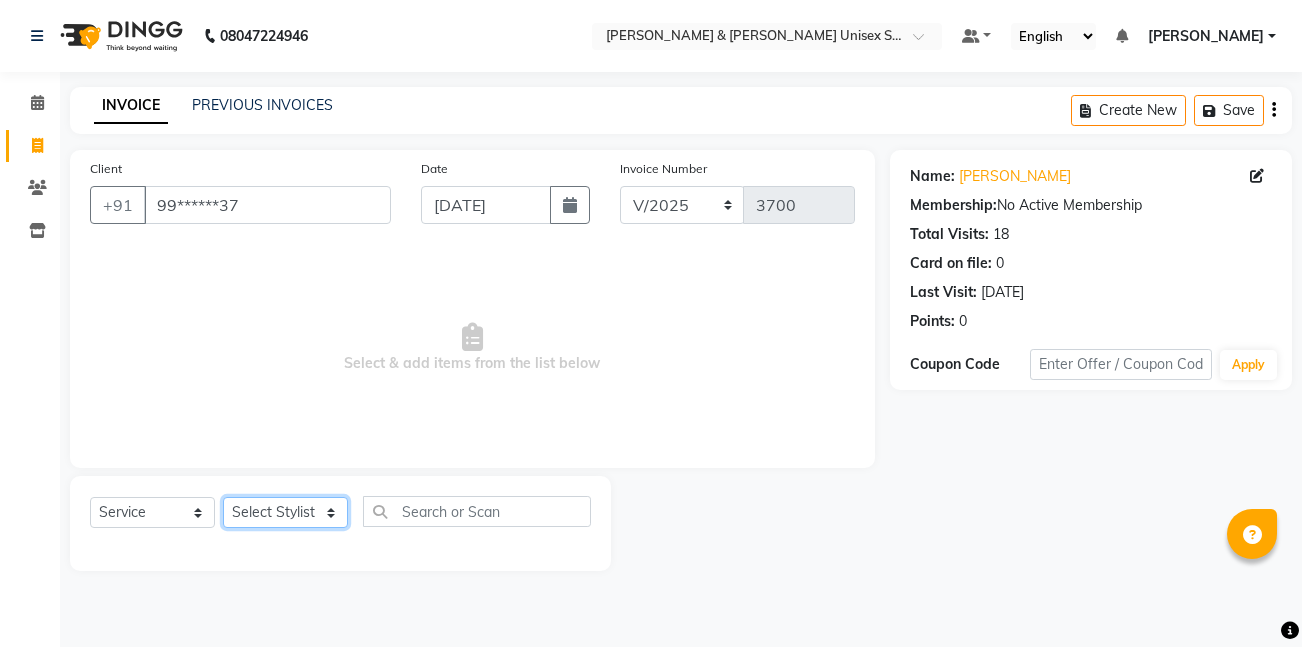 select on "85154" 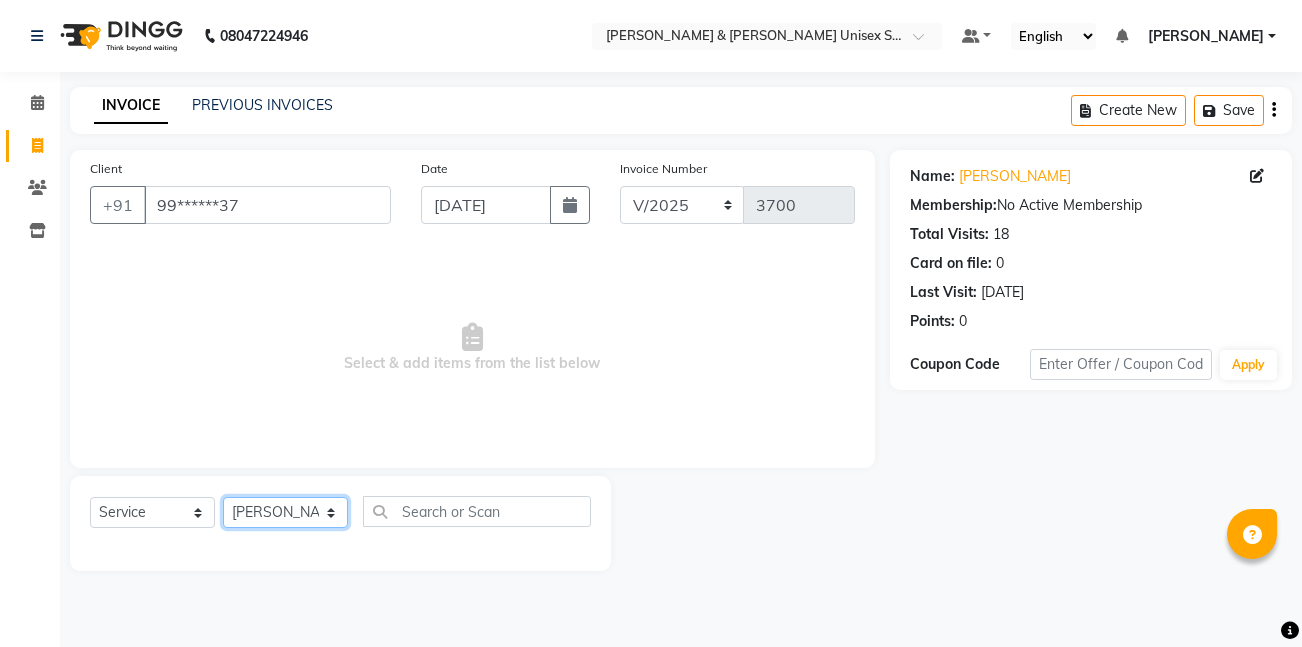 click on "Select Stylist [PERSON_NAME] [PERSON_NAME] [PERSON_NAME][GEOGRAPHIC_DATA] [PERSON_NAME] NEHA PH SALON [PERSON_NAME] SACHIN  SAIF [PERSON_NAME] YASH" 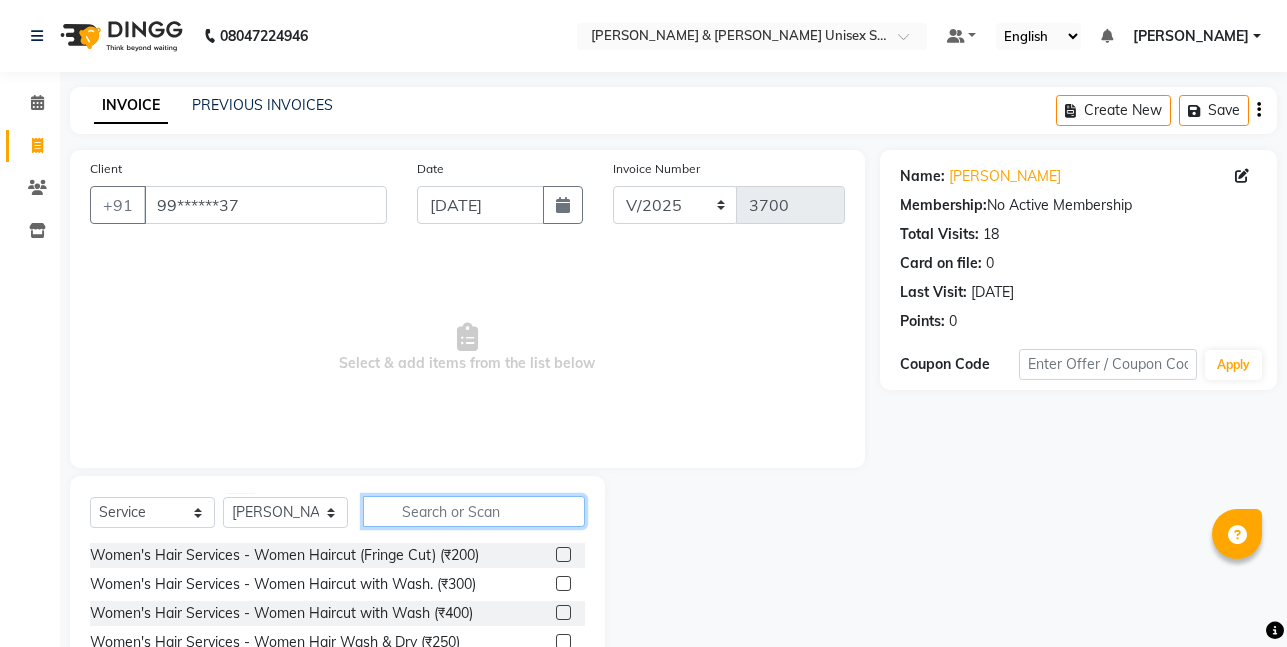 click 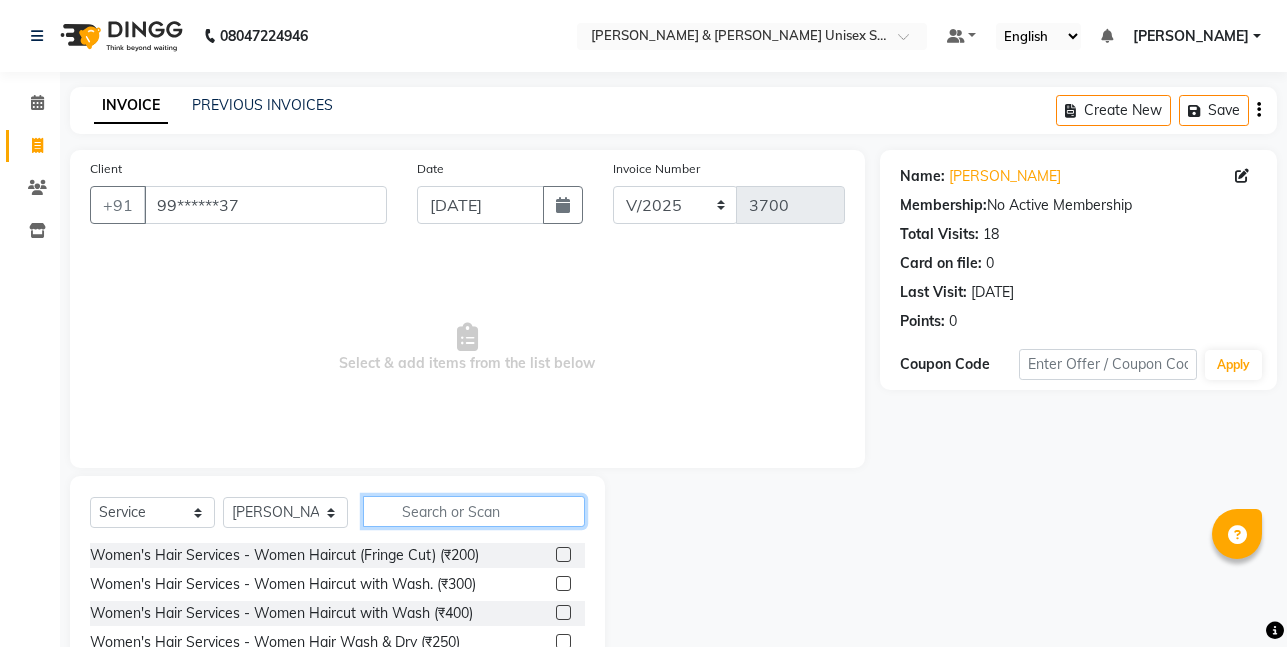 click 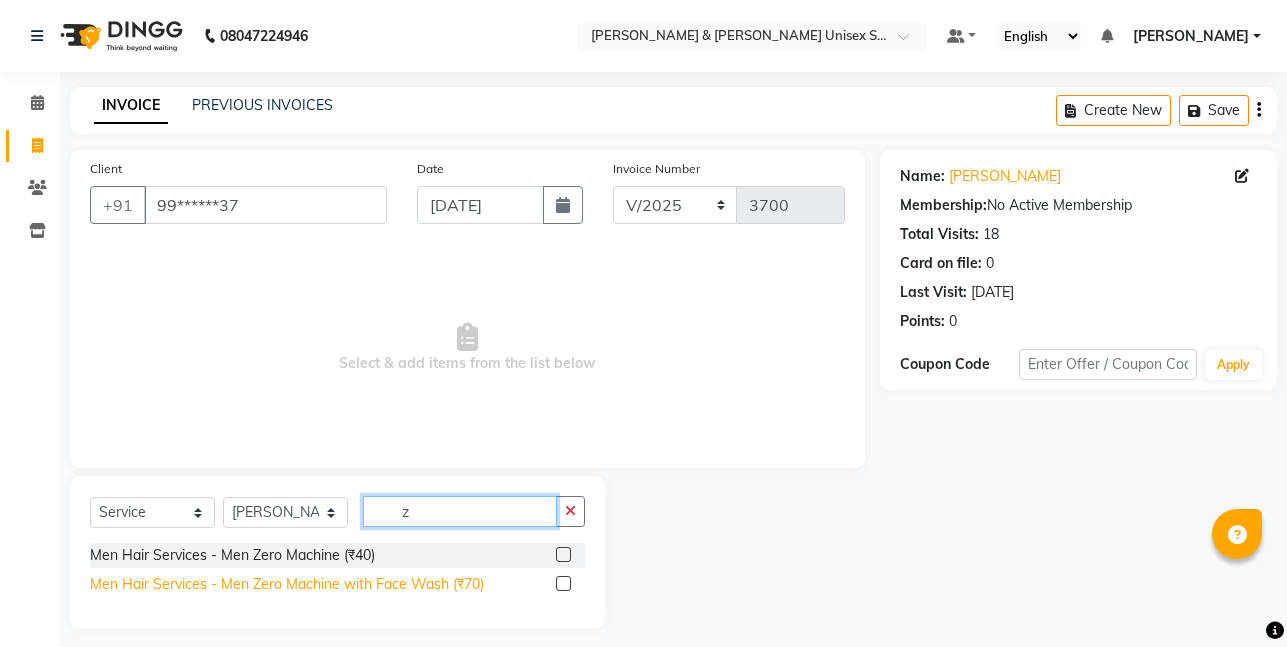 type on "z" 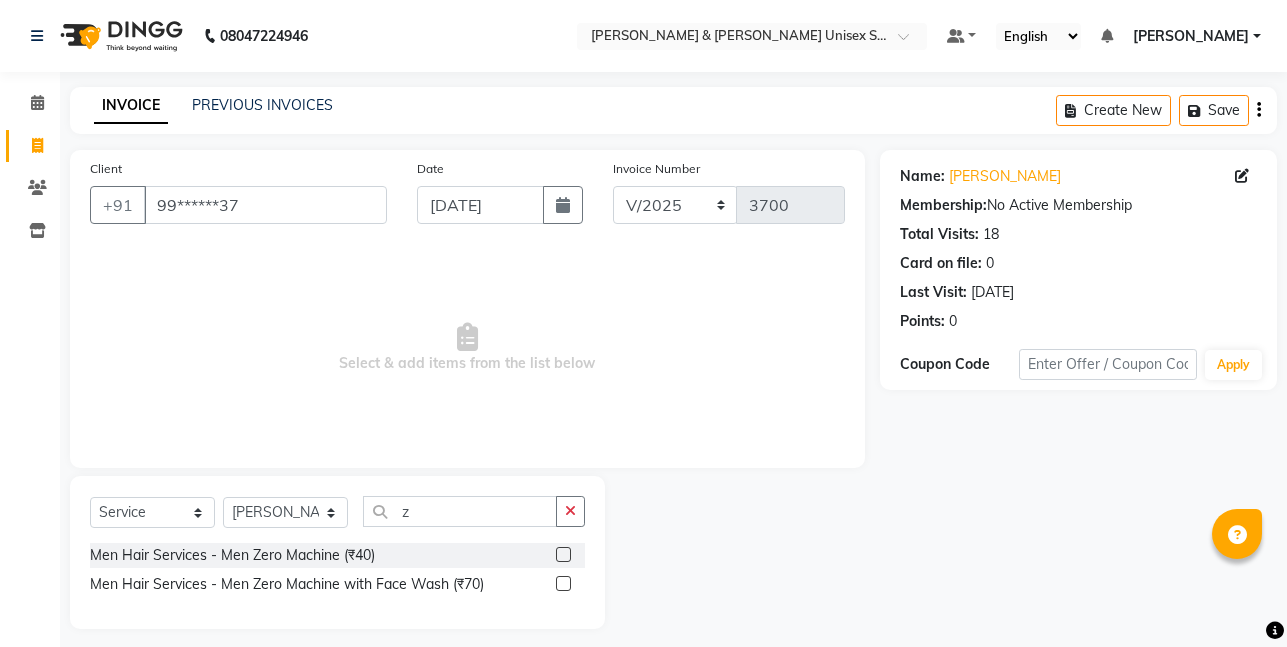 click on "Men Hair Services - Men Zero Machine with Face Wash (₹70)" 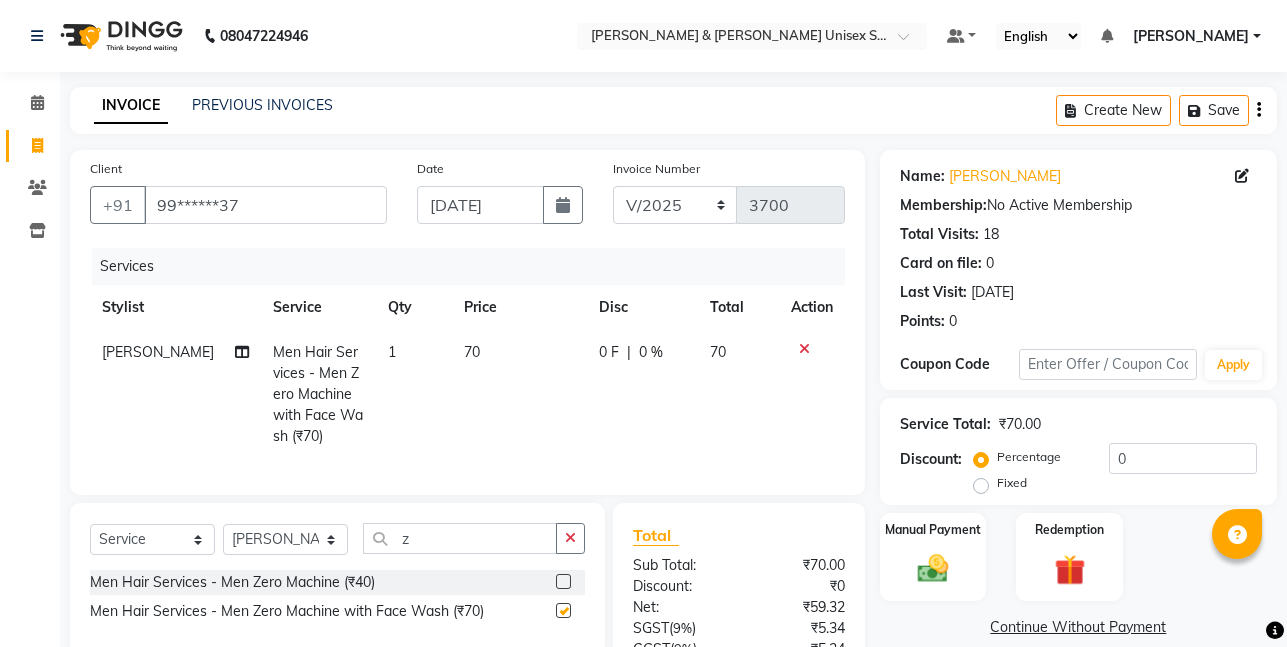 checkbox on "false" 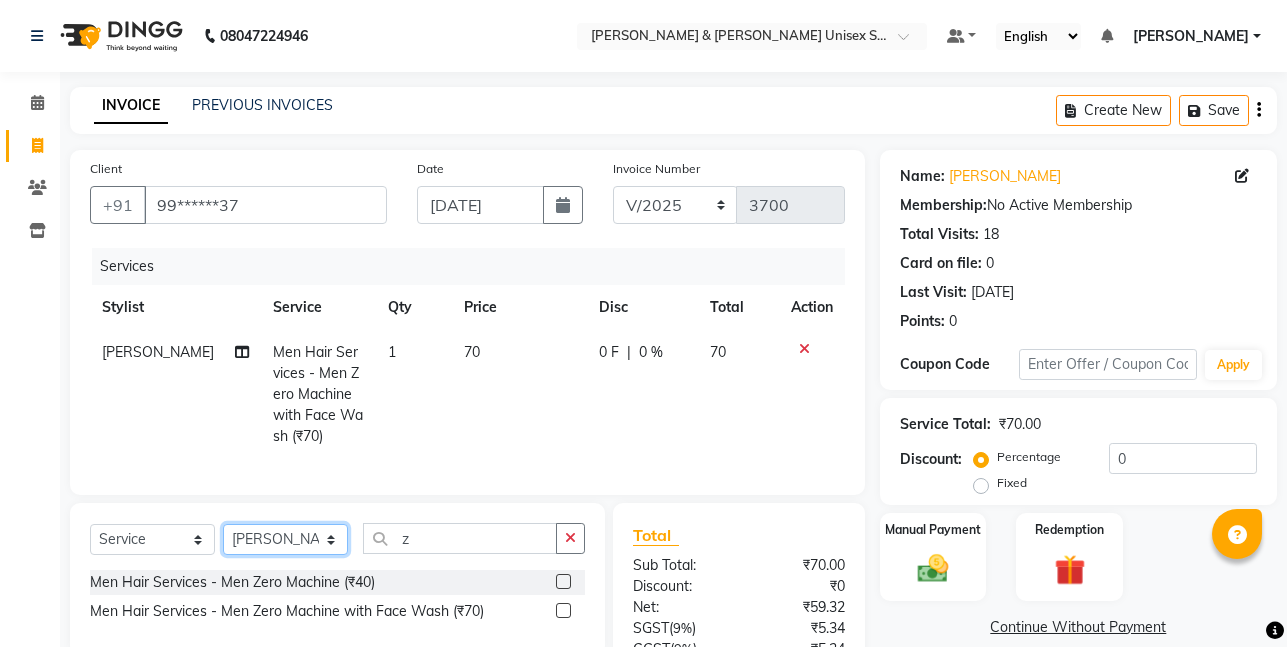 click on "Select Stylist [PERSON_NAME] [PERSON_NAME] [PERSON_NAME][GEOGRAPHIC_DATA] [PERSON_NAME] NEHA PH SALON [PERSON_NAME] SACHIN  SAIF [PERSON_NAME] YASH" 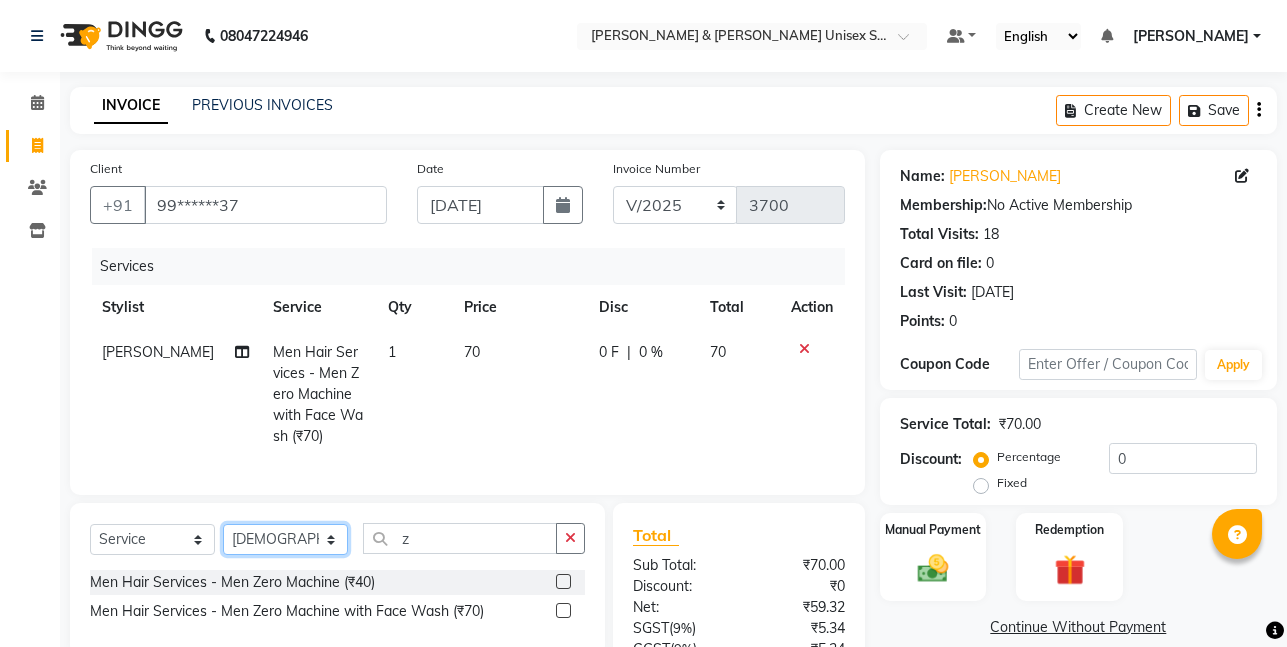 click on "Select Stylist [PERSON_NAME] [PERSON_NAME] [PERSON_NAME][GEOGRAPHIC_DATA] [PERSON_NAME] NEHA PH SALON [PERSON_NAME] SACHIN  SAIF [PERSON_NAME] YASH" 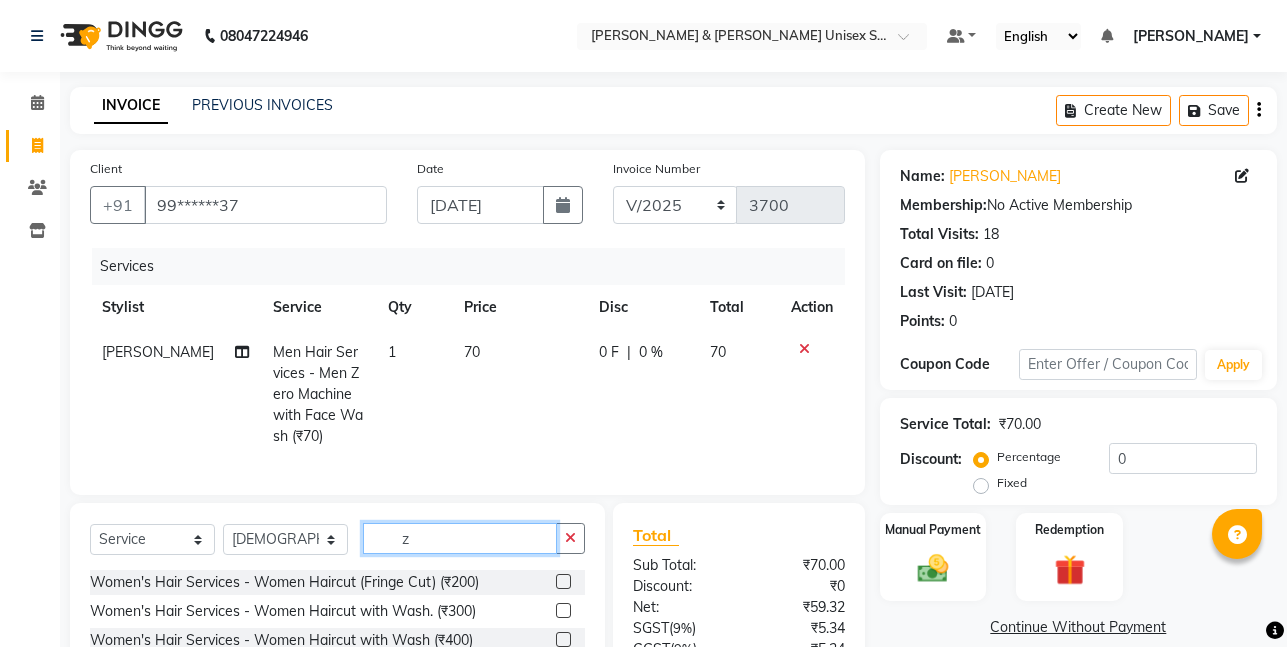 click on "z" 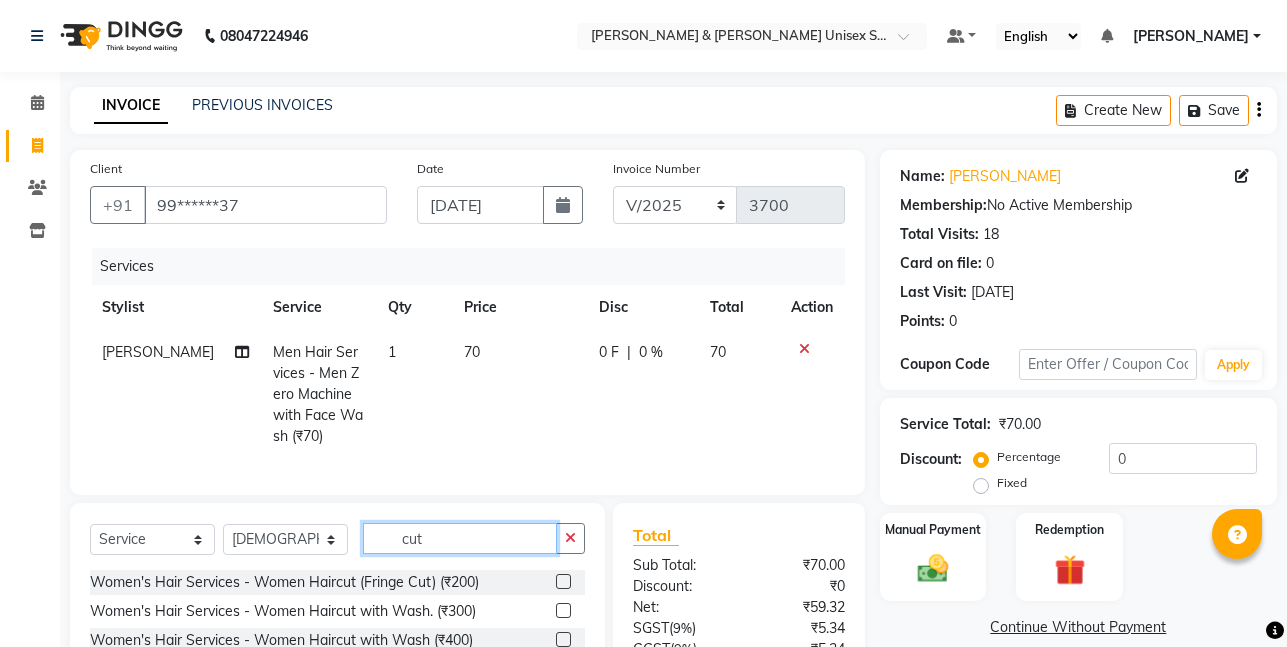 scroll, scrollTop: 196, scrollLeft: 0, axis: vertical 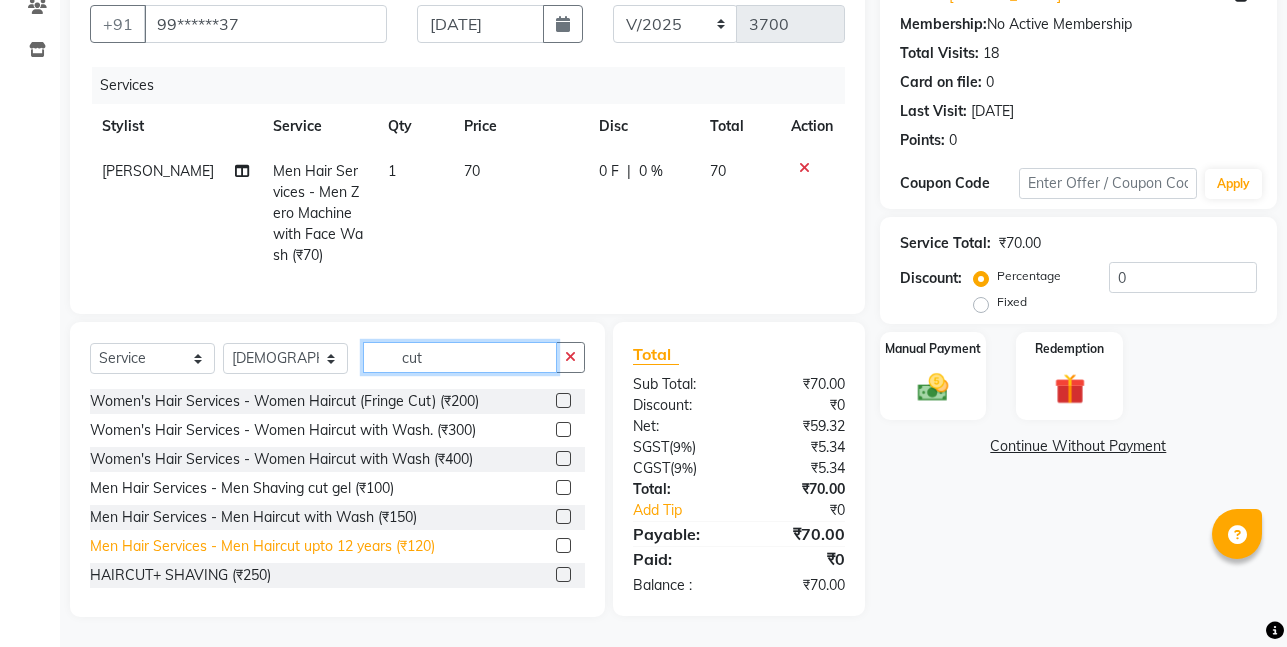 type on "cut" 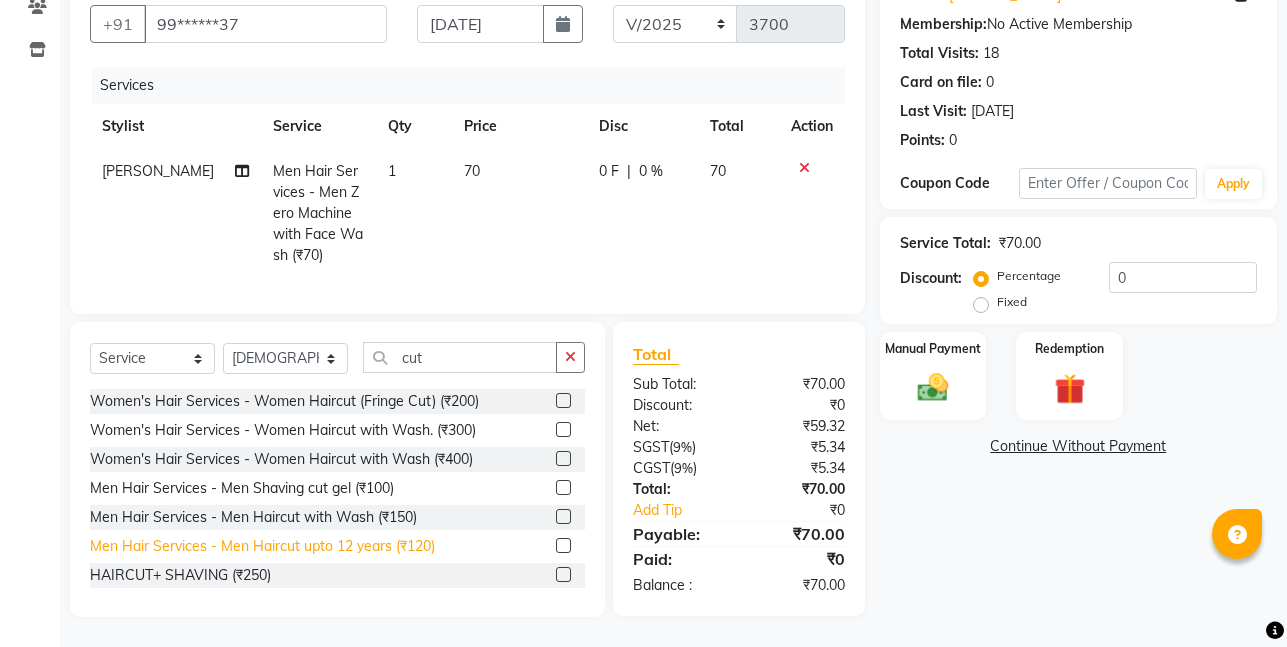 click on "Men Hair Services - Men Haircut upto 12 years (₹120)" 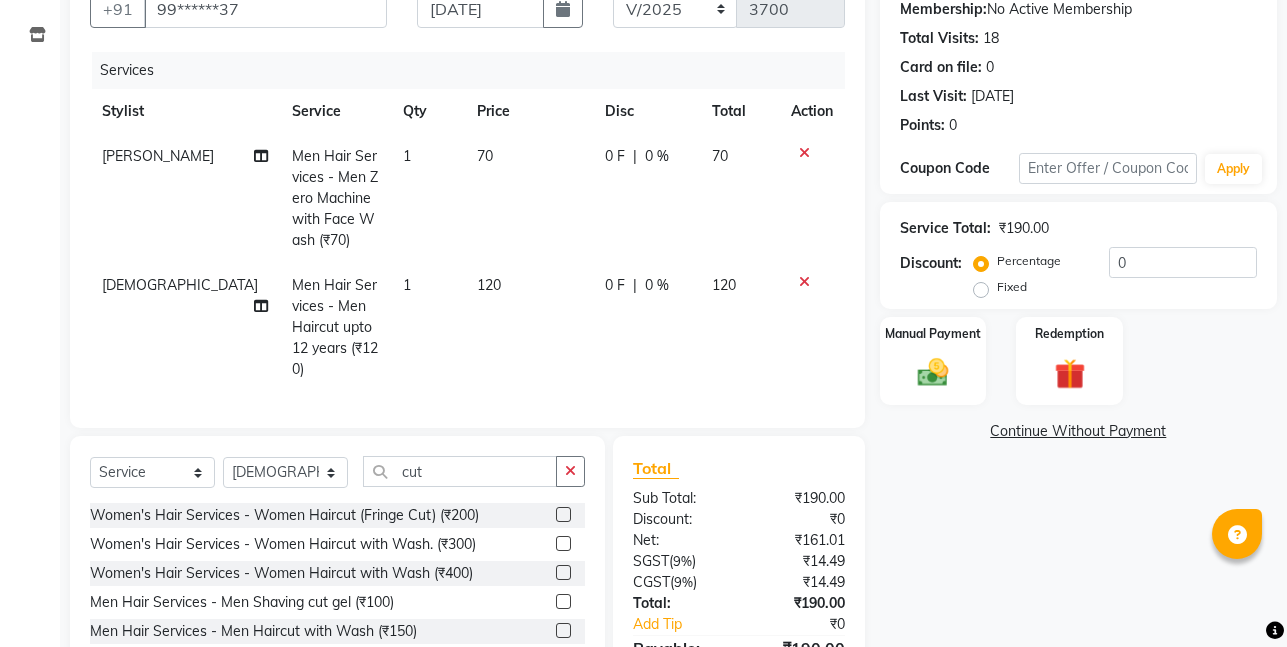 checkbox on "false" 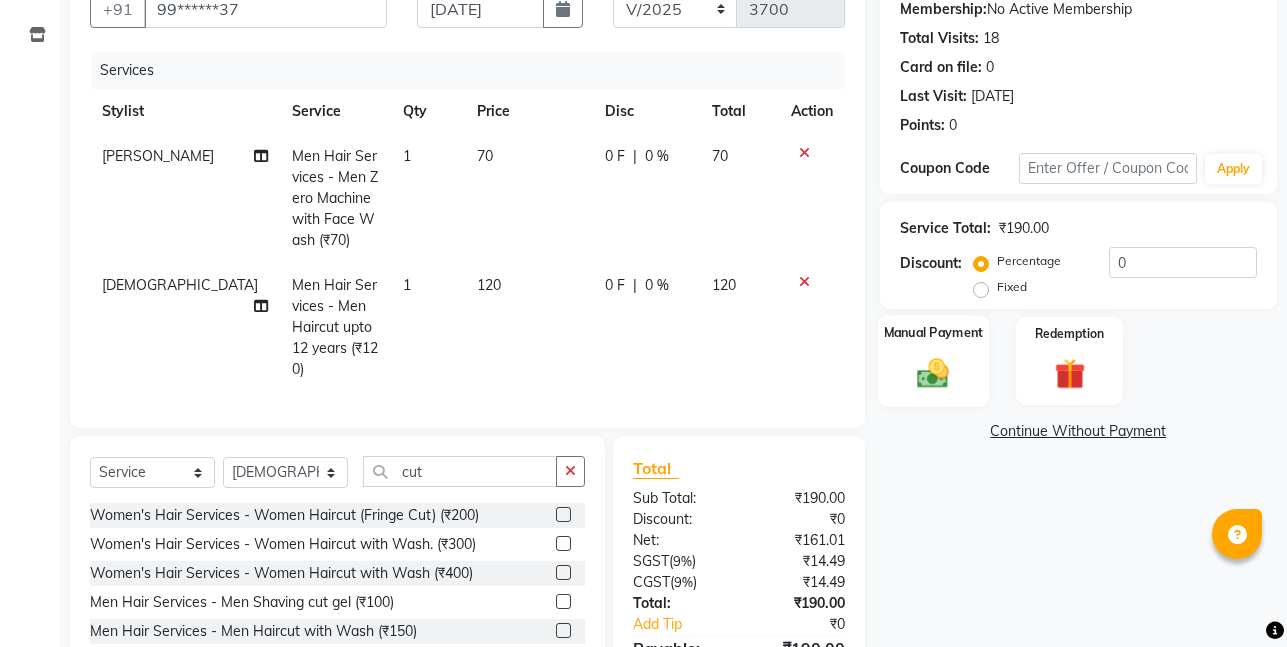 click 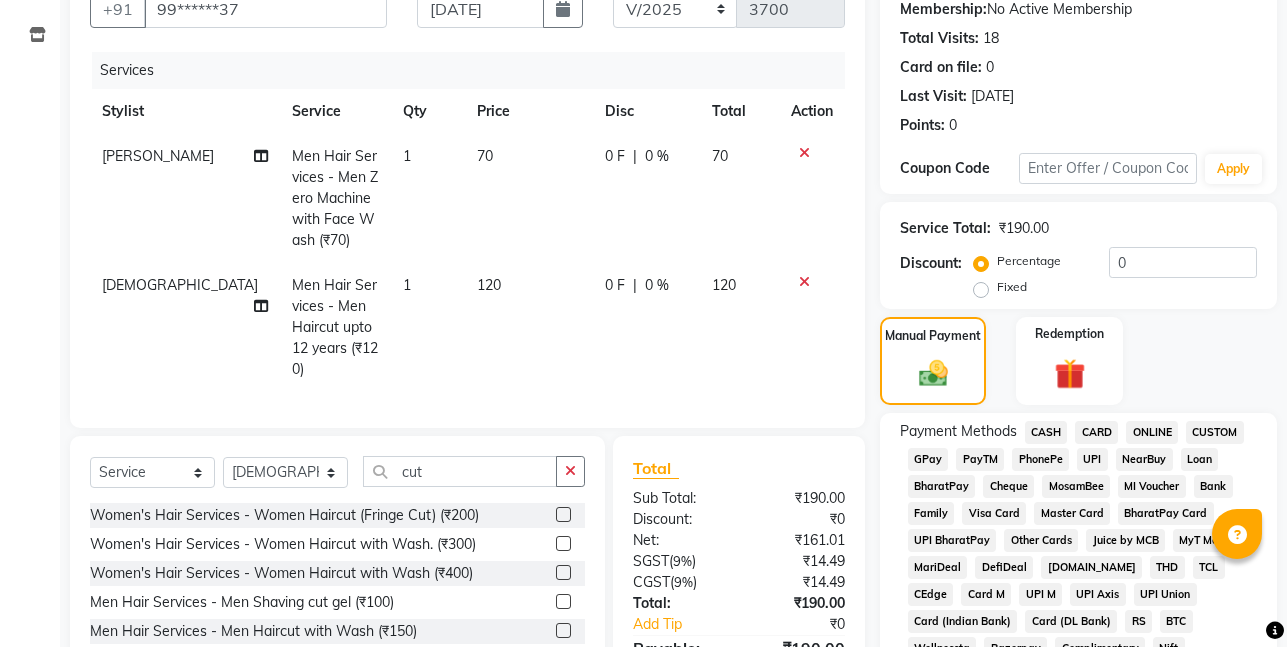 click on "ONLINE" 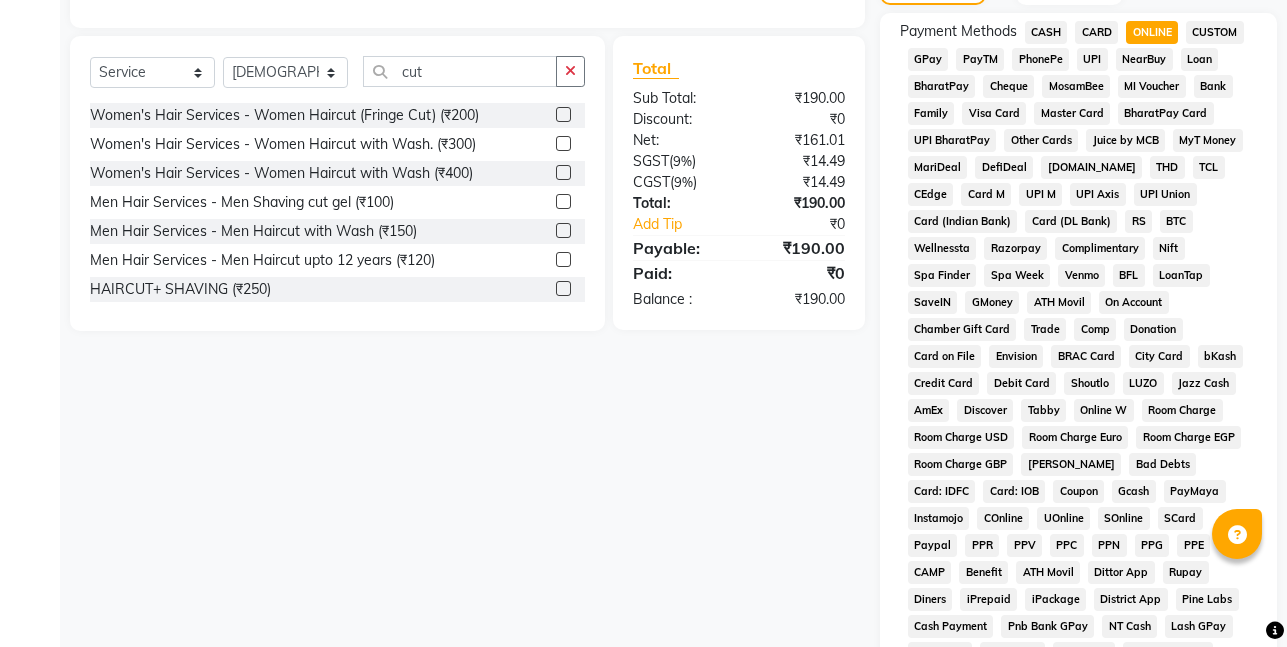 scroll, scrollTop: 830, scrollLeft: 0, axis: vertical 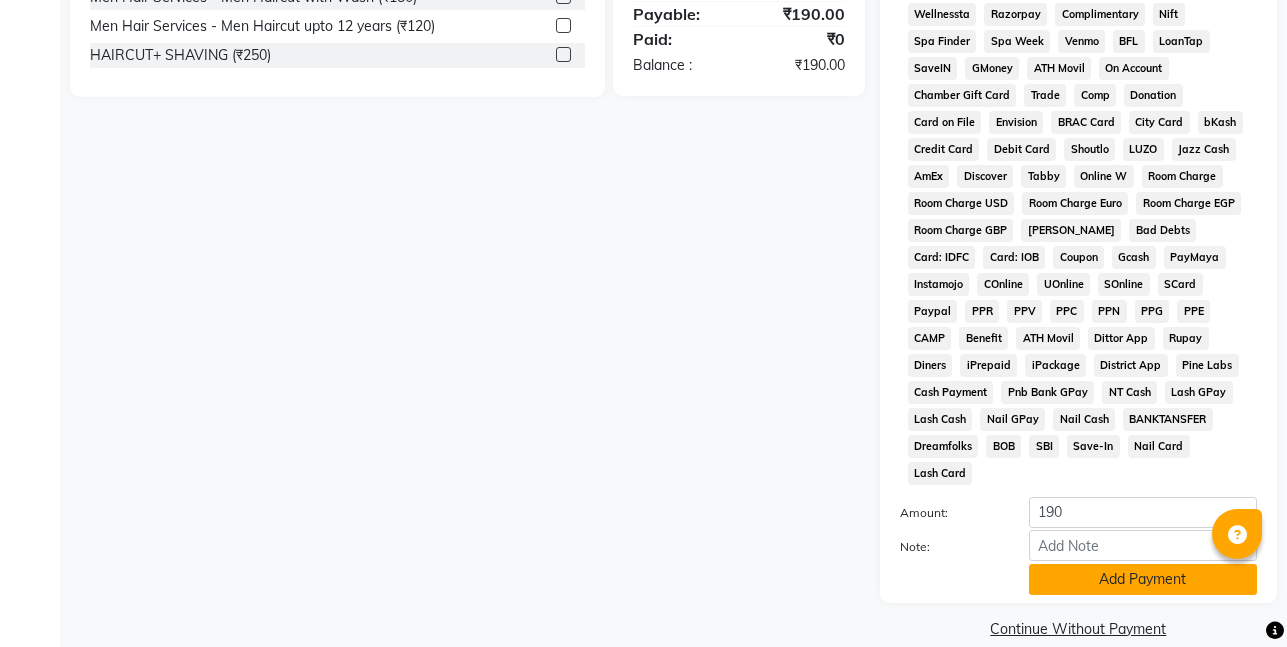 click on "Add Payment" 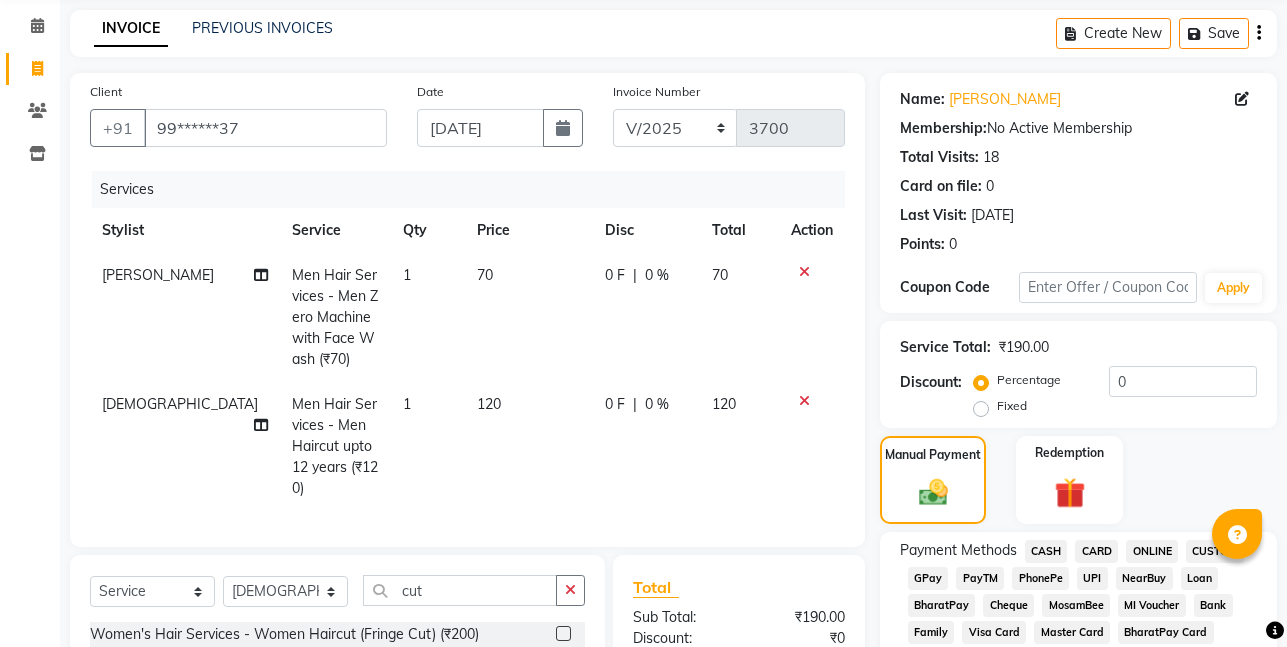 scroll, scrollTop: 837, scrollLeft: 0, axis: vertical 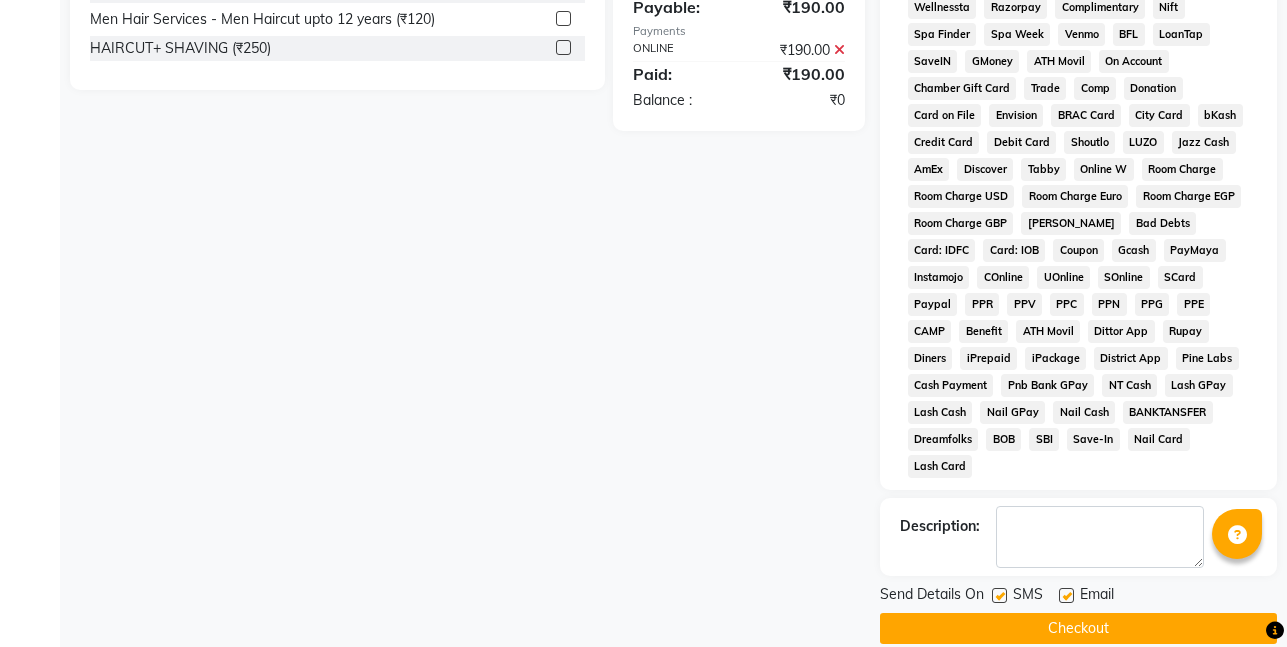 click on "Checkout" 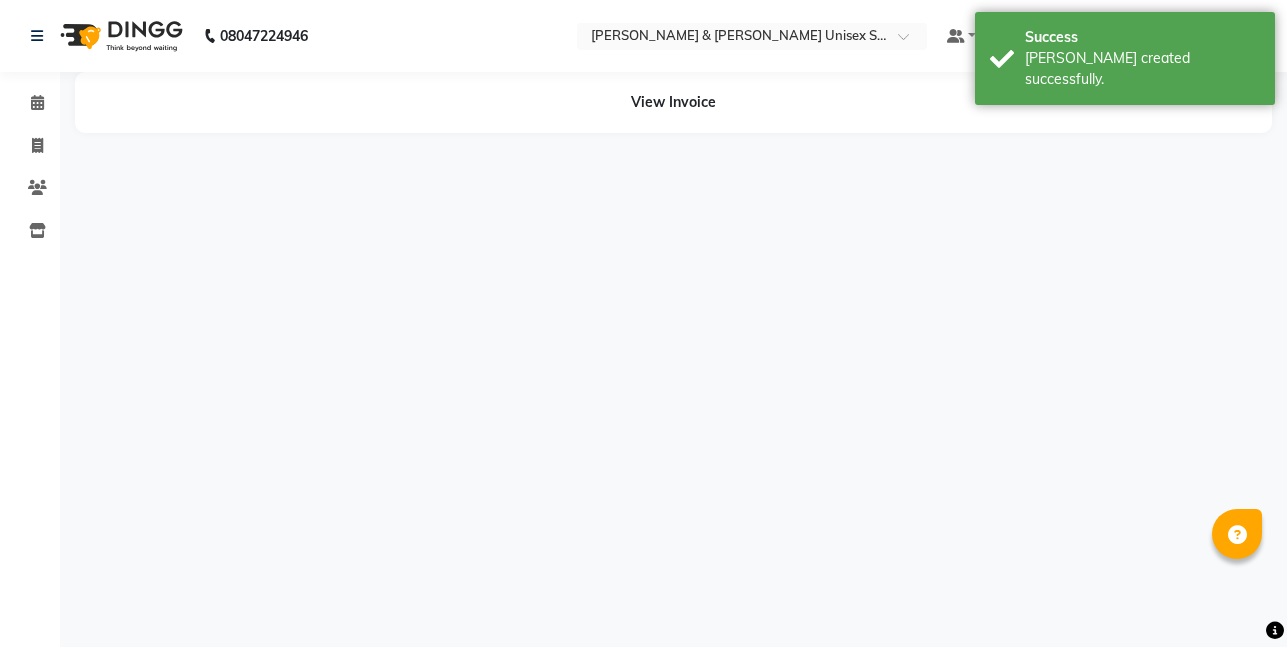 scroll, scrollTop: 0, scrollLeft: 0, axis: both 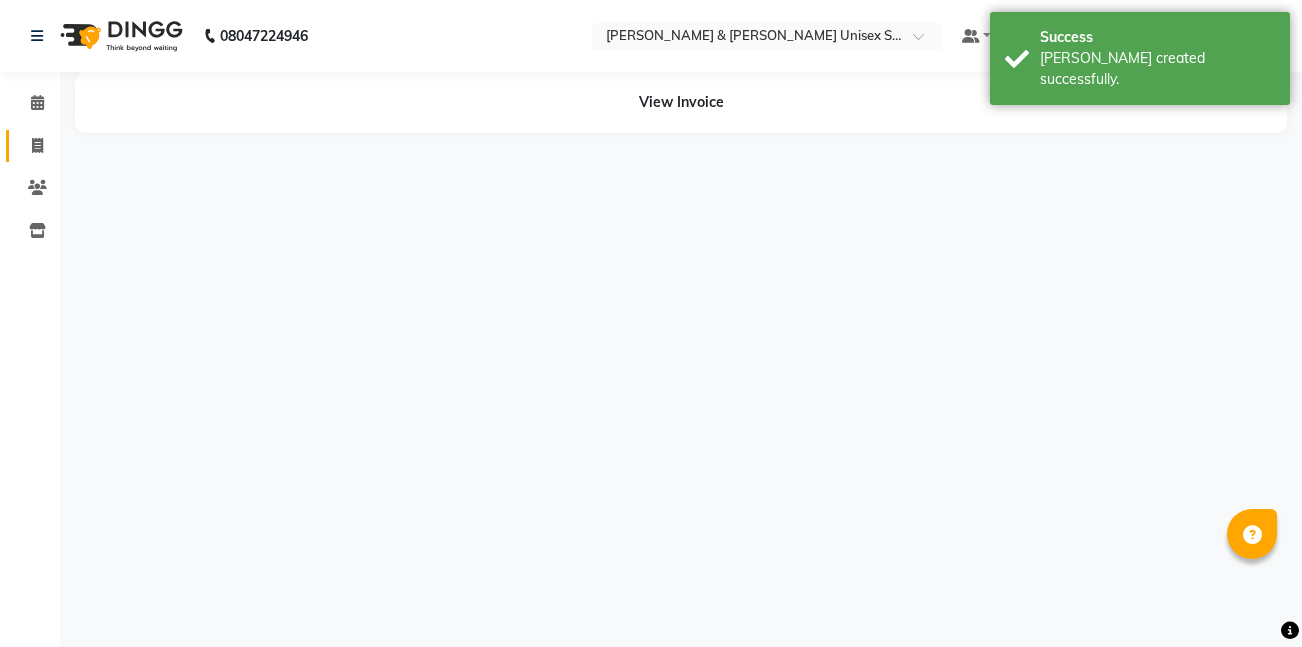 click 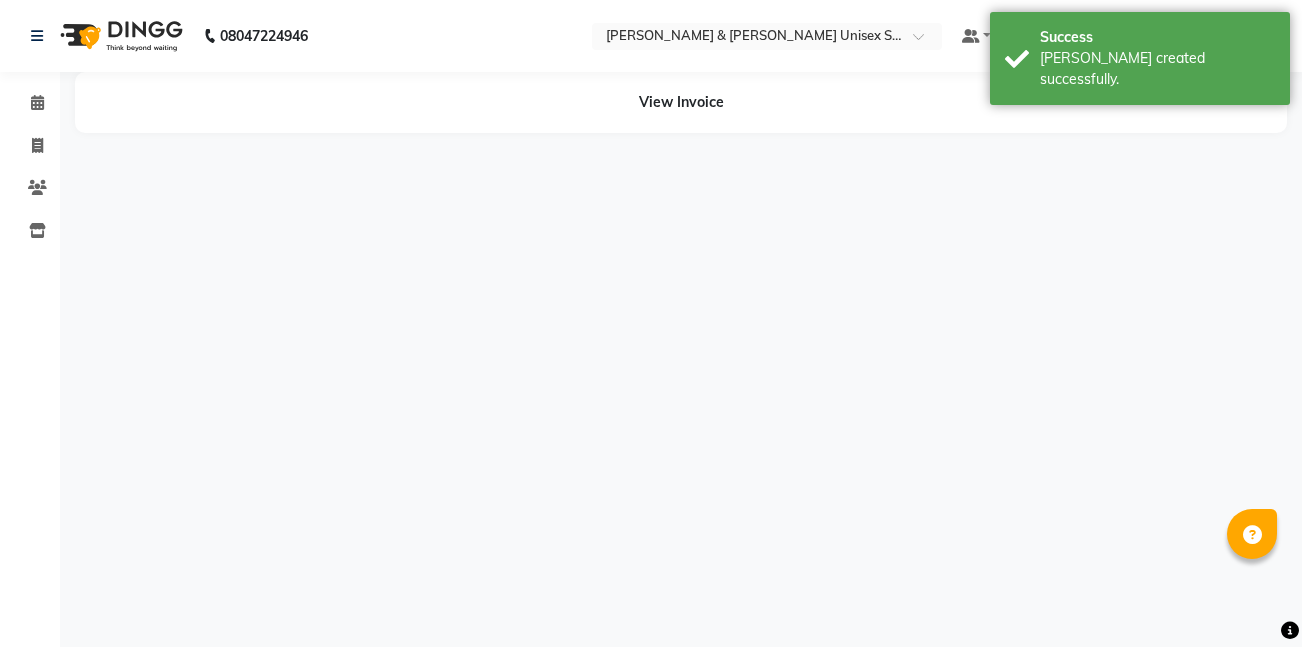select on "service" 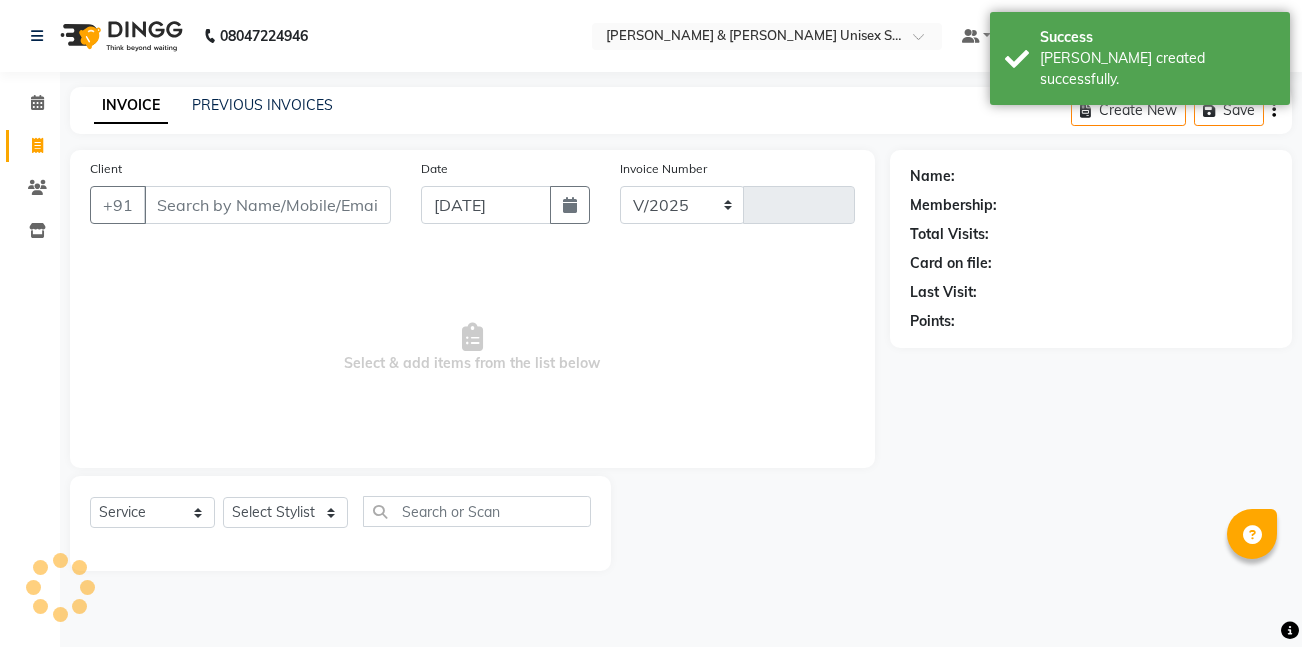 select on "6770" 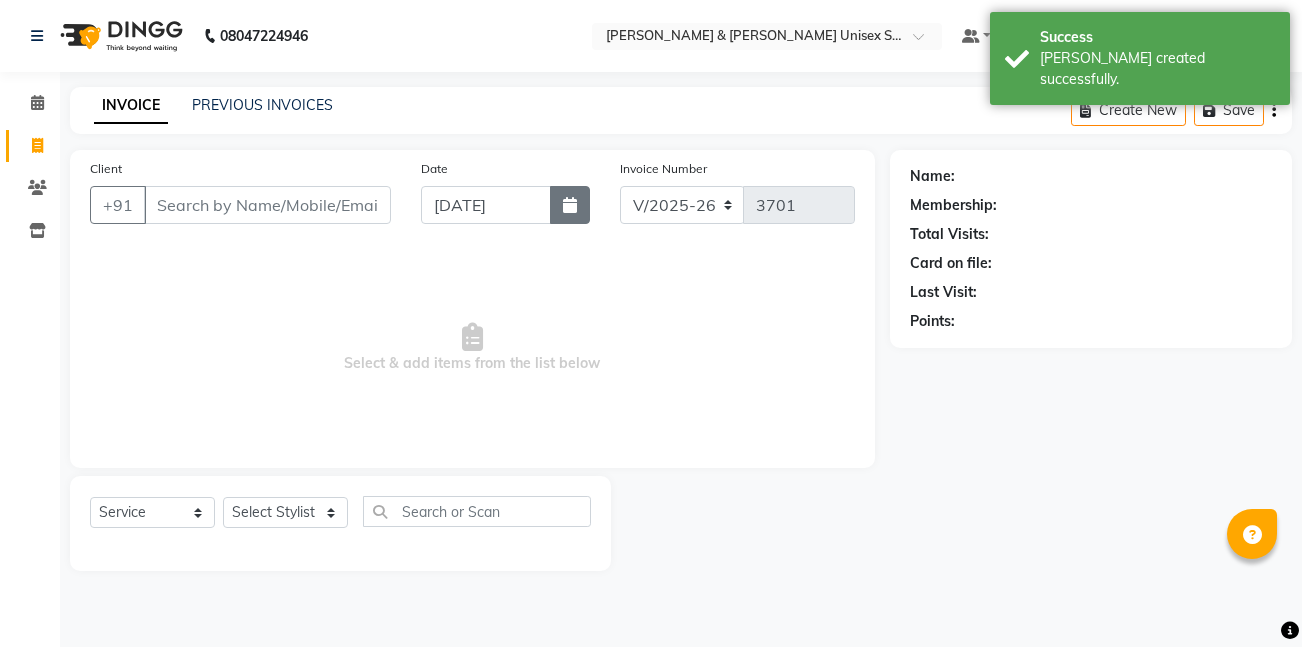 click 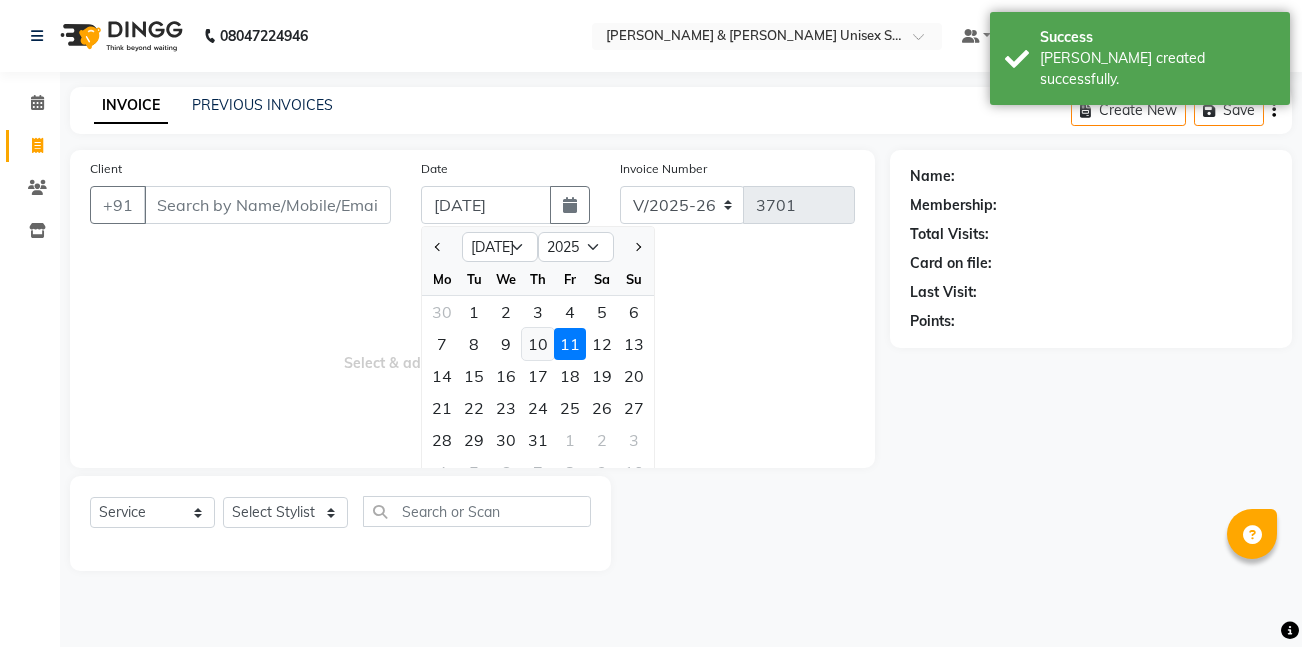 click on "10" 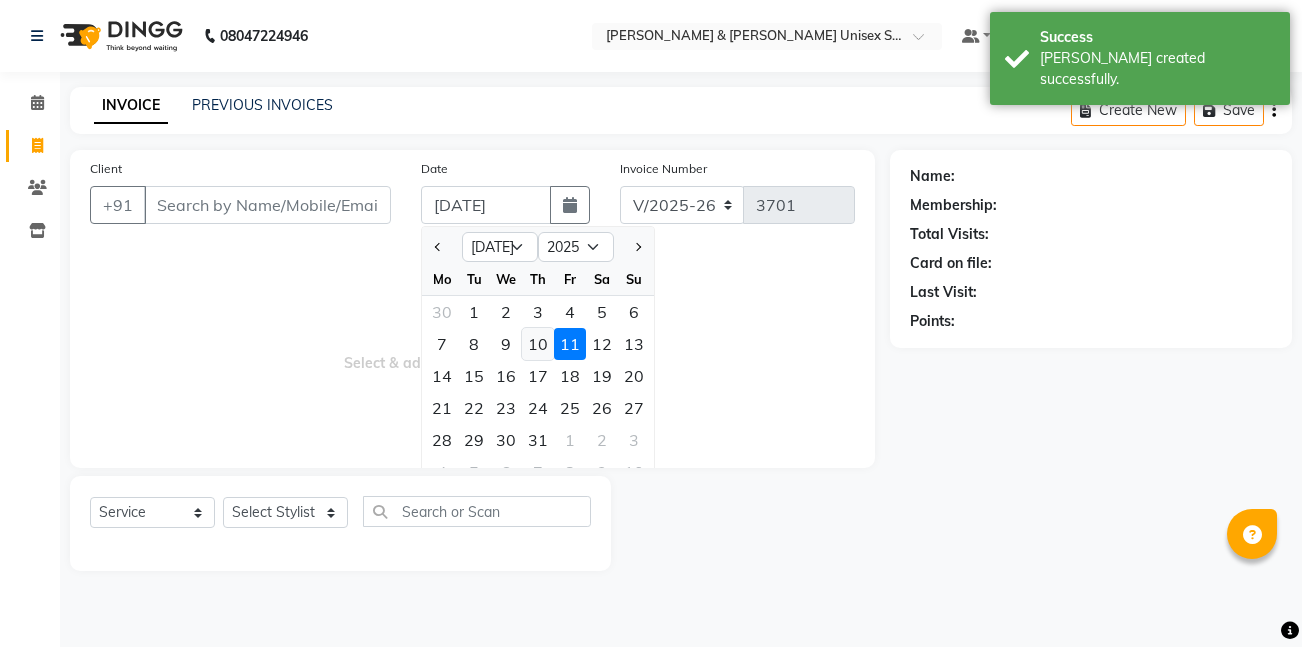 type on "[DATE]" 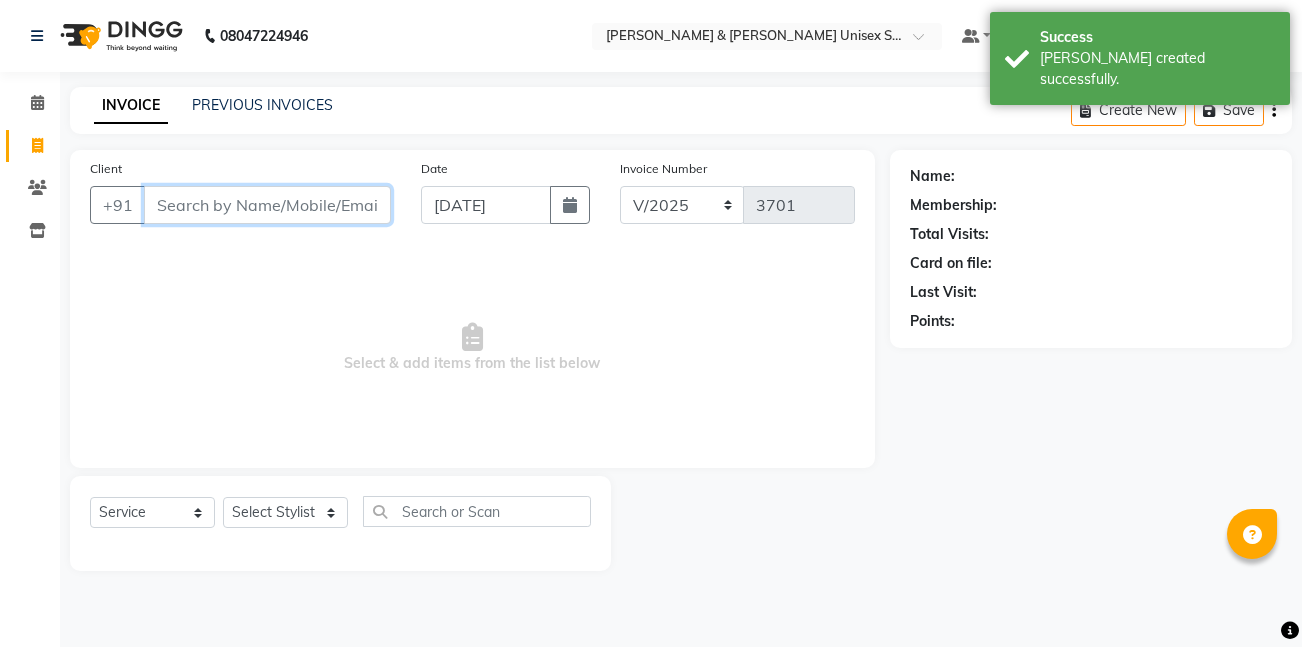 click on "Client" at bounding box center (267, 205) 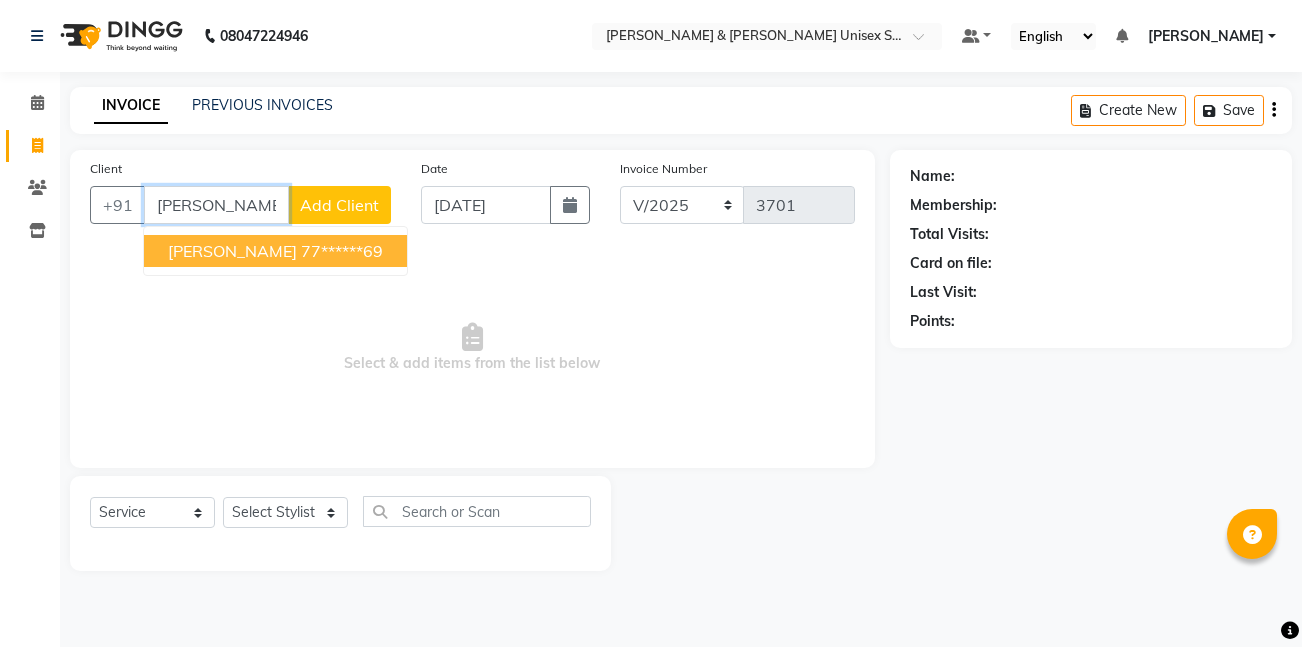 click on "[PERSON_NAME]" at bounding box center (232, 251) 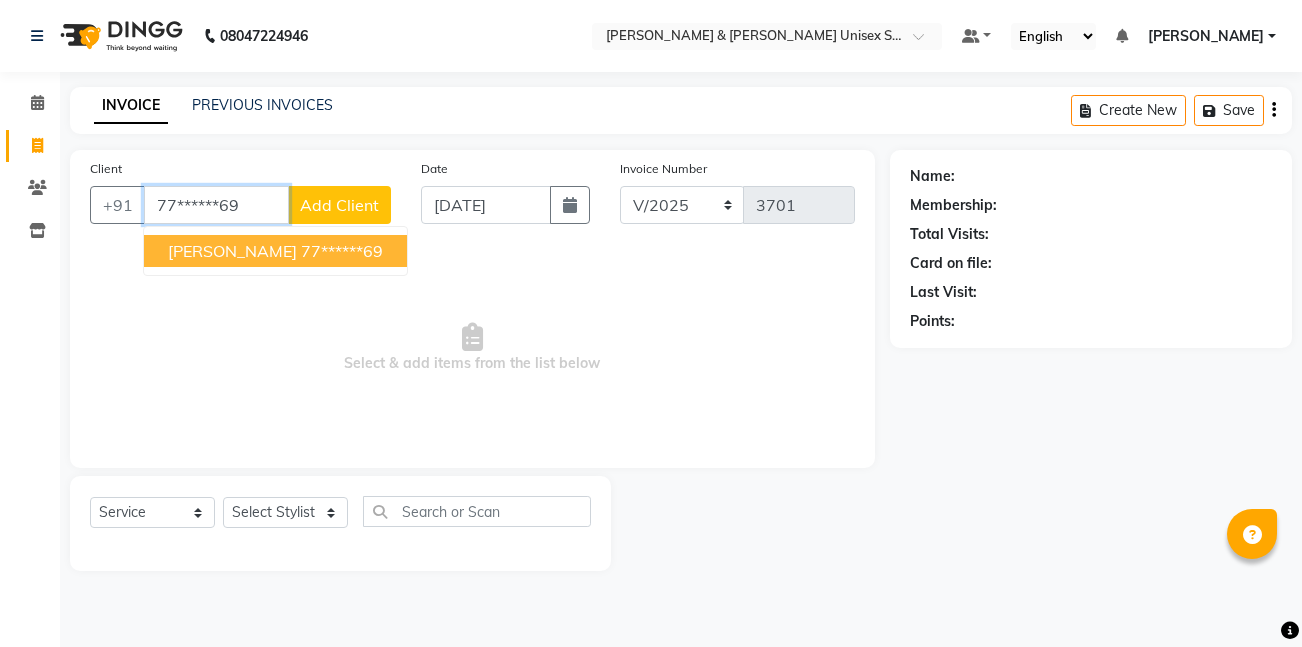 type on "77******69" 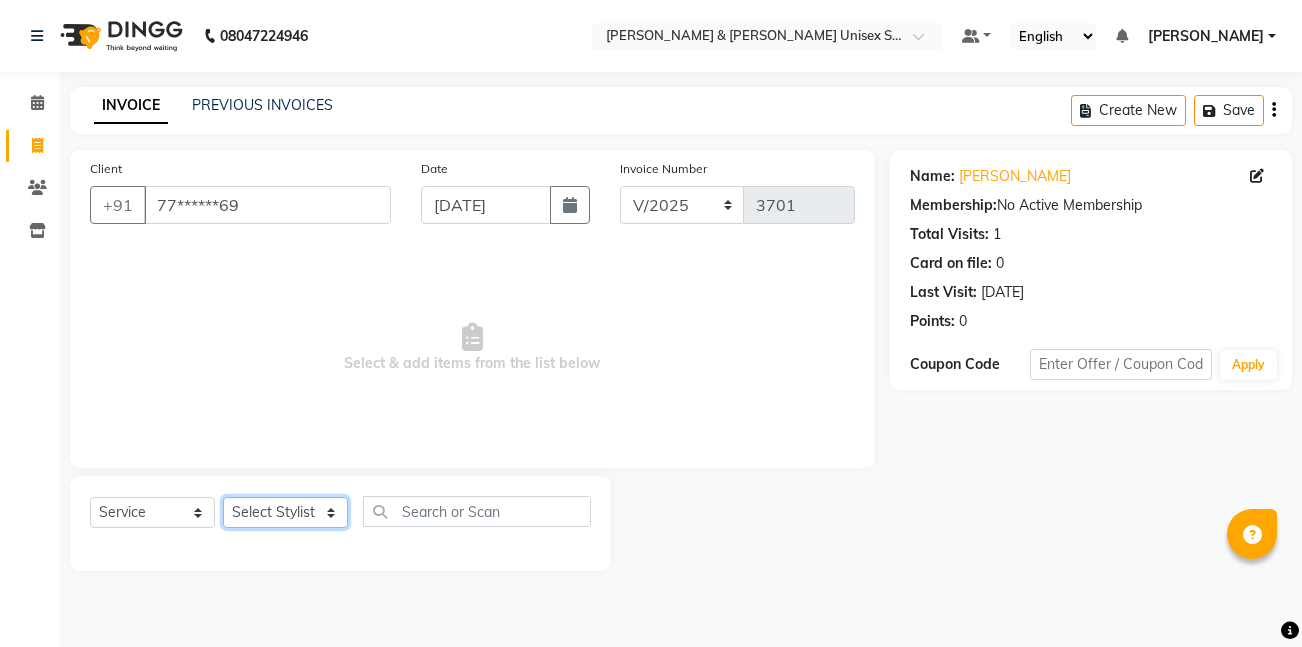 click on "Select Stylist [PERSON_NAME] [PERSON_NAME] [PERSON_NAME][GEOGRAPHIC_DATA] [PERSON_NAME] NEHA PH SALON [PERSON_NAME] SACHIN  SAIF [PERSON_NAME] YASH" 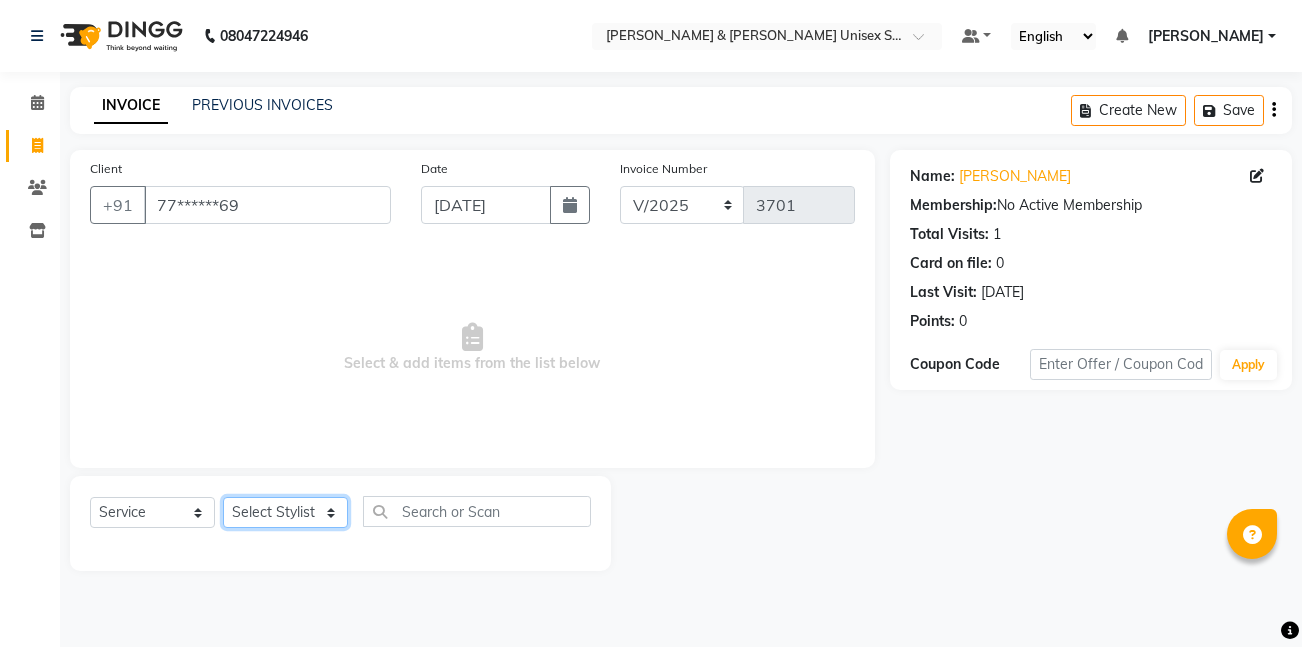 select on "85154" 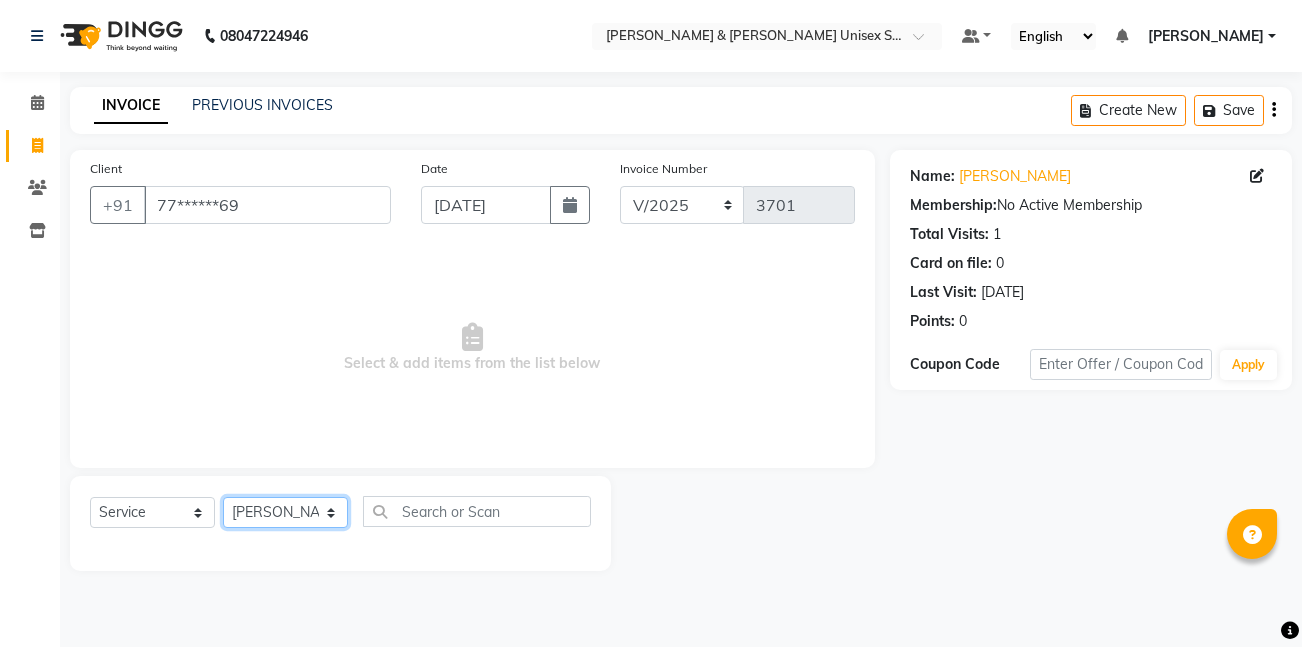 click on "Select Stylist [PERSON_NAME] [PERSON_NAME] [PERSON_NAME][GEOGRAPHIC_DATA] [PERSON_NAME] NEHA PH SALON [PERSON_NAME] SACHIN  SAIF [PERSON_NAME] YASH" 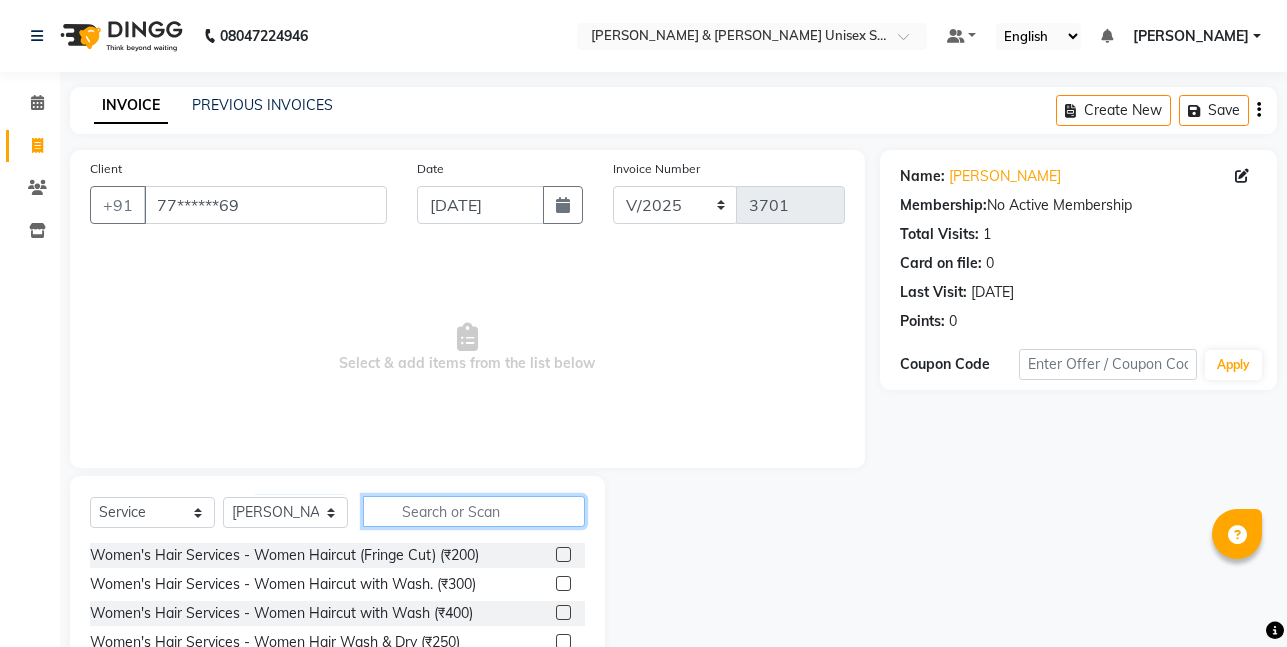 click 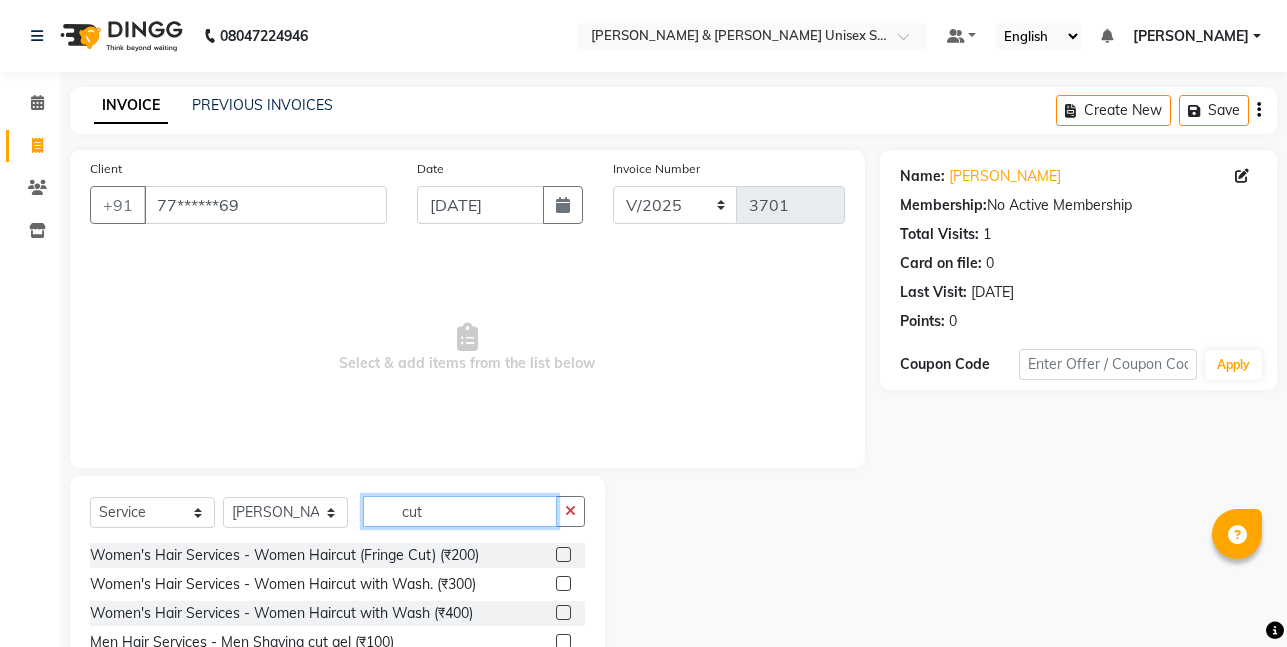 scroll, scrollTop: 154, scrollLeft: 0, axis: vertical 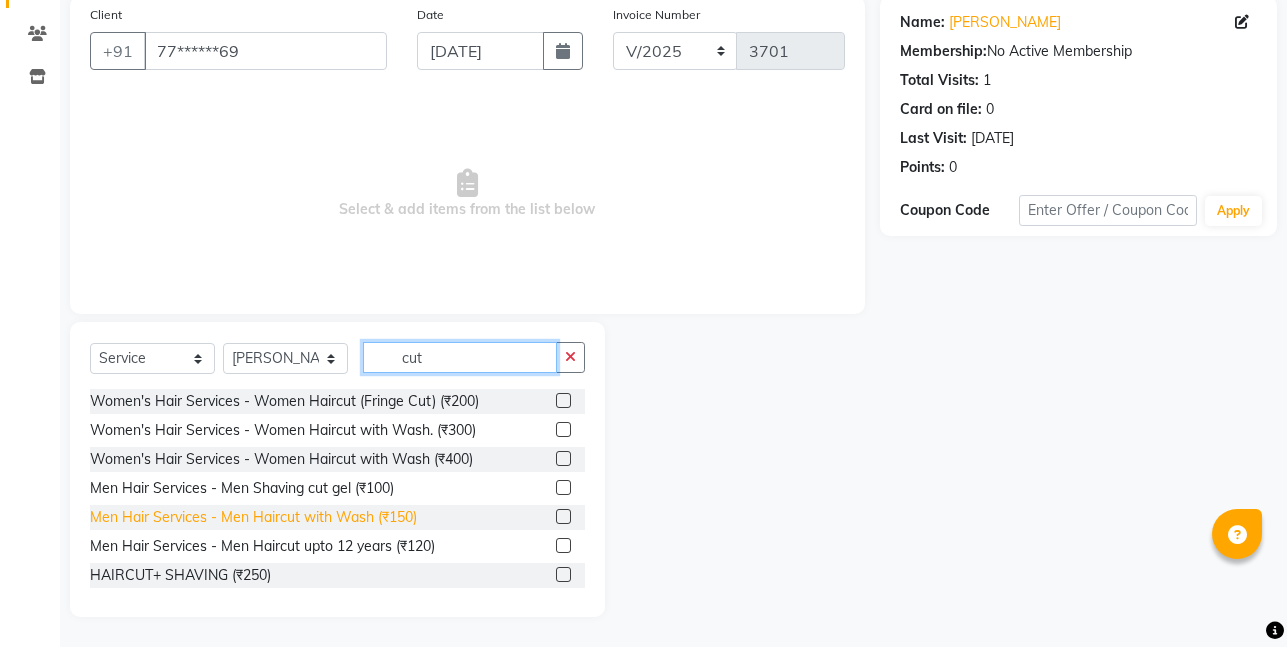 type on "cut" 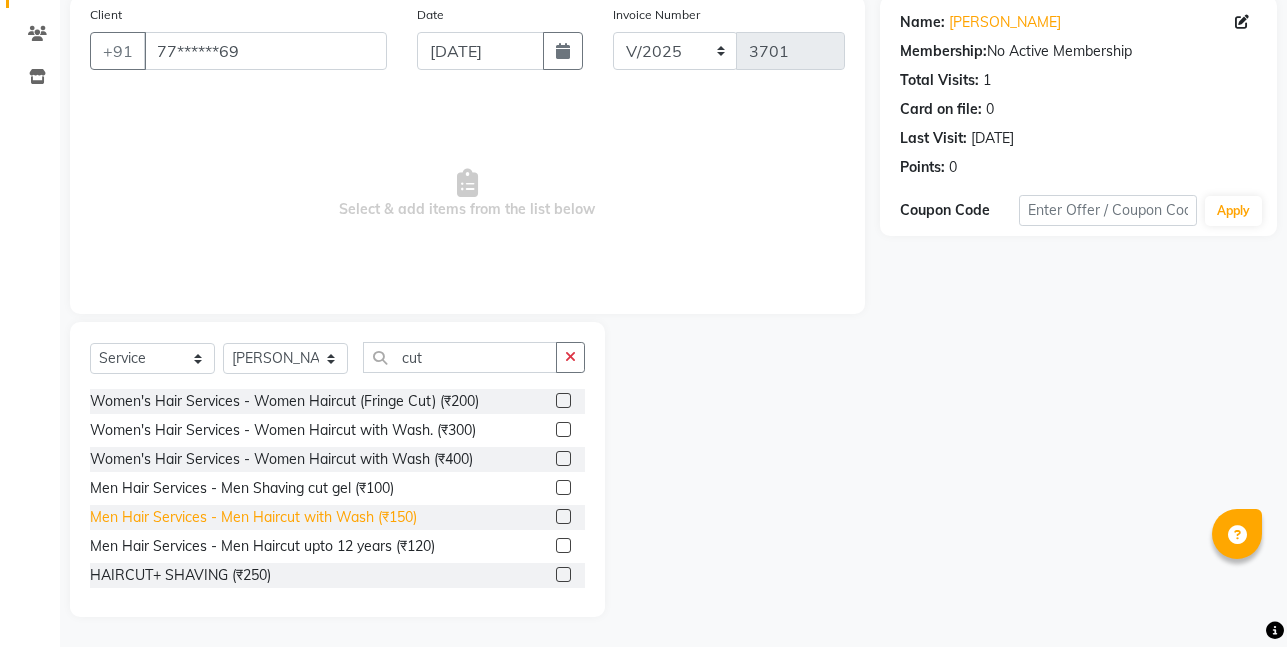 click on "Men Hair Services - Men Haircut with Wash (₹150)" 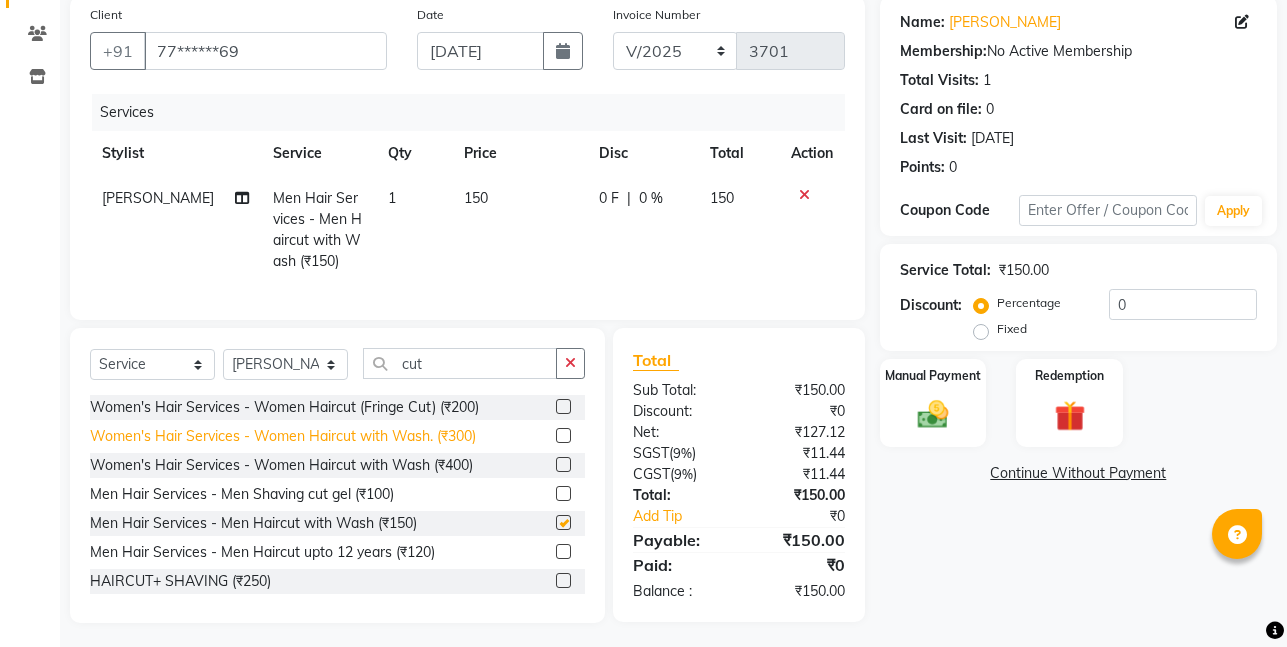 checkbox on "false" 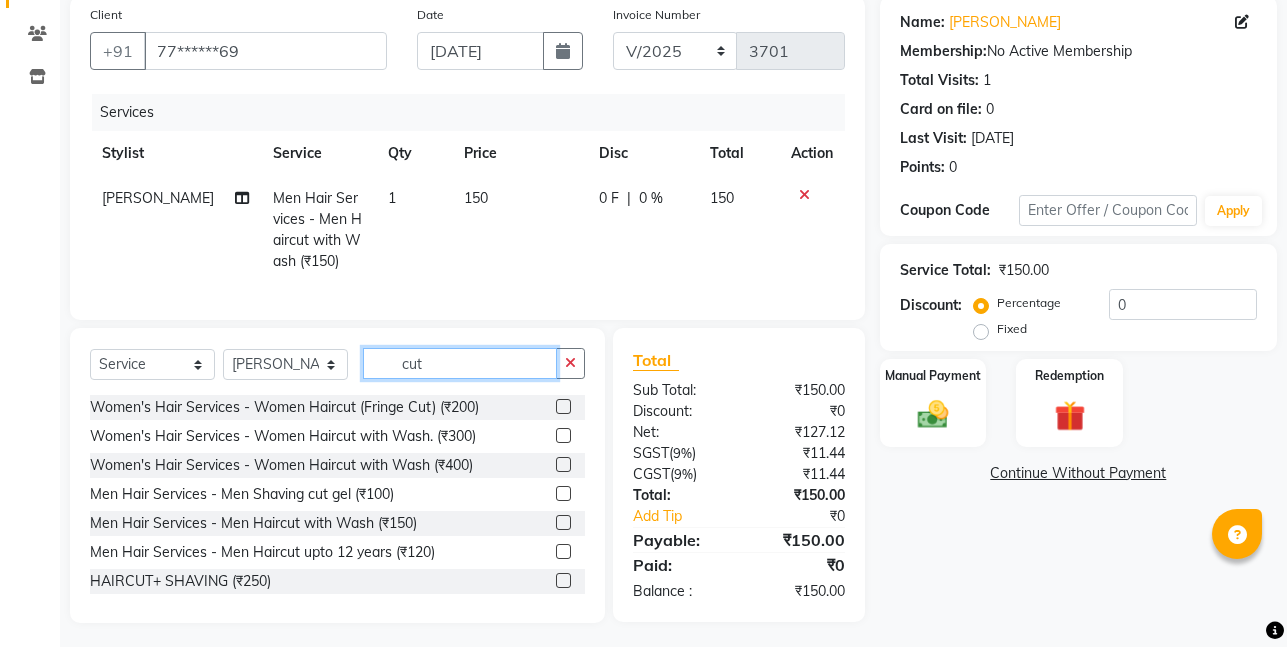 click on "cut" 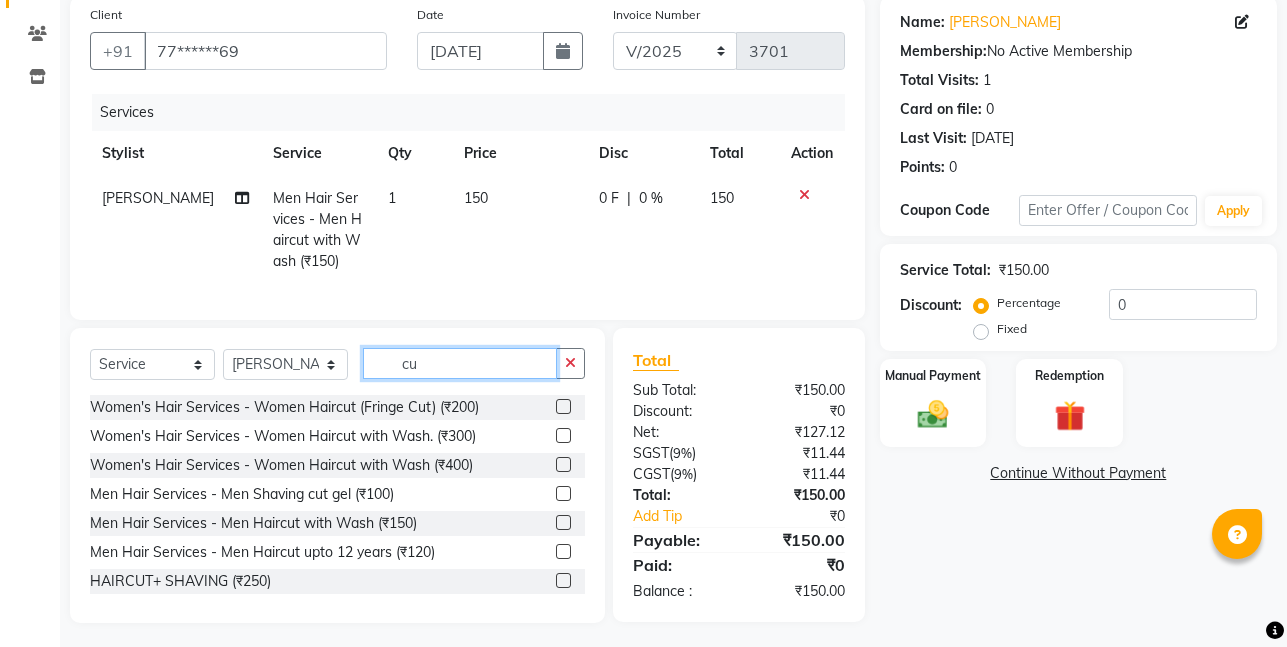 type on "c" 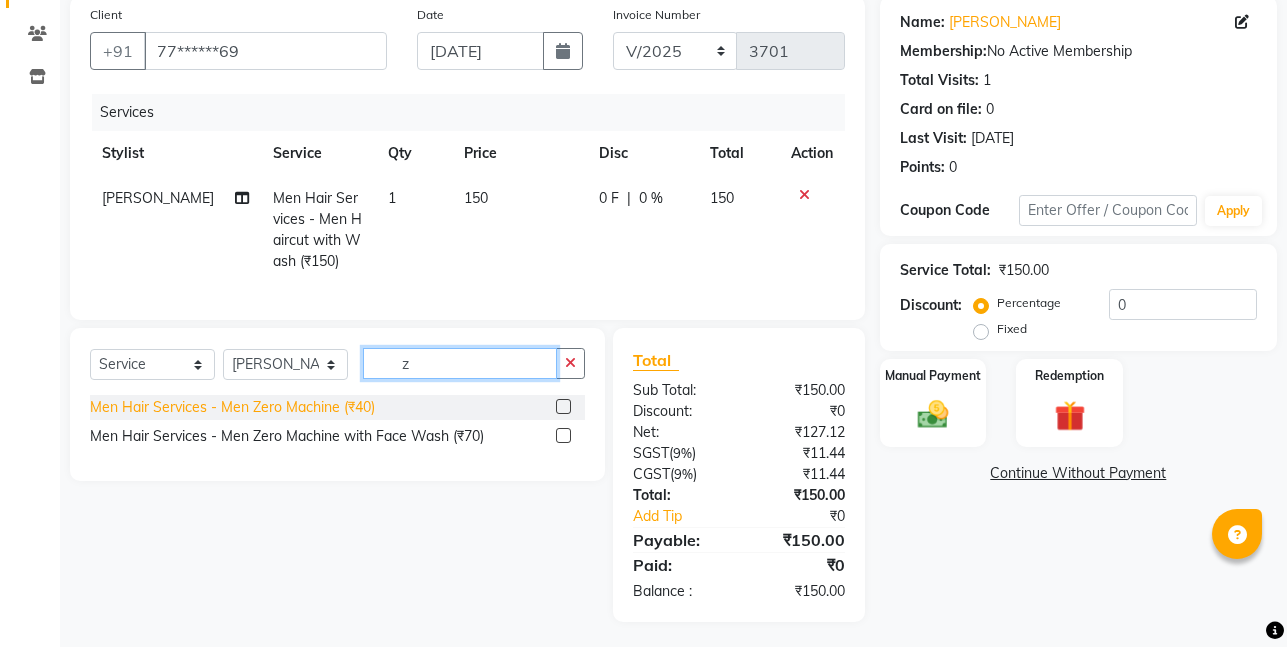 type on "z" 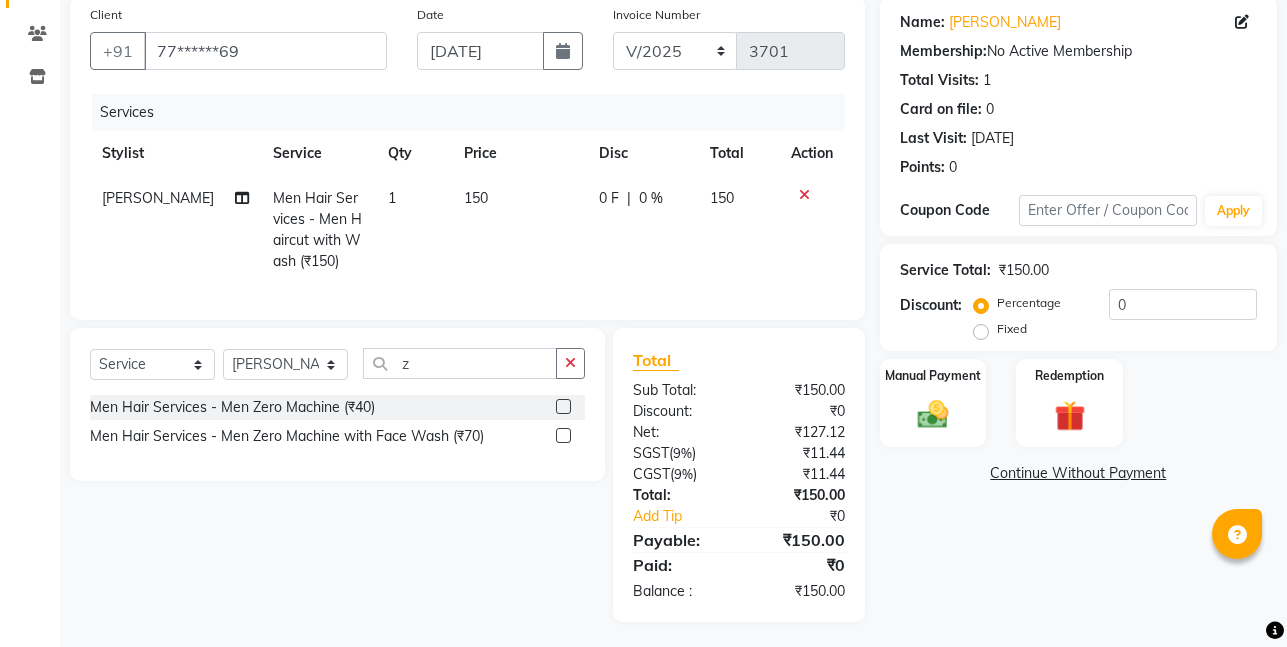 click on "Men Hair Services - Men Zero Machine (₹40)" 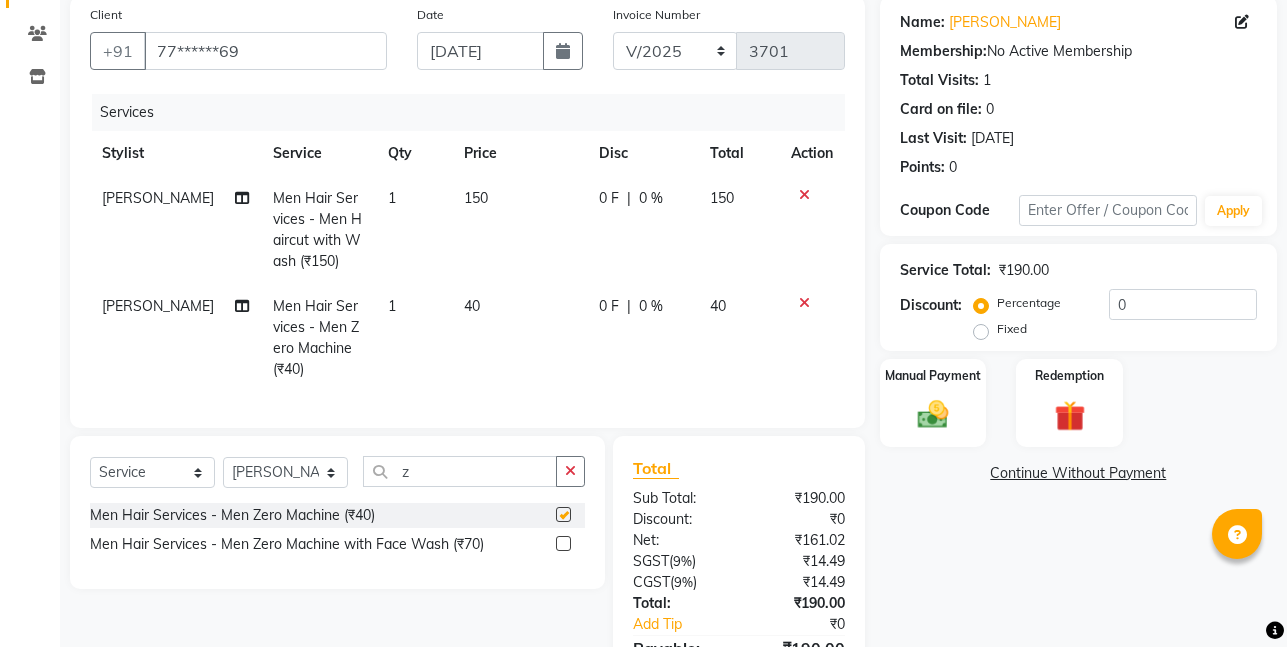 checkbox on "false" 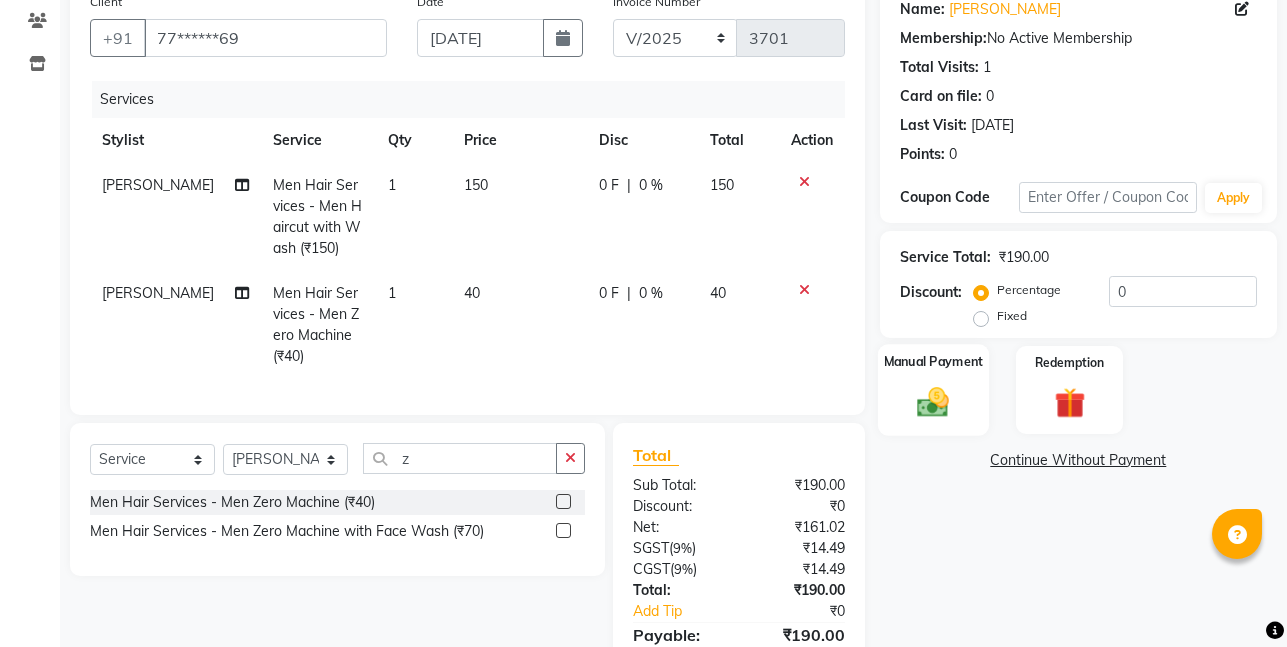 scroll, scrollTop: 254, scrollLeft: 0, axis: vertical 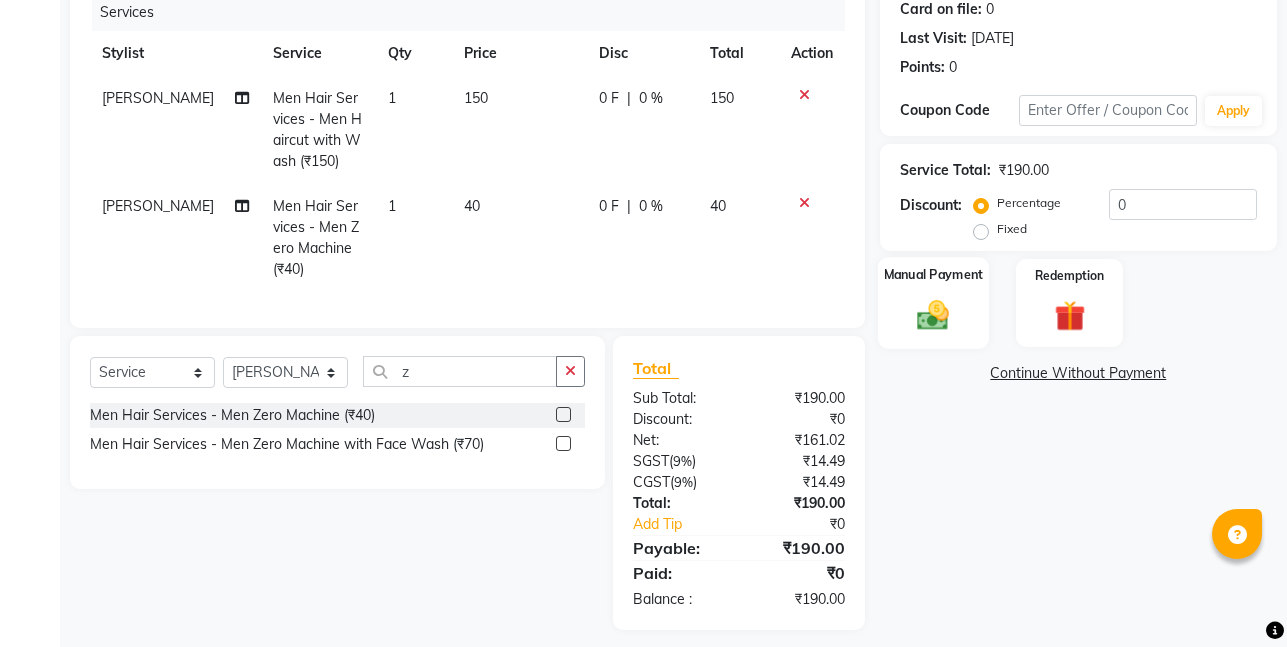 click 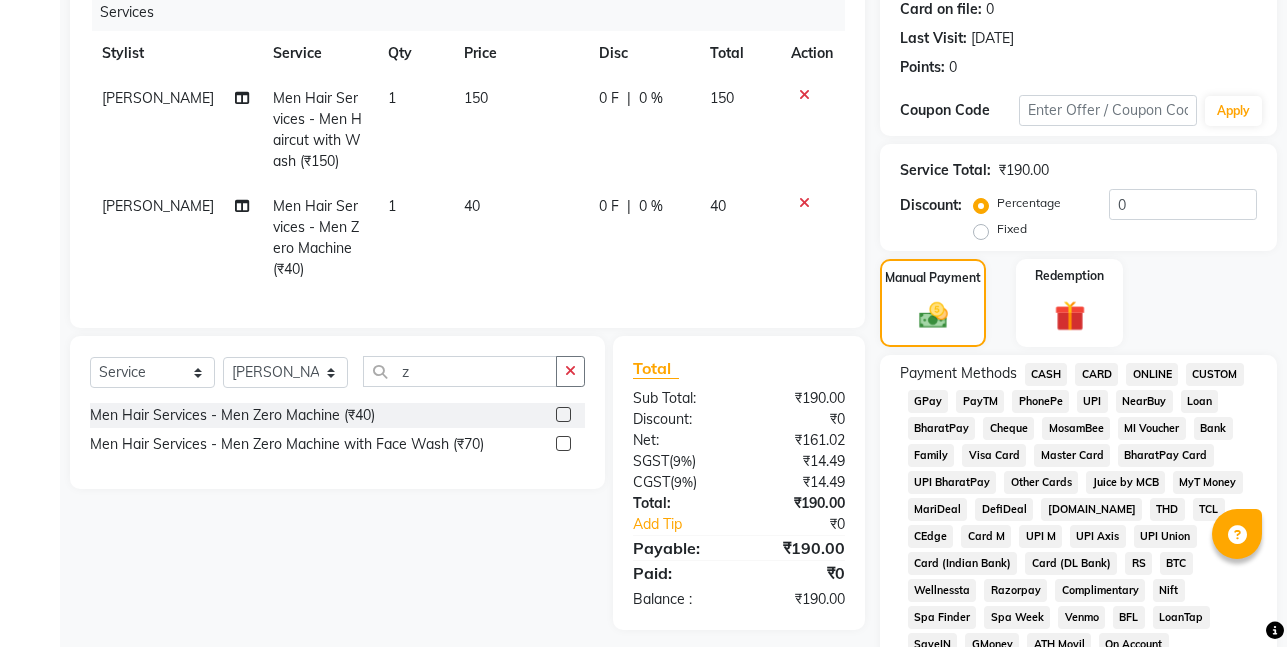 click on "ONLINE" 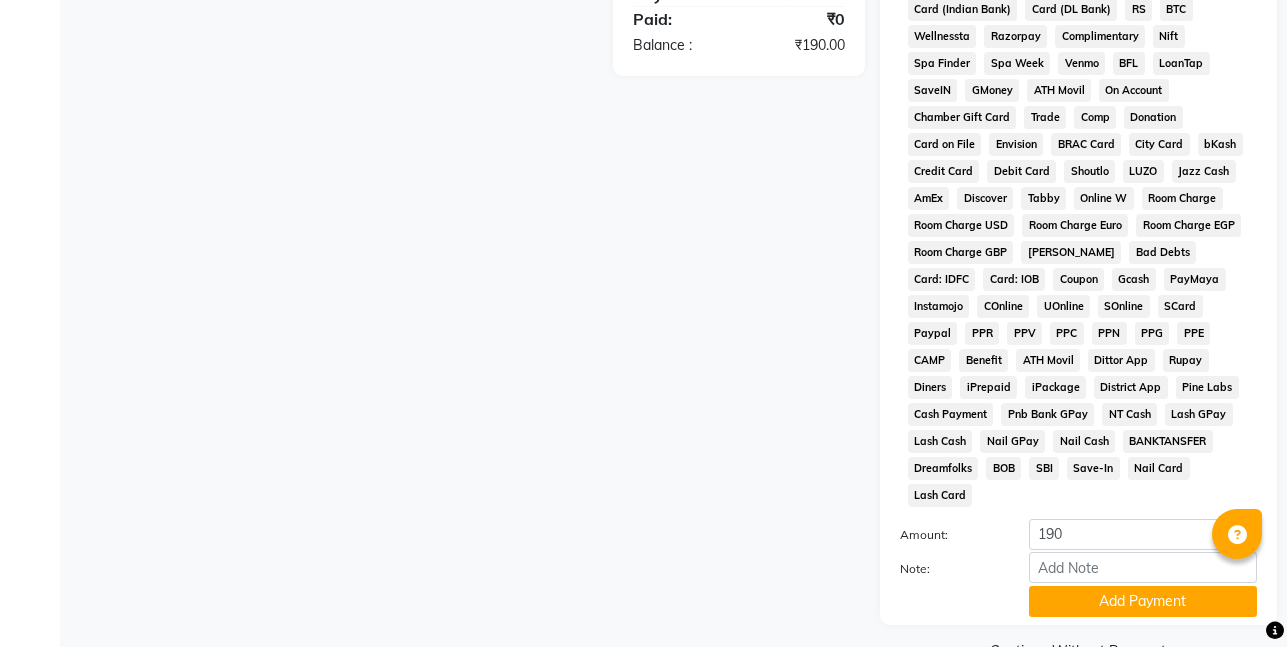 scroll, scrollTop: 830, scrollLeft: 0, axis: vertical 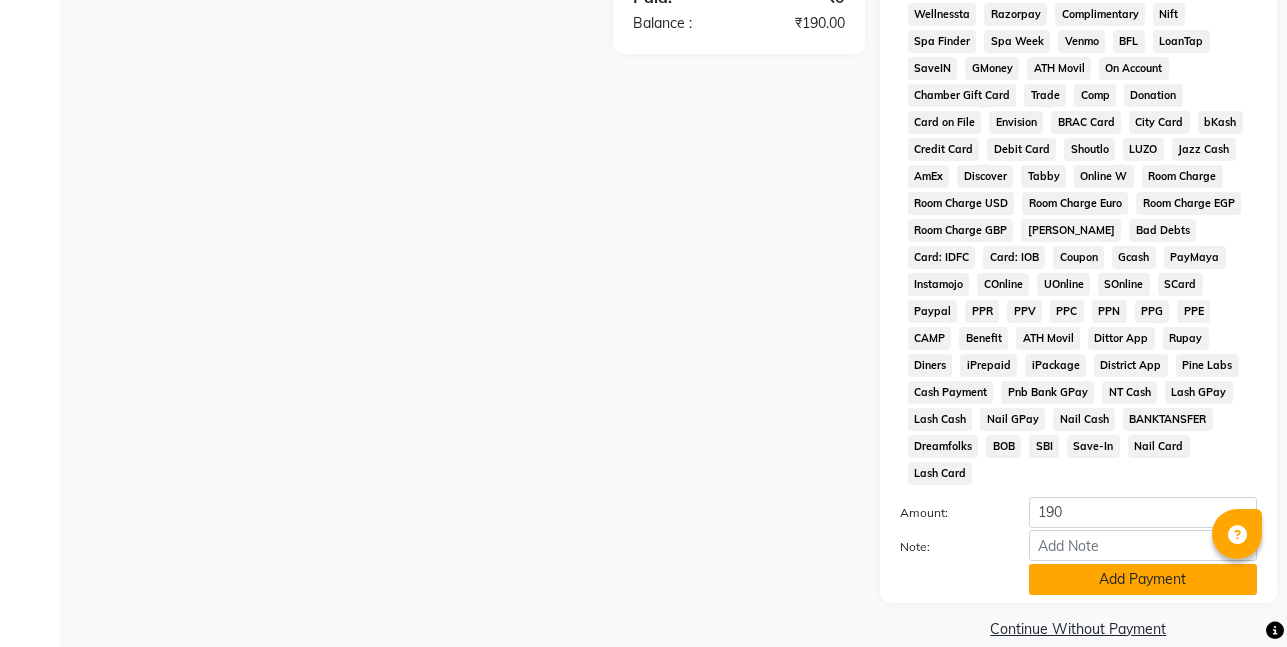 click on "Add Payment" 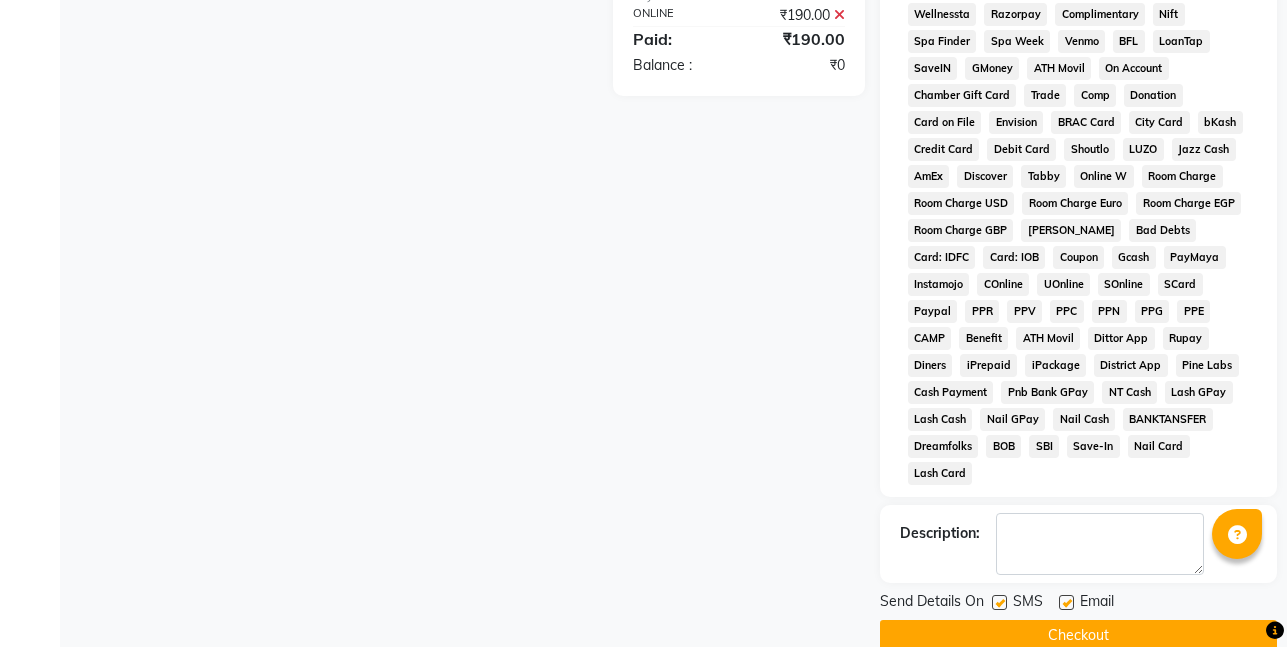 click on "Checkout" 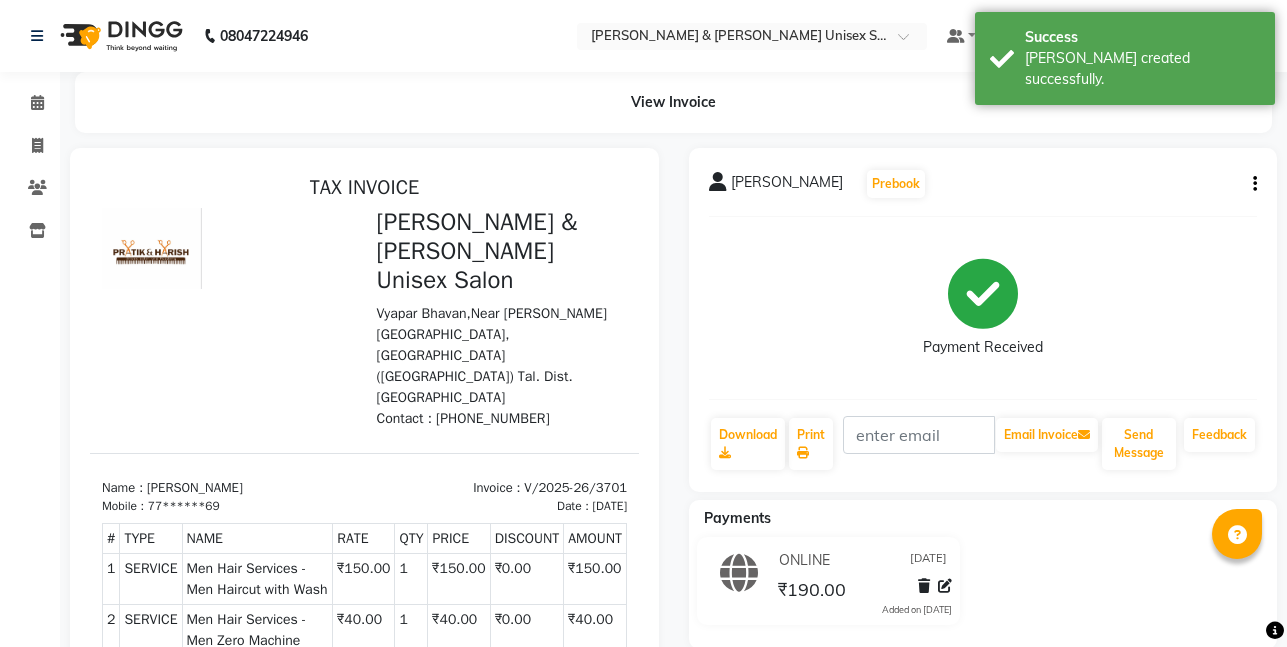 scroll, scrollTop: 0, scrollLeft: 0, axis: both 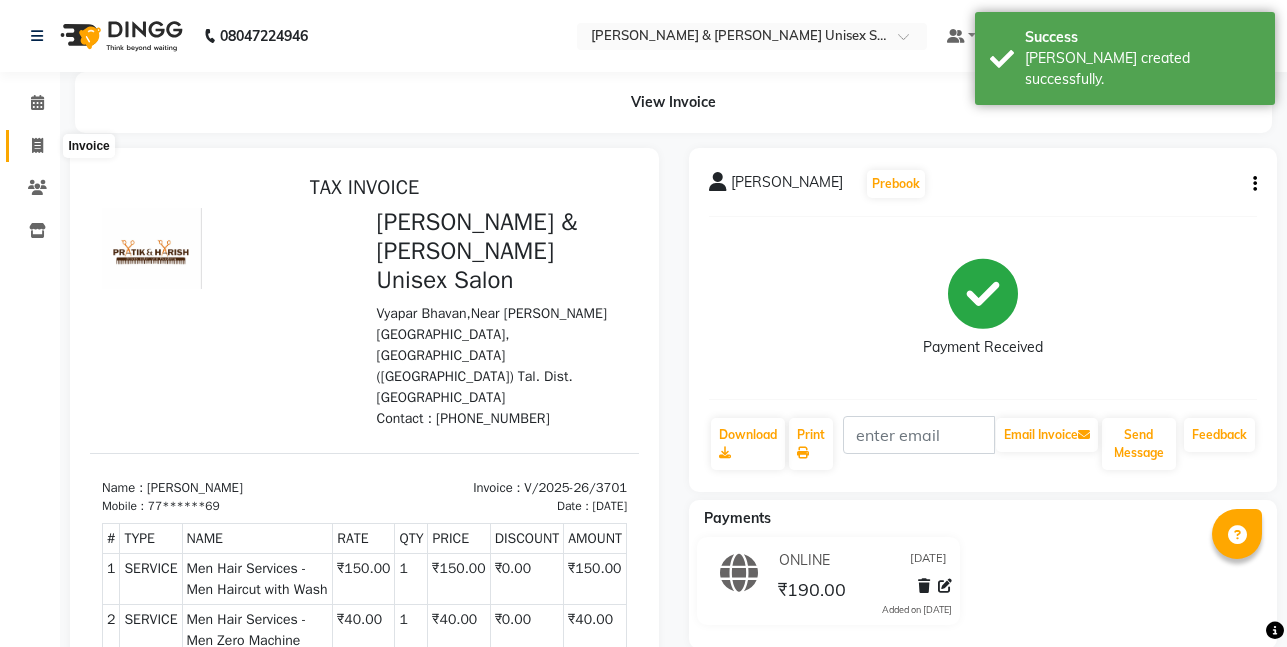 click 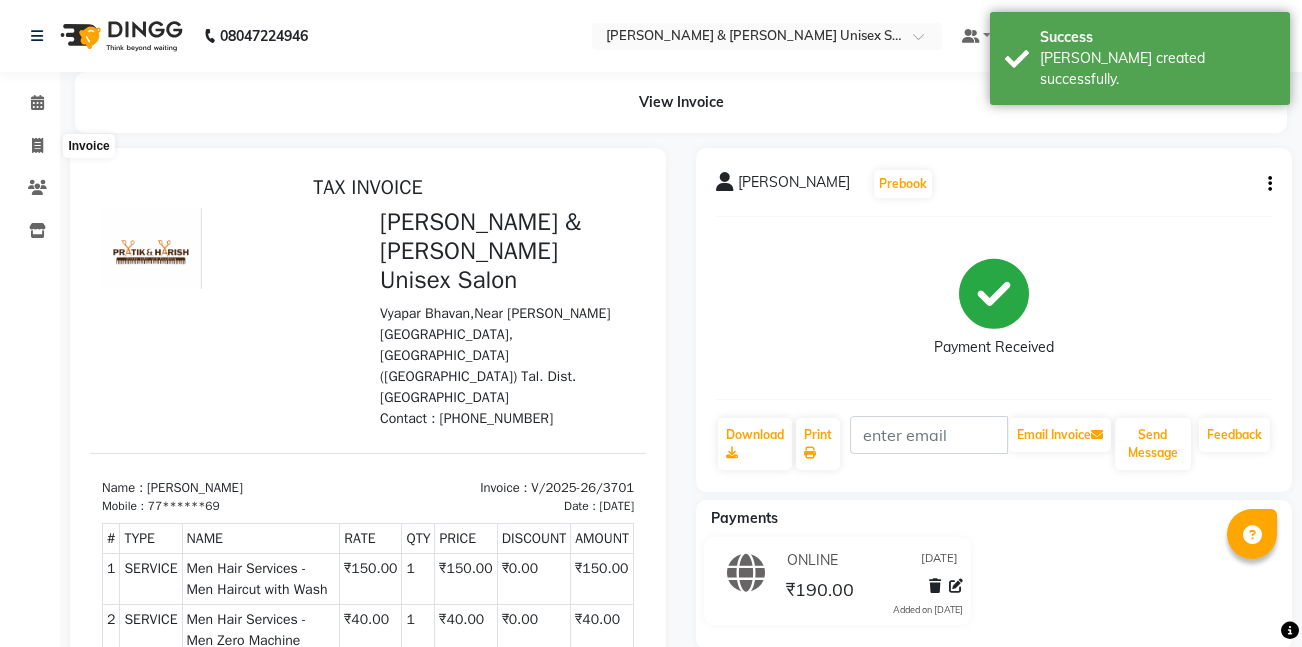 select on "6770" 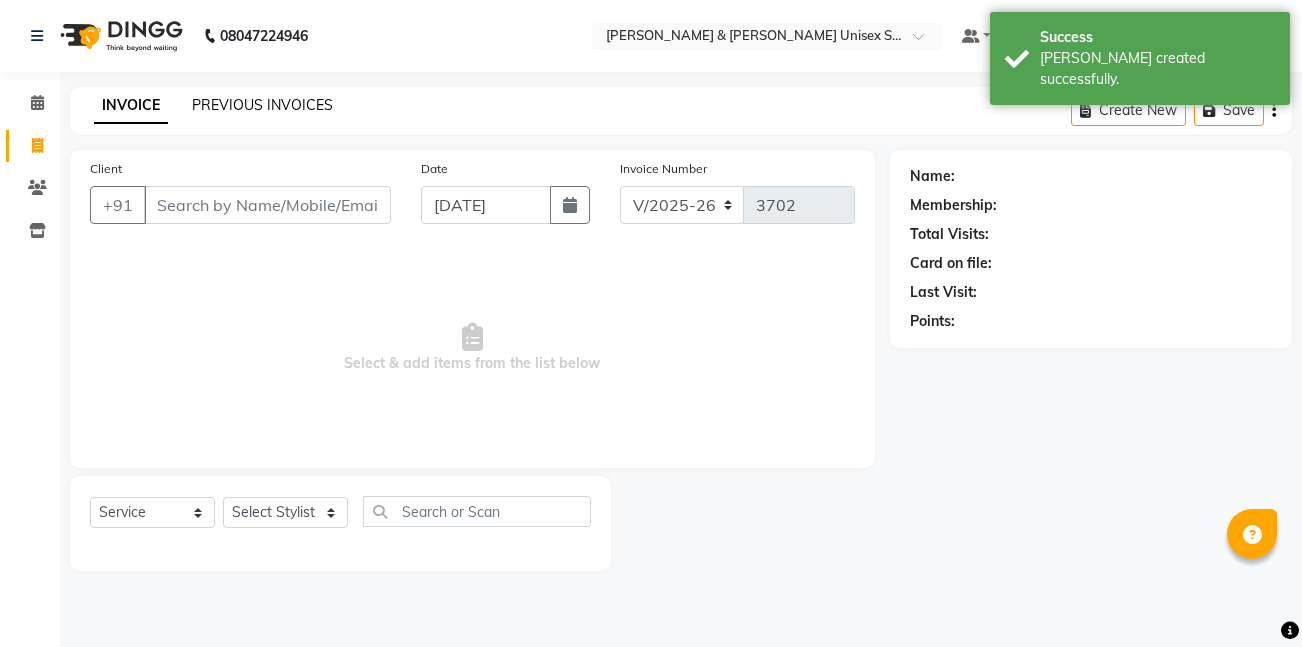 click on "PREVIOUS INVOICES" 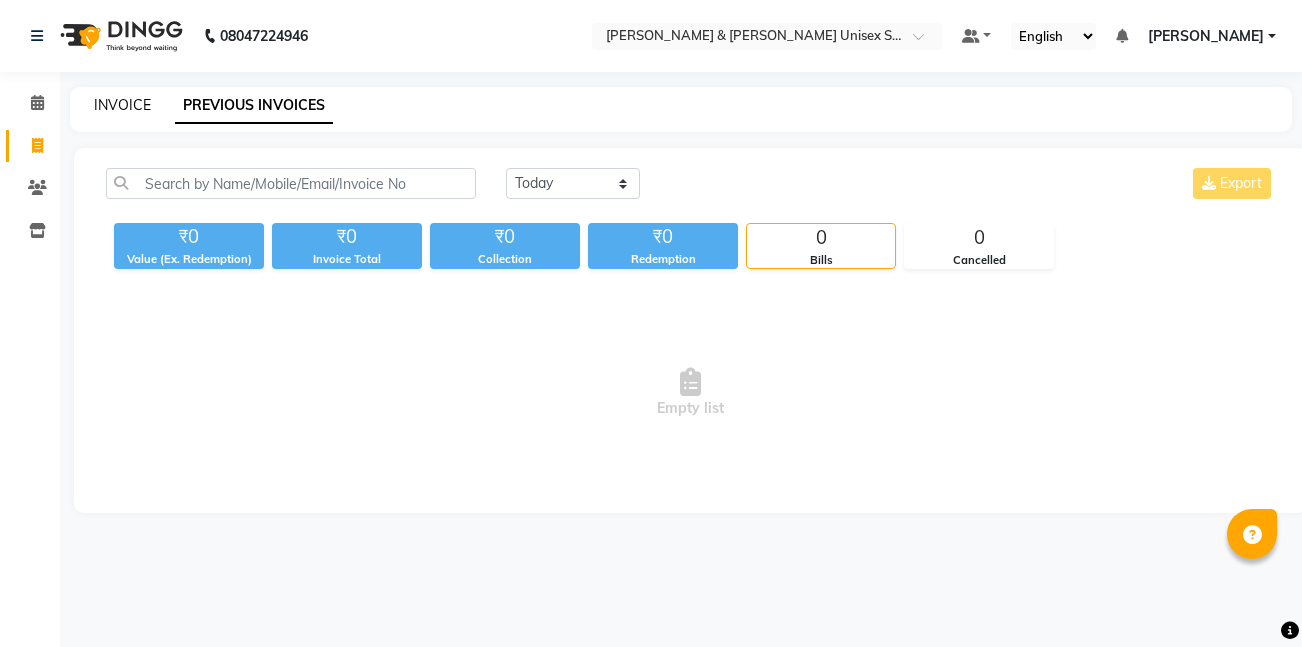 click on "INVOICE" 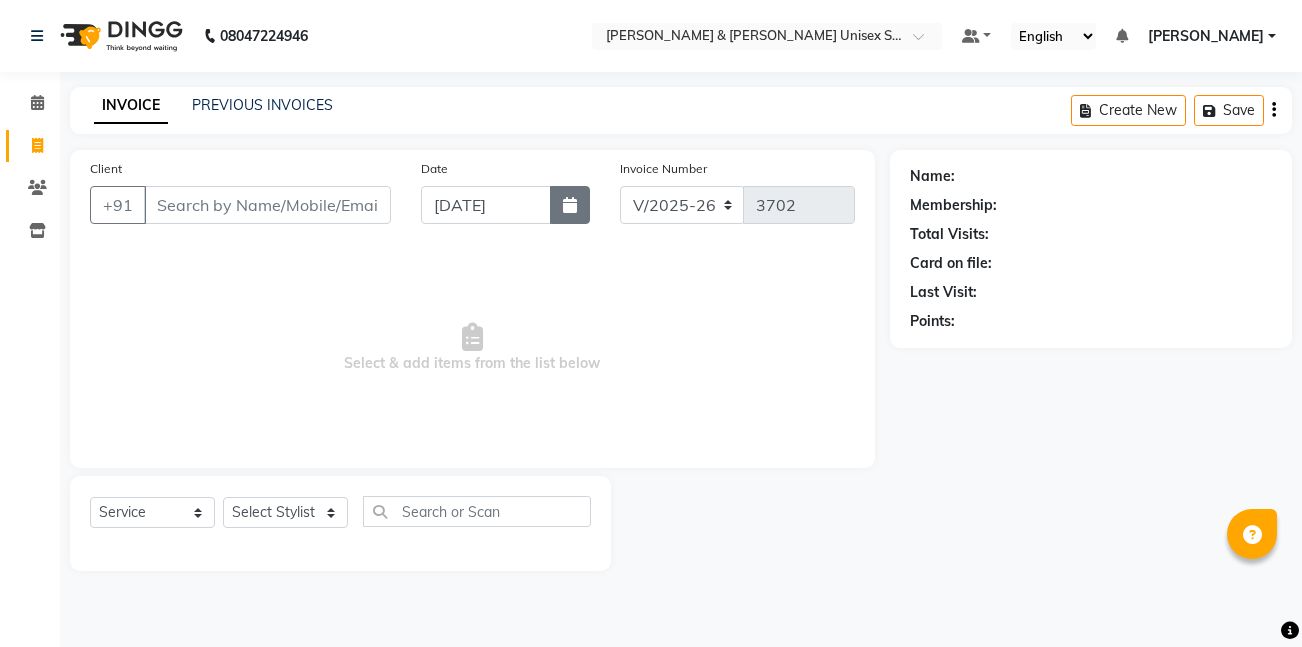 click 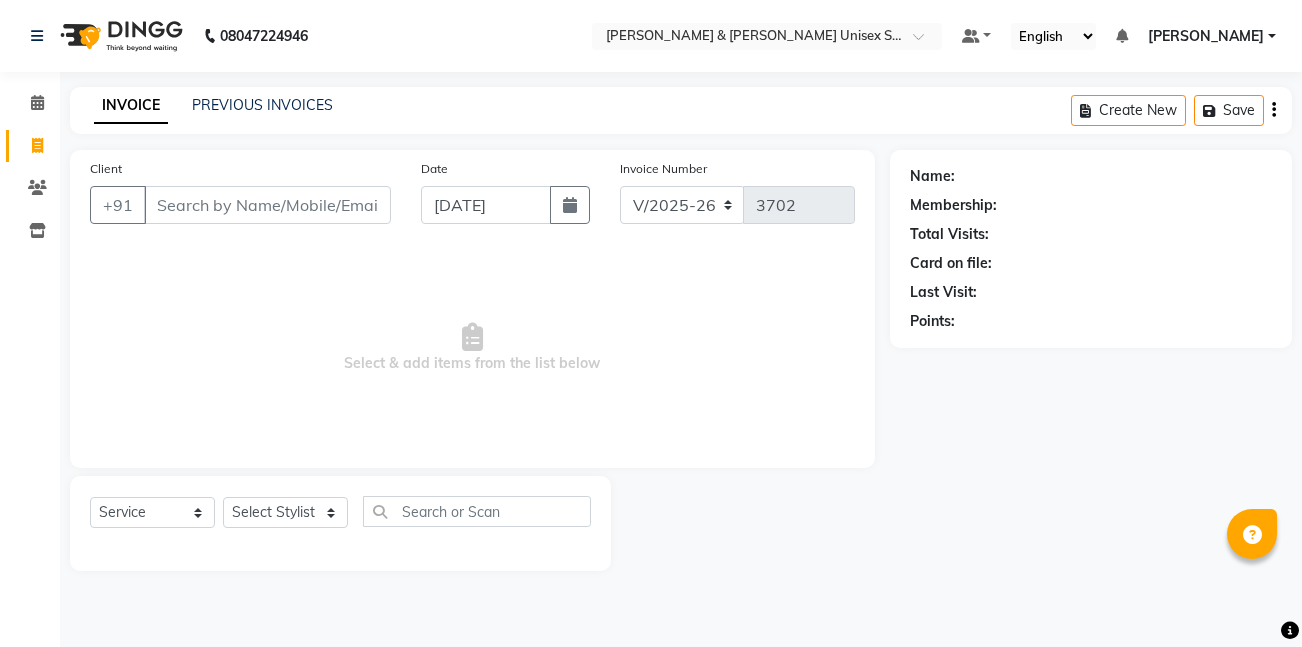 select on "7" 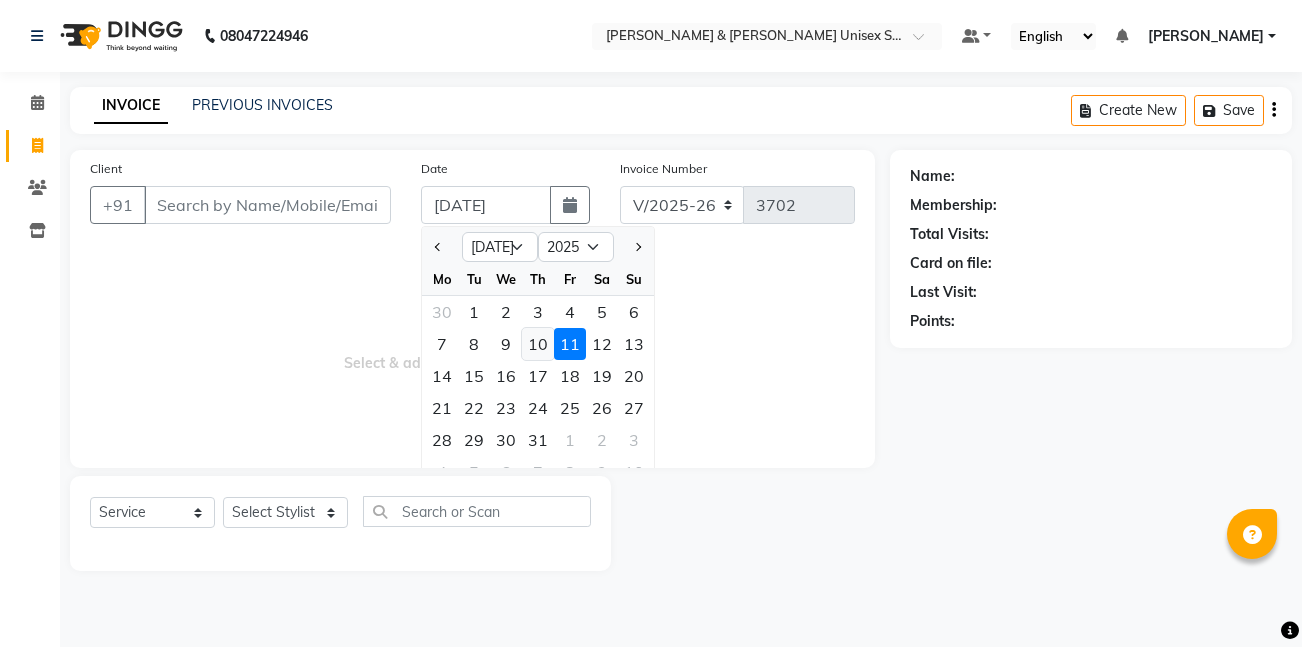 click on "10" 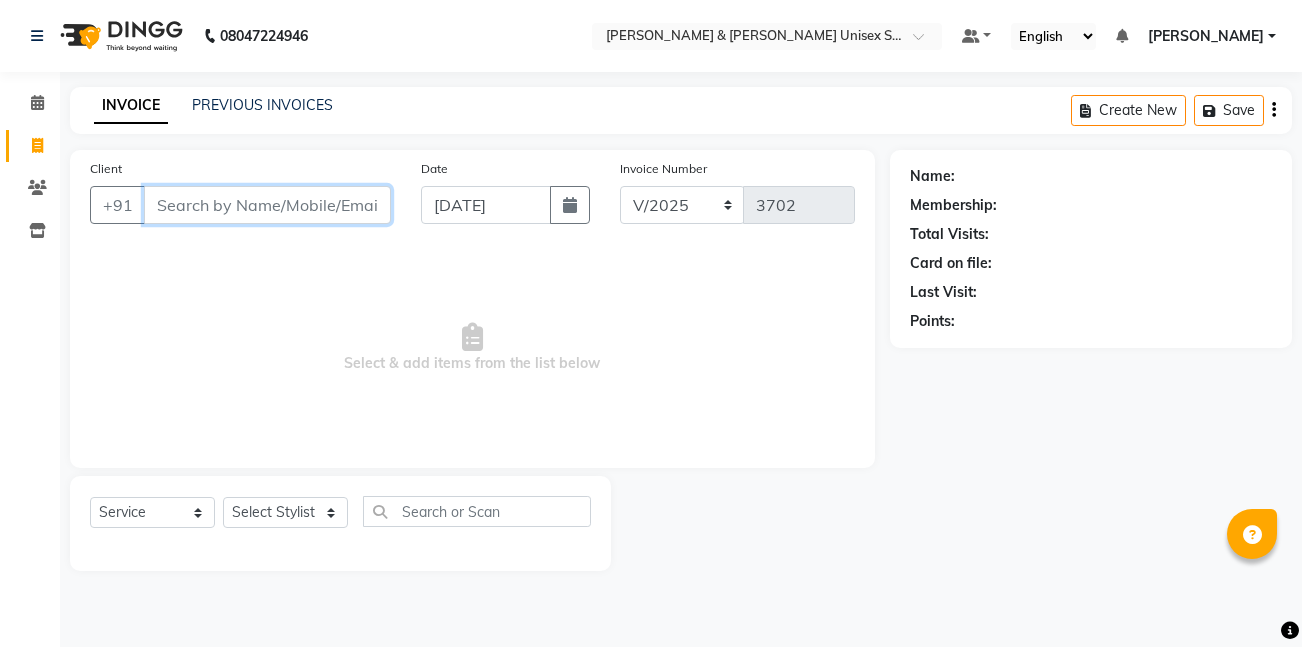 click on "Client" at bounding box center [267, 205] 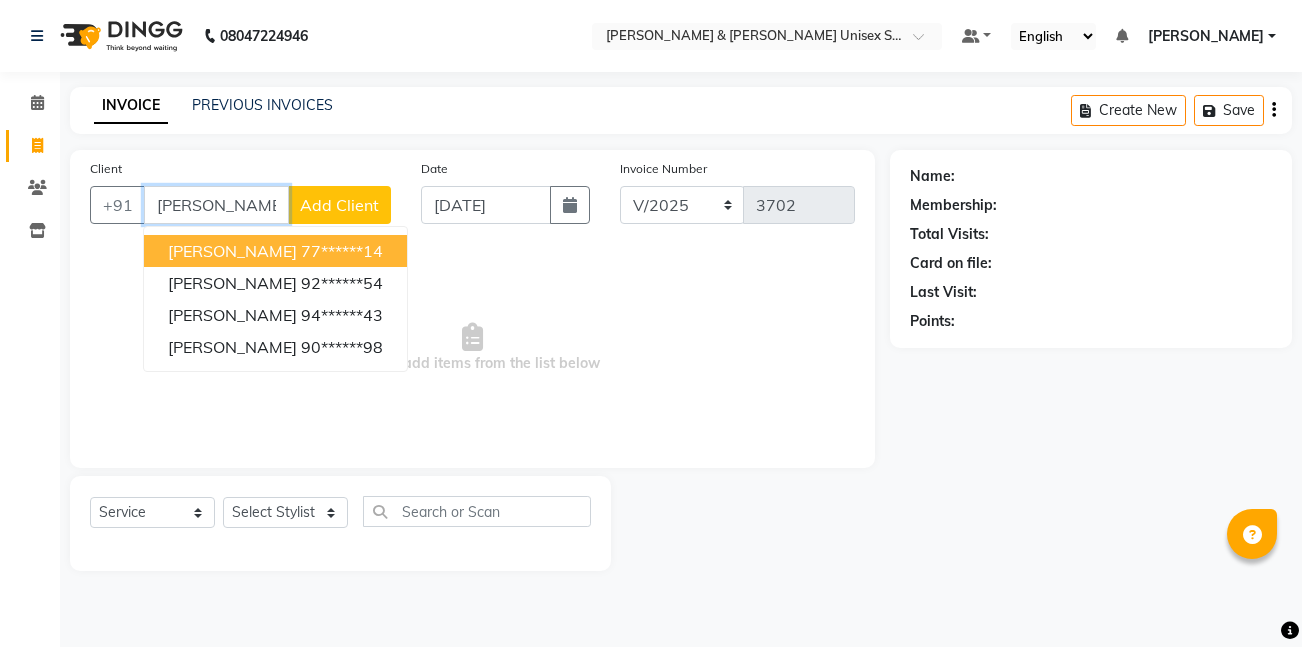 click on "77******14" at bounding box center (342, 251) 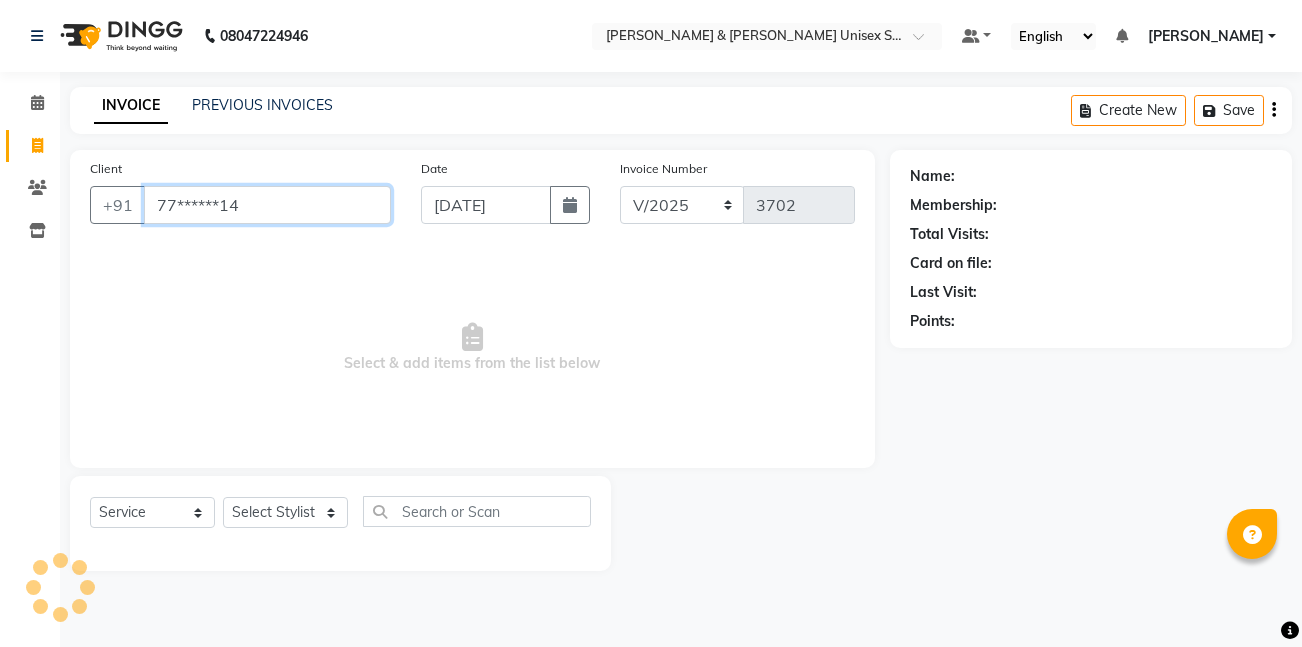 type on "77******14" 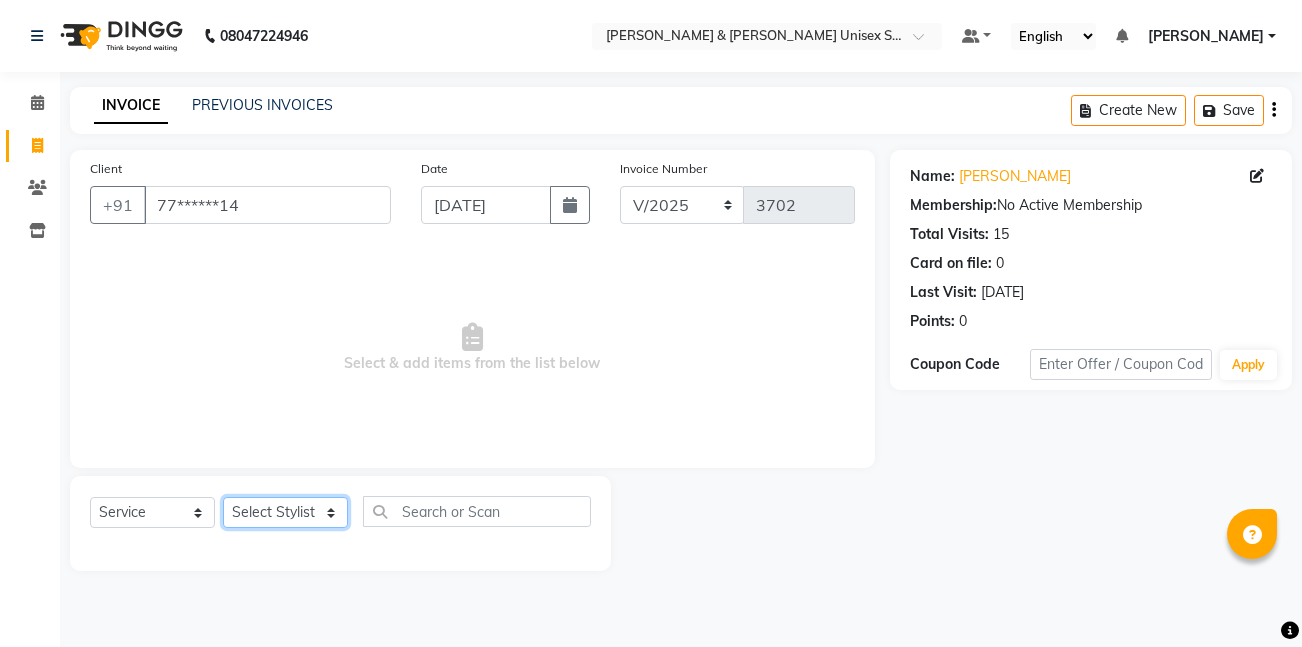 click on "Select Stylist [PERSON_NAME] [PERSON_NAME] [PERSON_NAME][GEOGRAPHIC_DATA] [PERSON_NAME] NEHA PH SALON [PERSON_NAME] SACHIN  SAIF [PERSON_NAME] YASH" 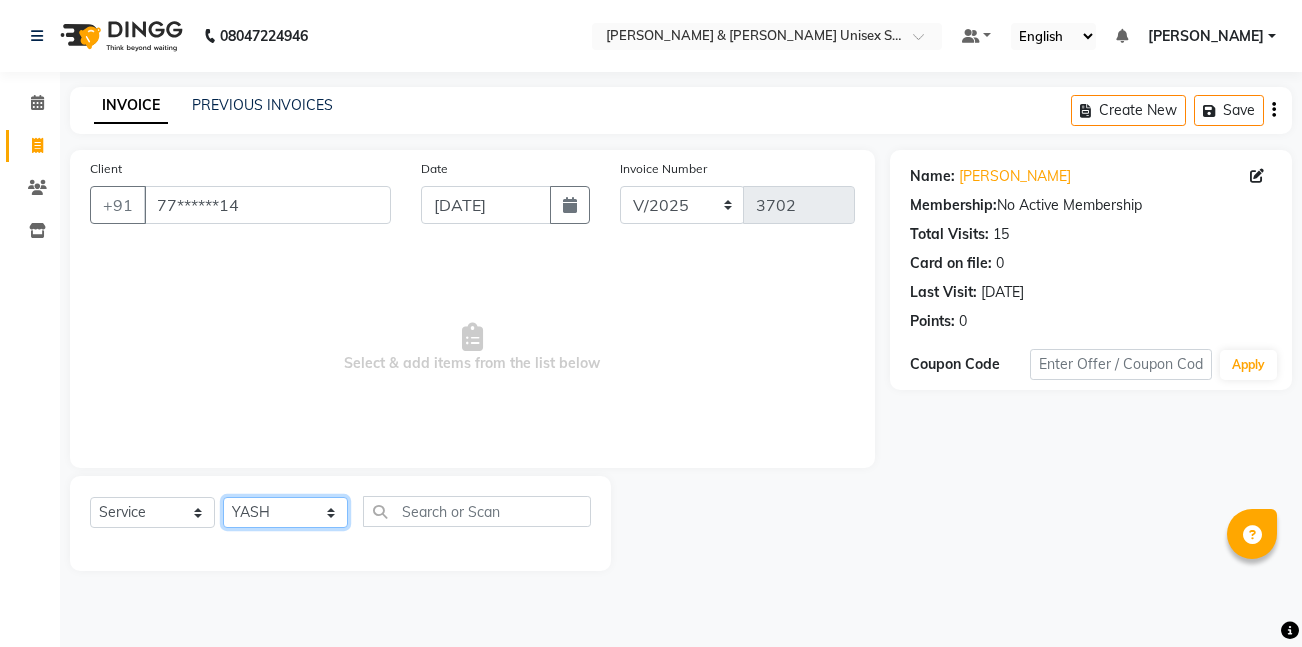 click on "Select Stylist [PERSON_NAME] [PERSON_NAME] [PERSON_NAME][GEOGRAPHIC_DATA] [PERSON_NAME] NEHA PH SALON [PERSON_NAME] SACHIN  SAIF [PERSON_NAME] YASH" 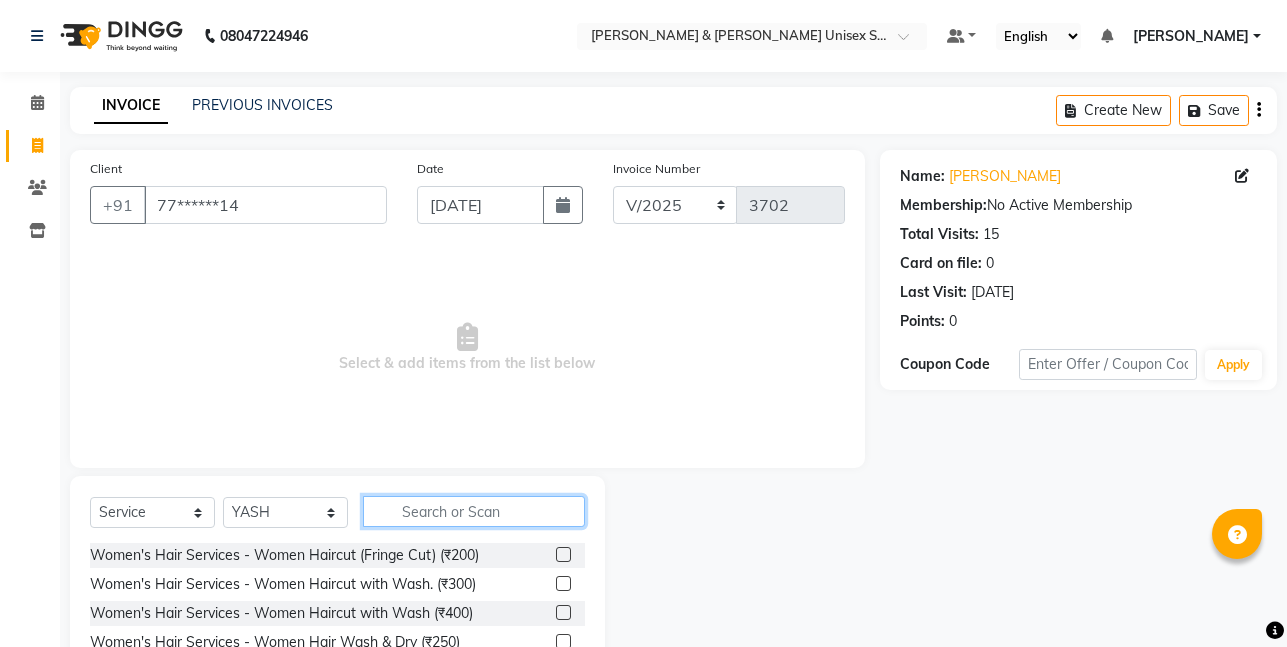 click 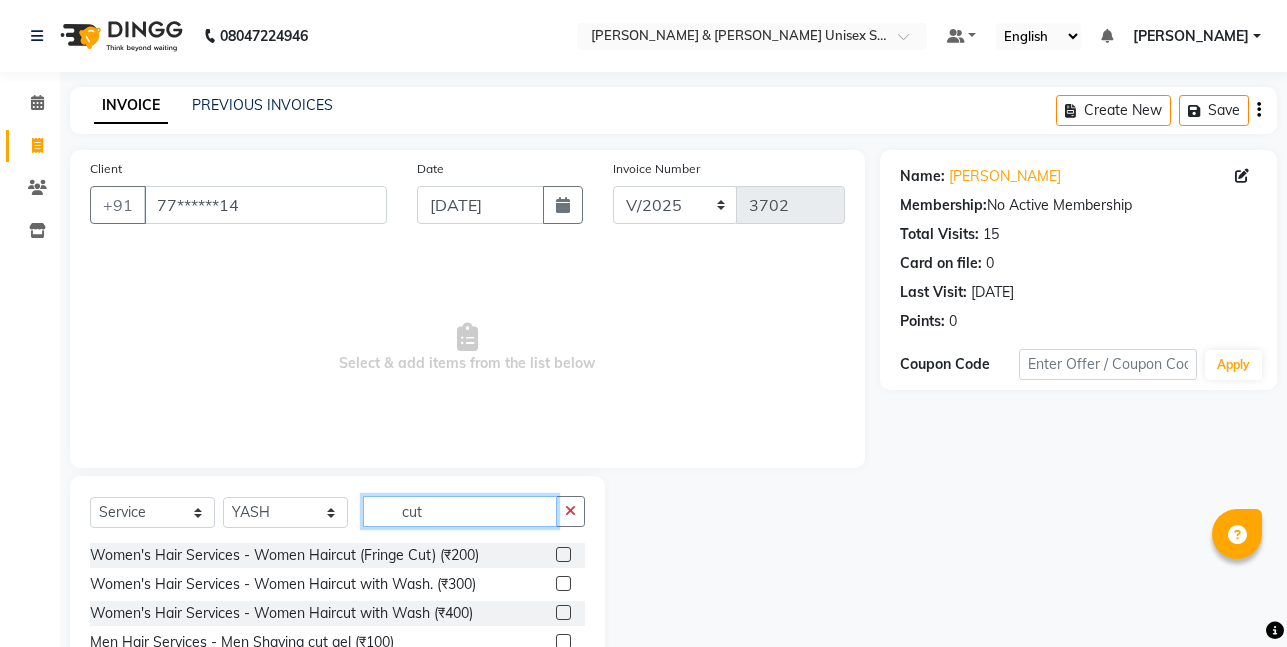 scroll, scrollTop: 154, scrollLeft: 0, axis: vertical 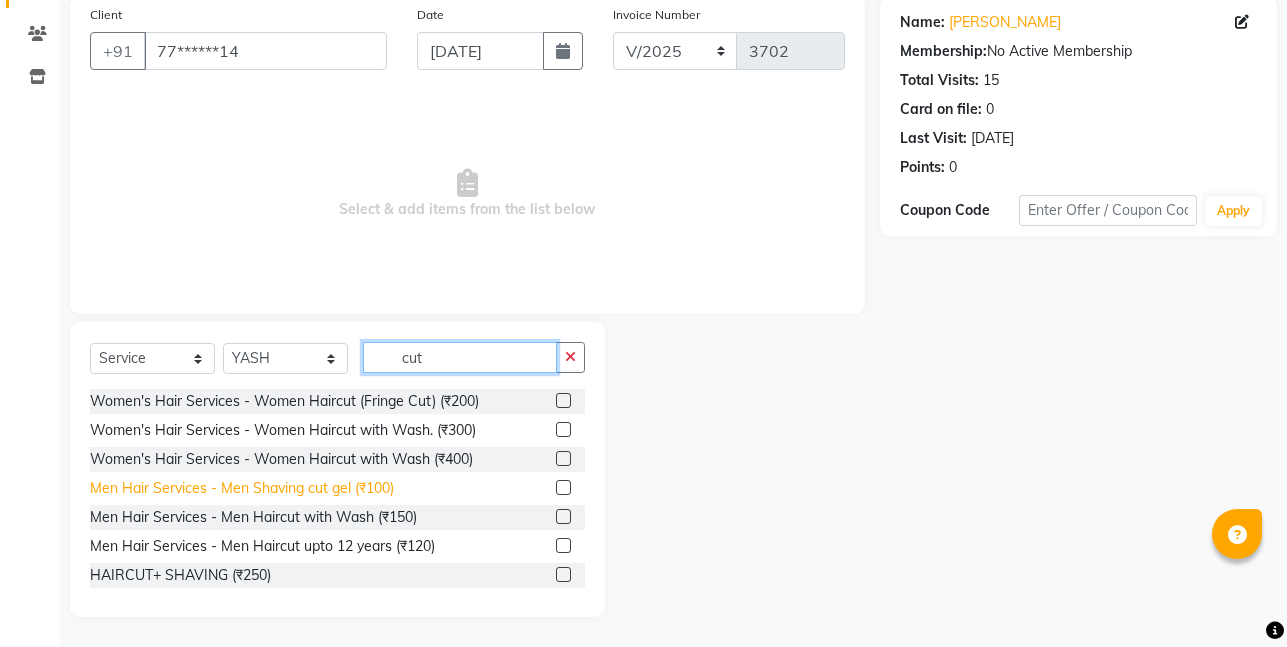type on "cut" 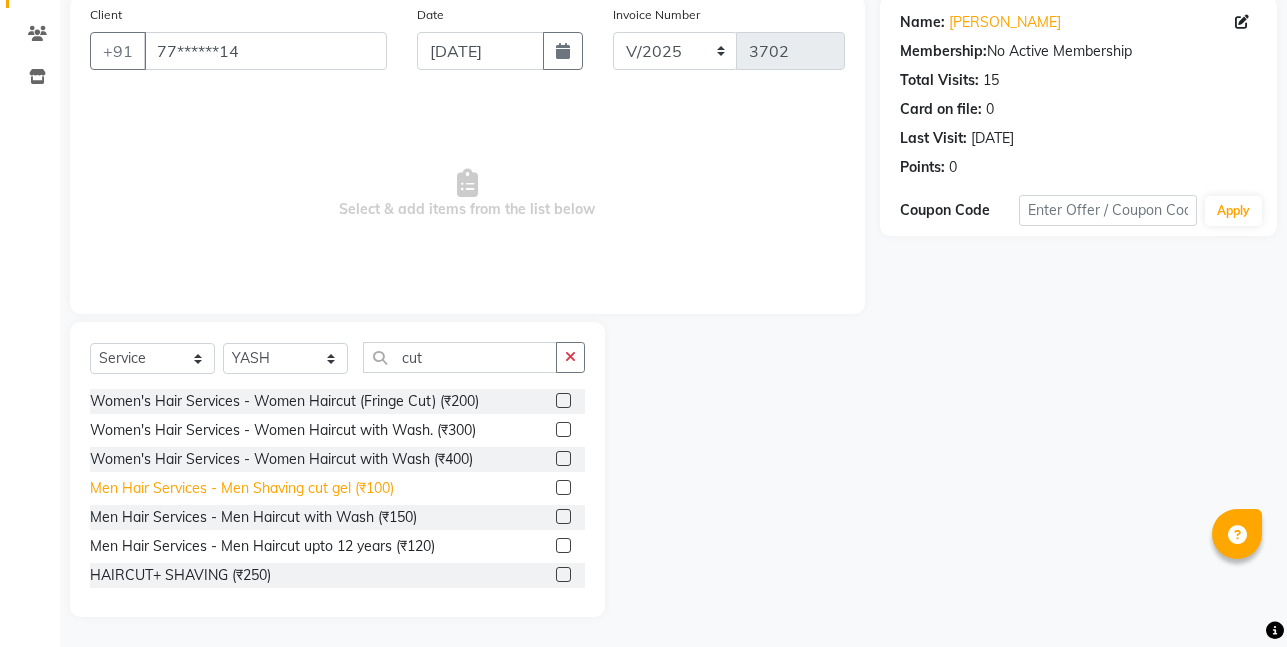 click on "Men Hair Services - Men Shaving cut gel (₹100)" 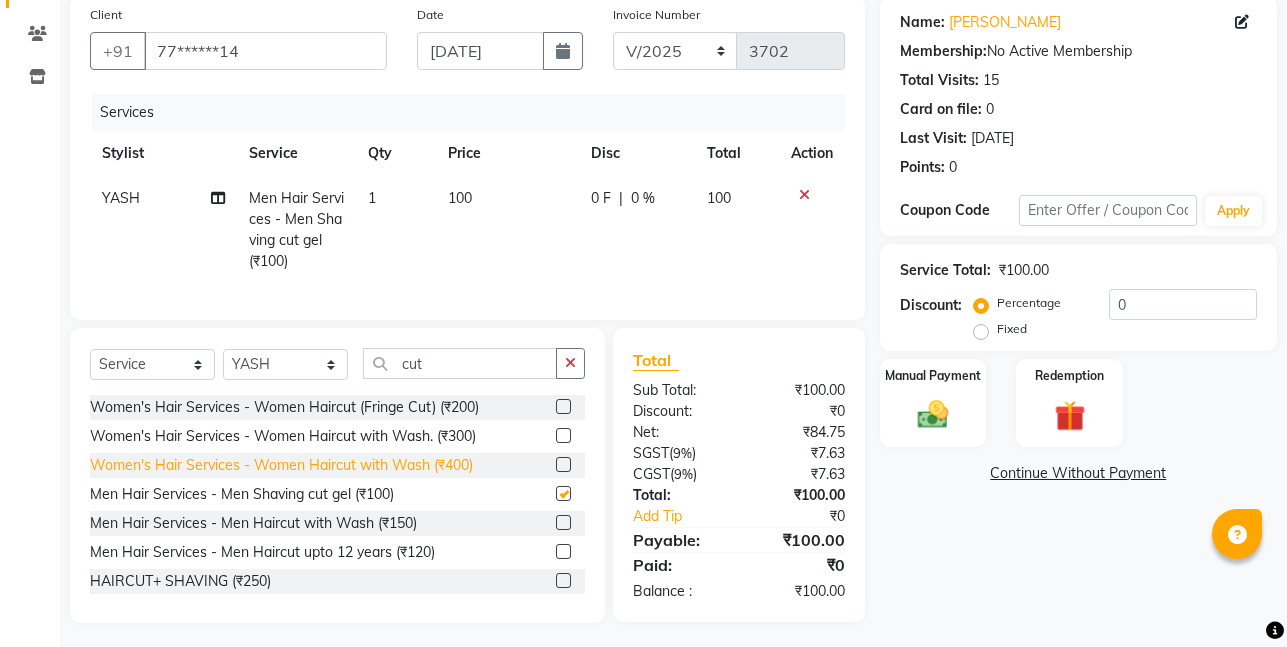 checkbox on "false" 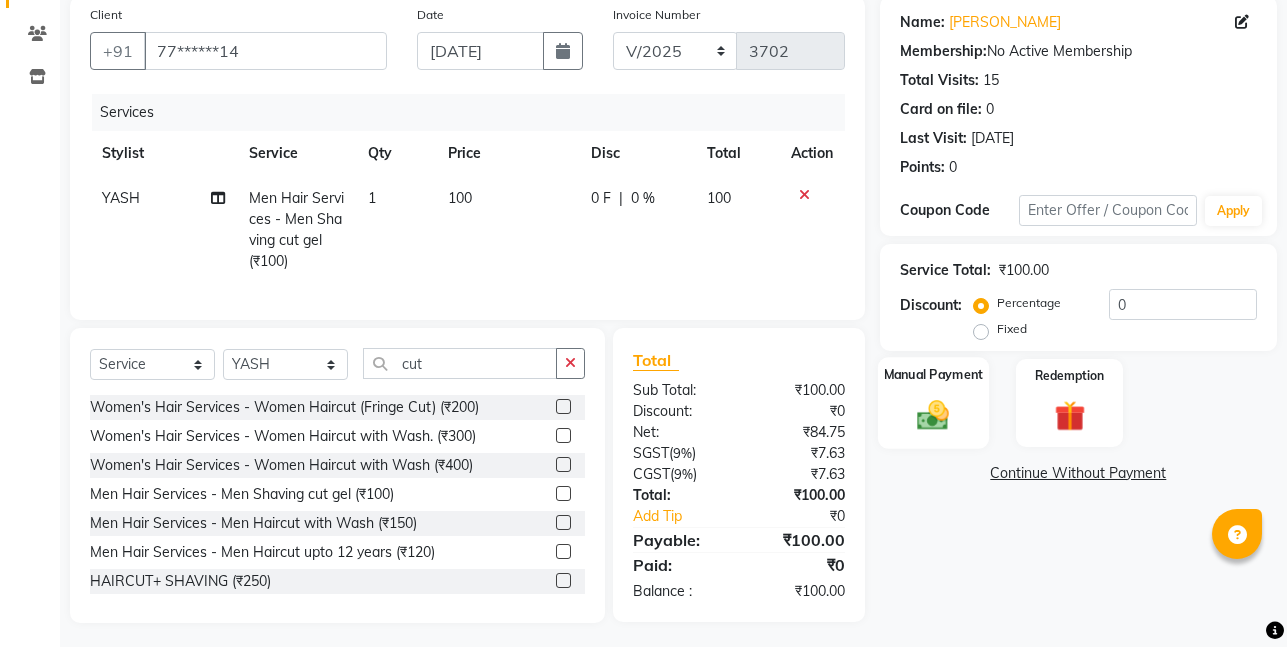 click 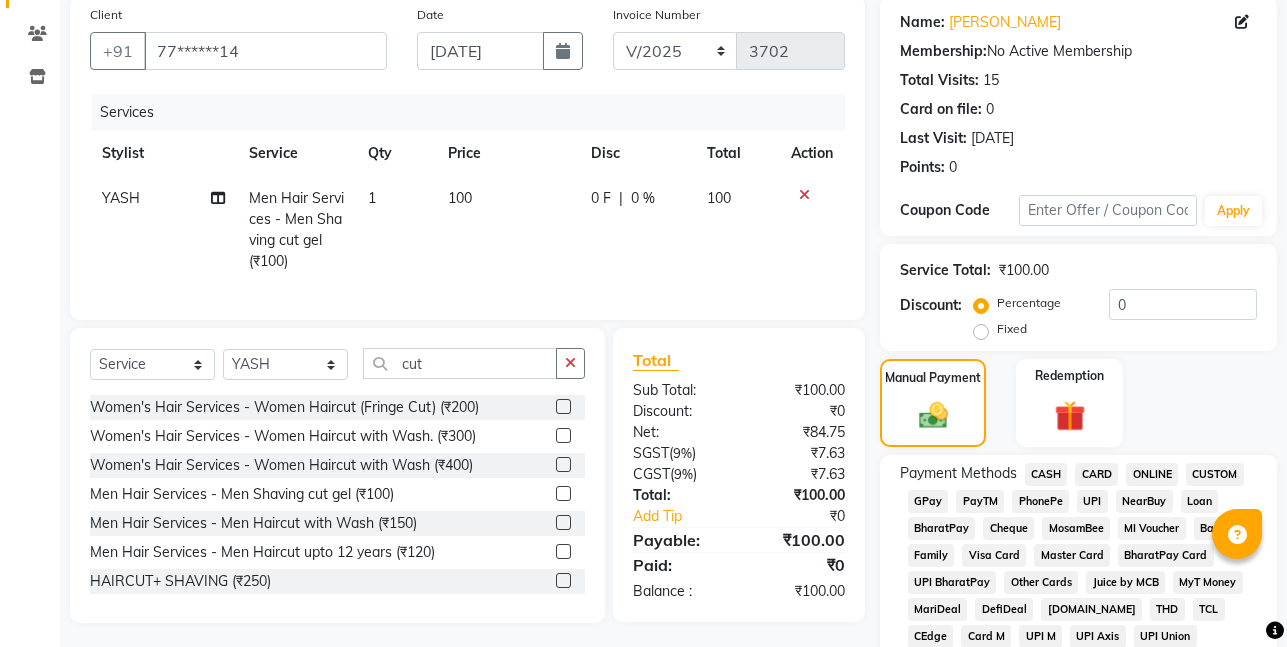 click on "ONLINE" 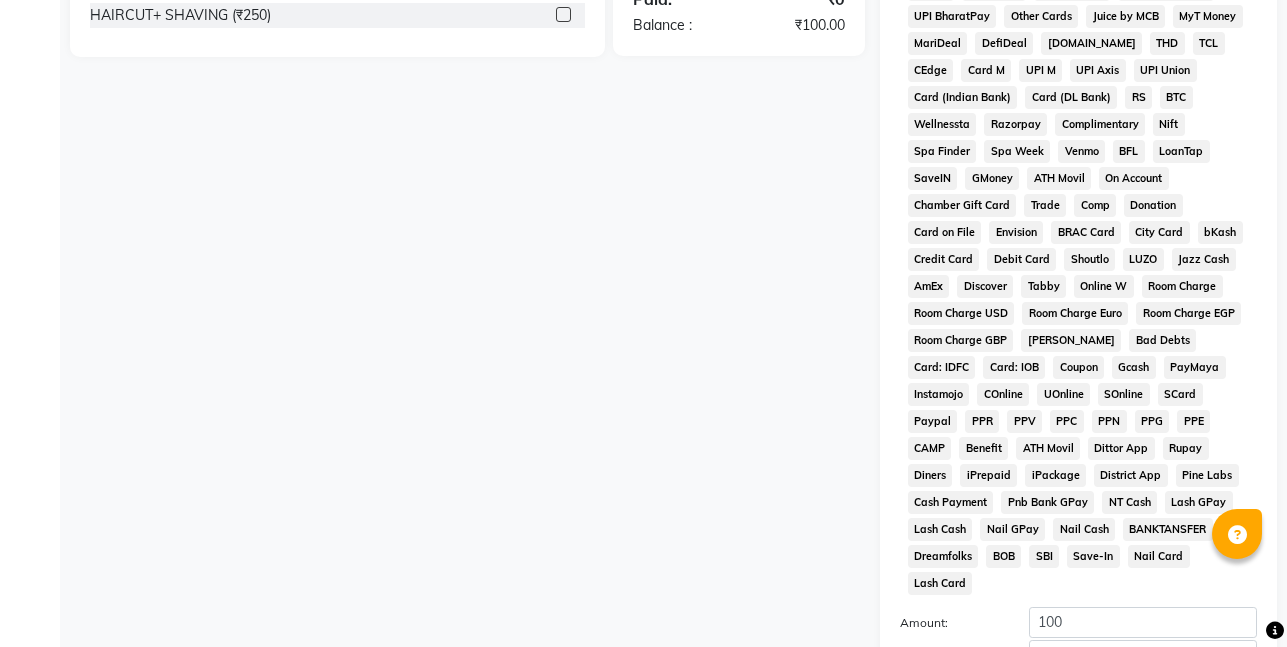 scroll, scrollTop: 830, scrollLeft: 0, axis: vertical 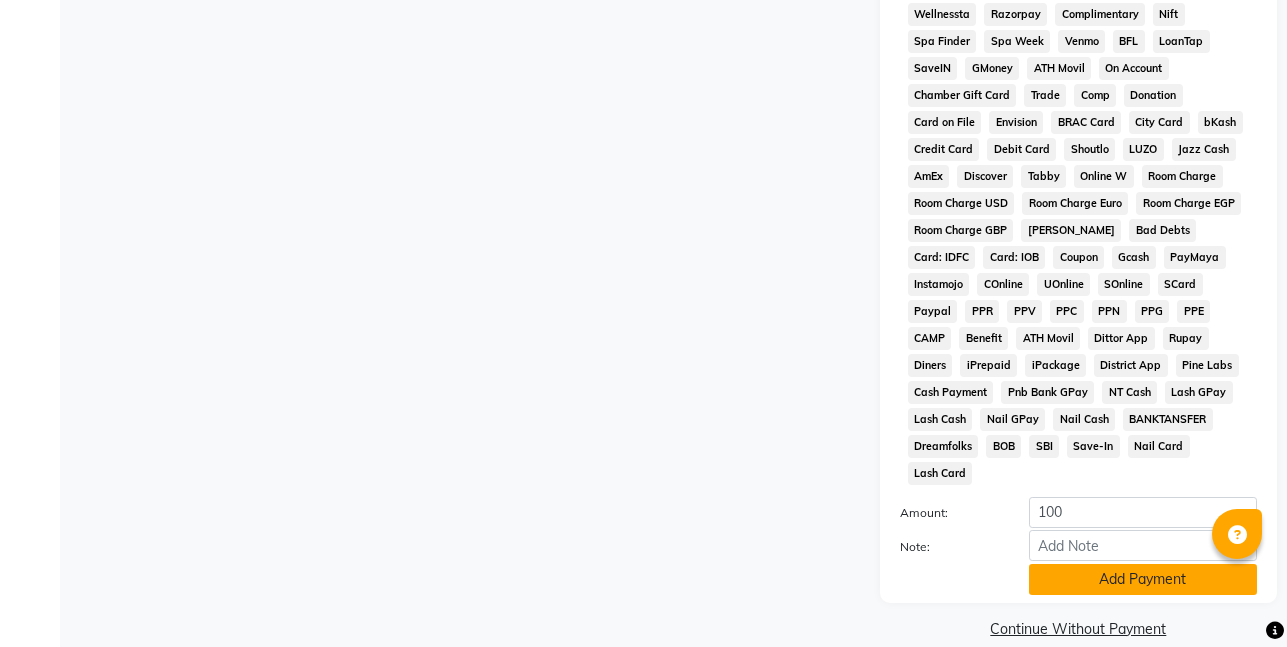 click on "Add Payment" 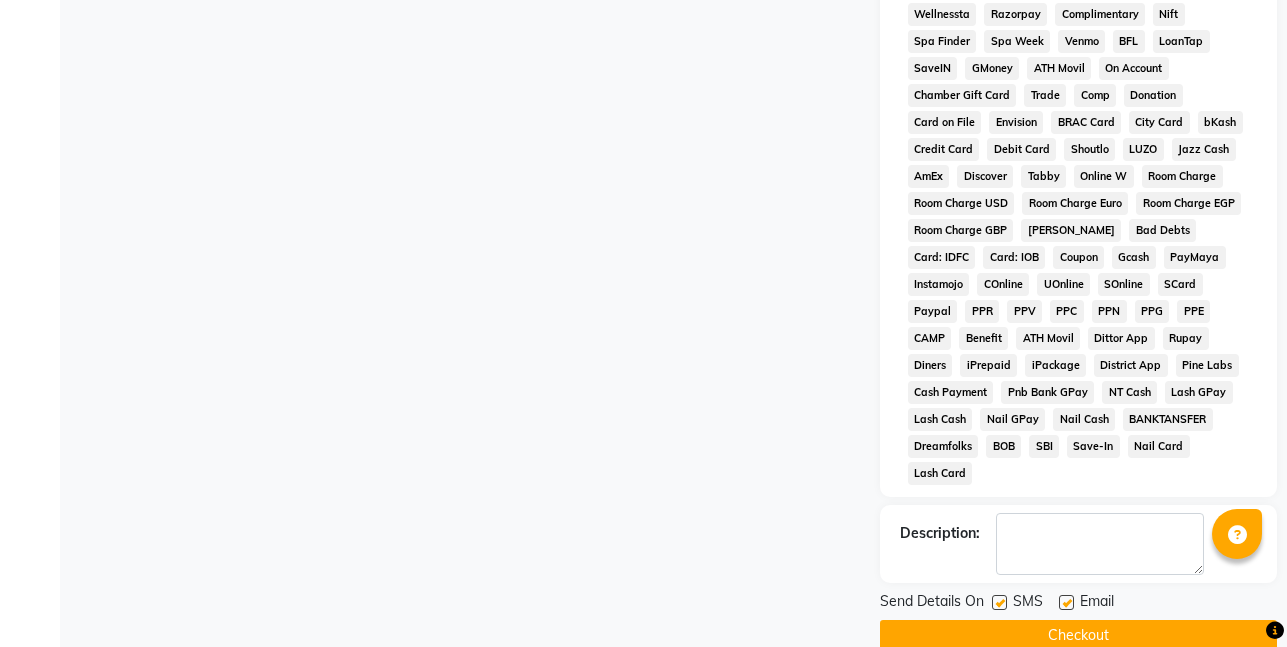 click on "Checkout" 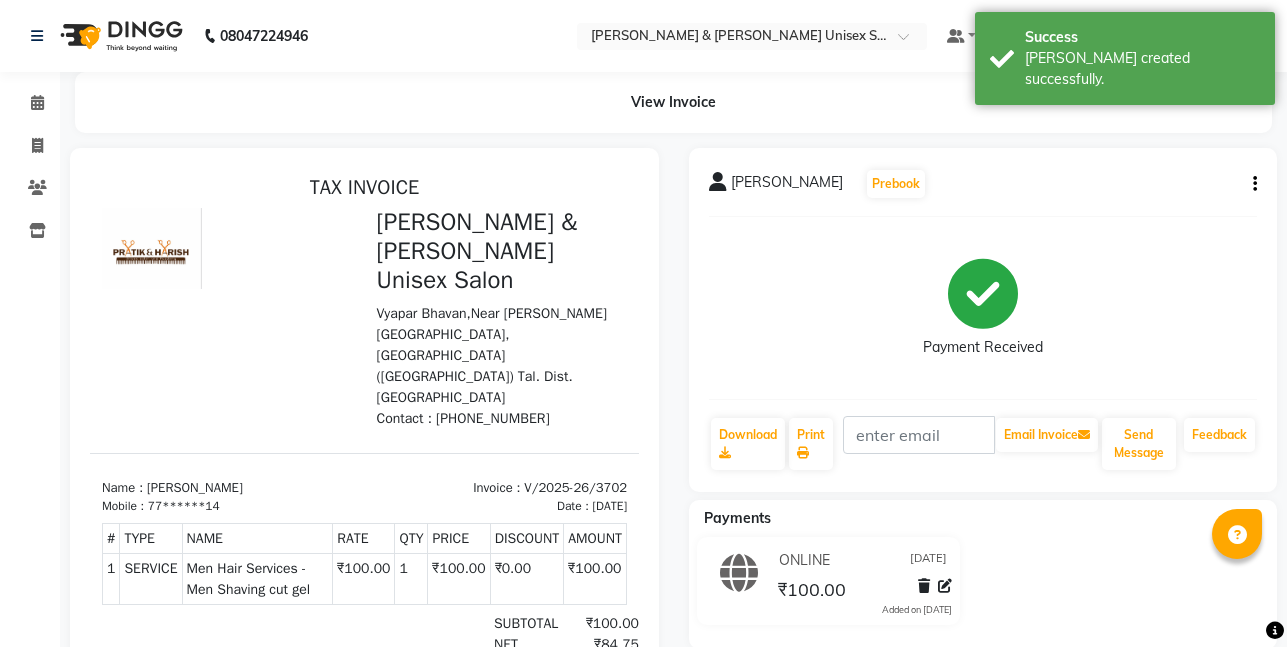 scroll, scrollTop: 0, scrollLeft: 0, axis: both 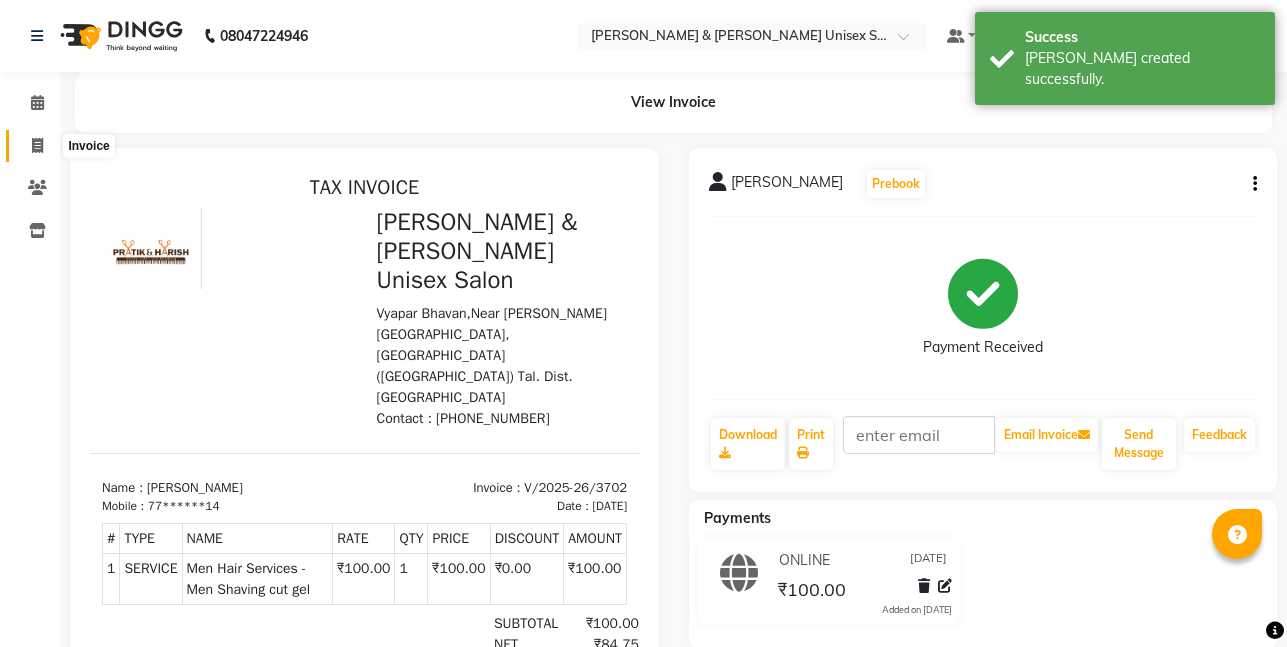 click 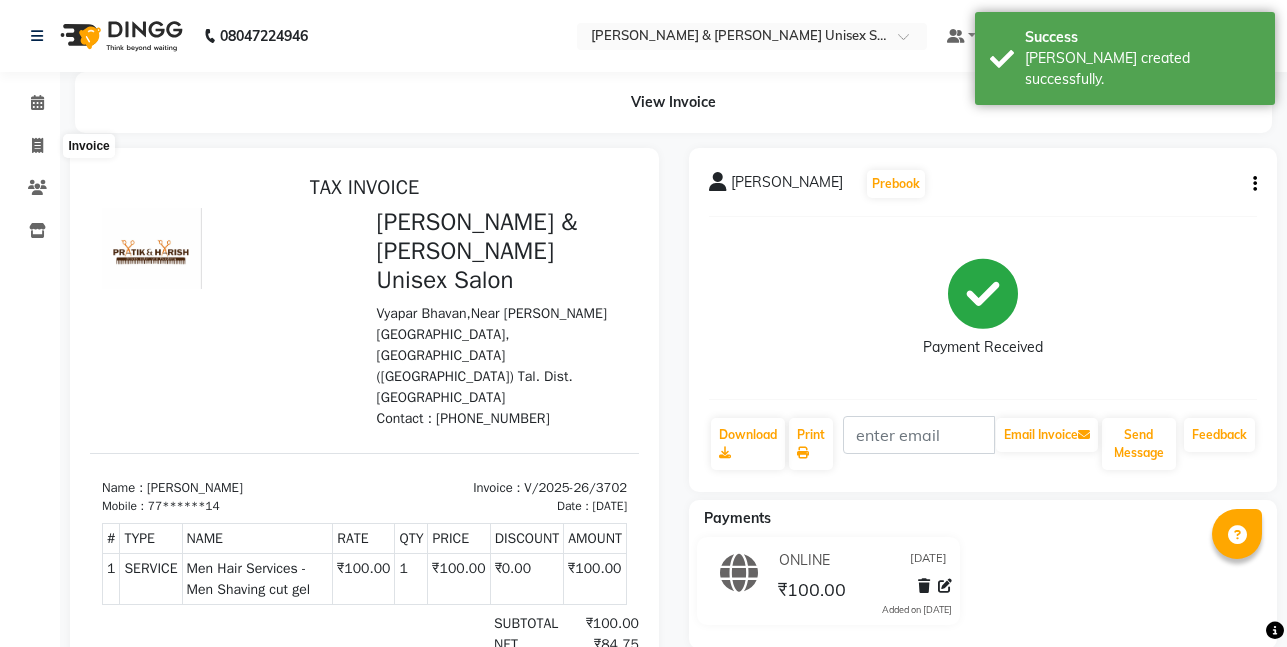 select on "service" 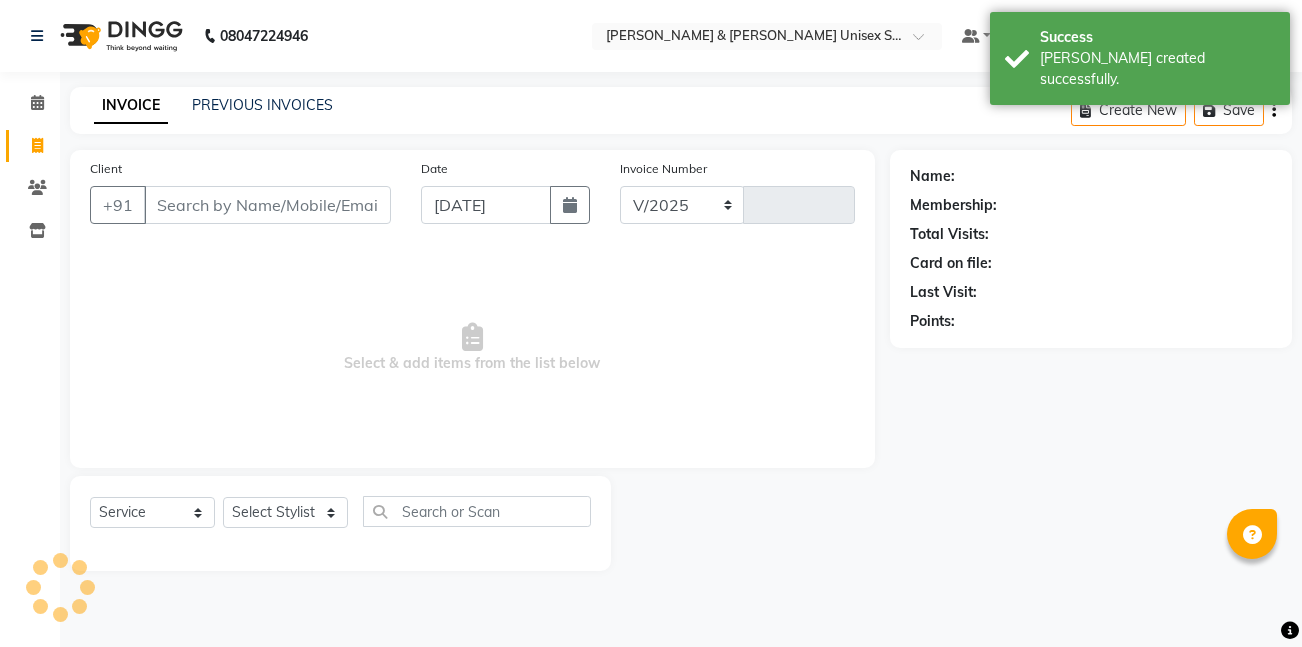 select on "6770" 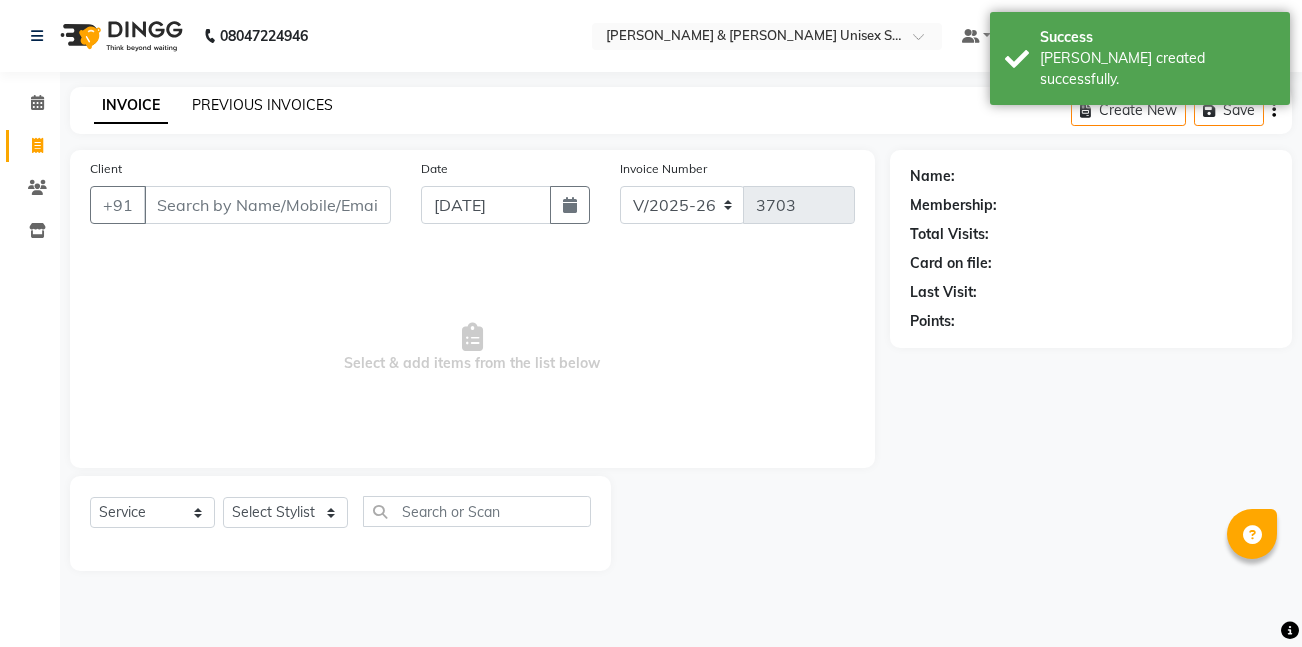 click on "PREVIOUS INVOICES" 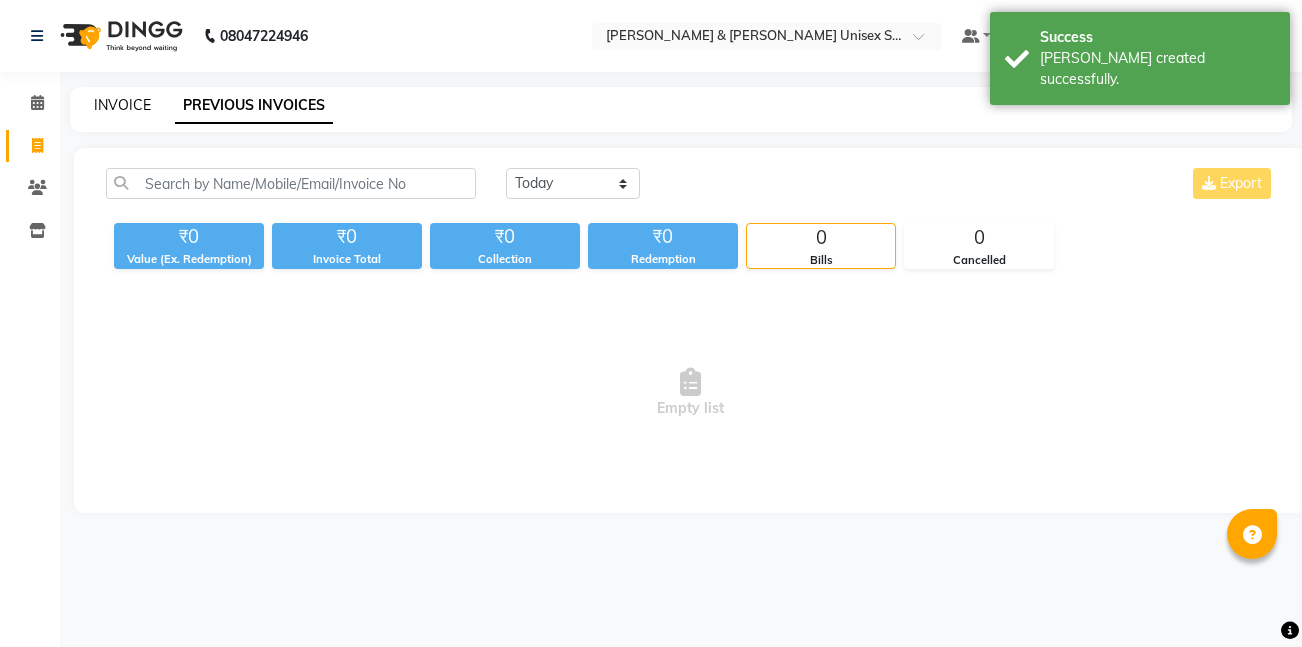click on "INVOICE" 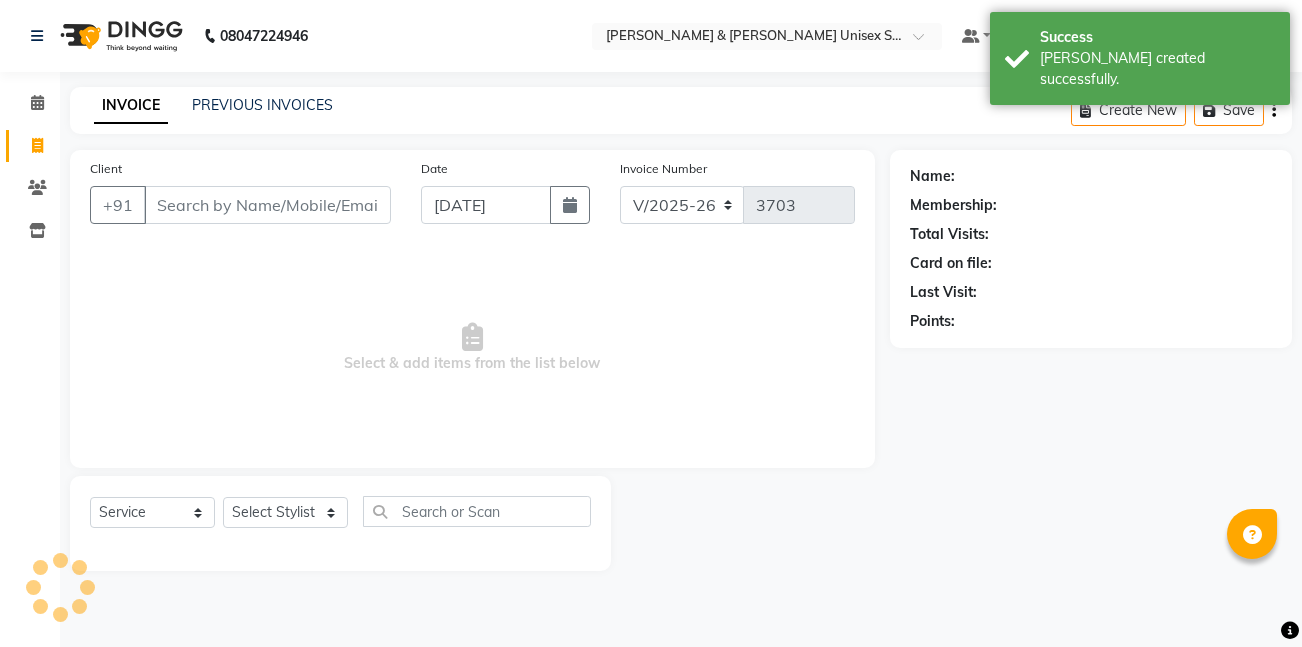 click on "Date [DATE]" 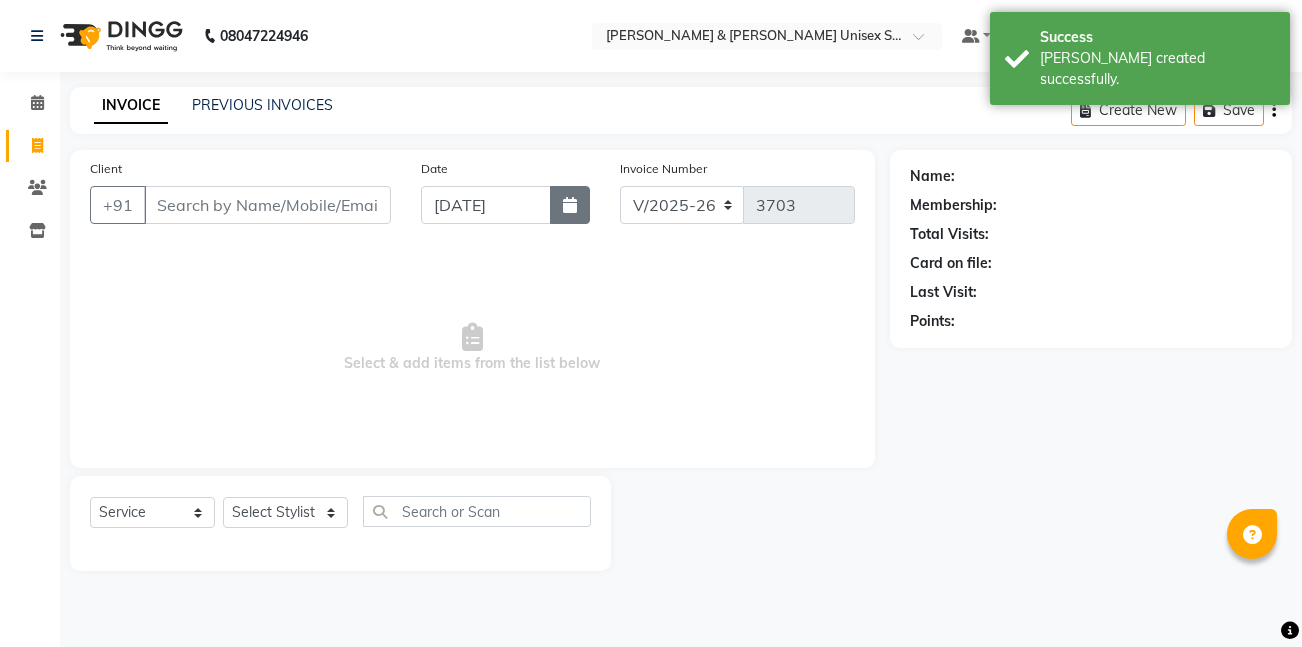 click 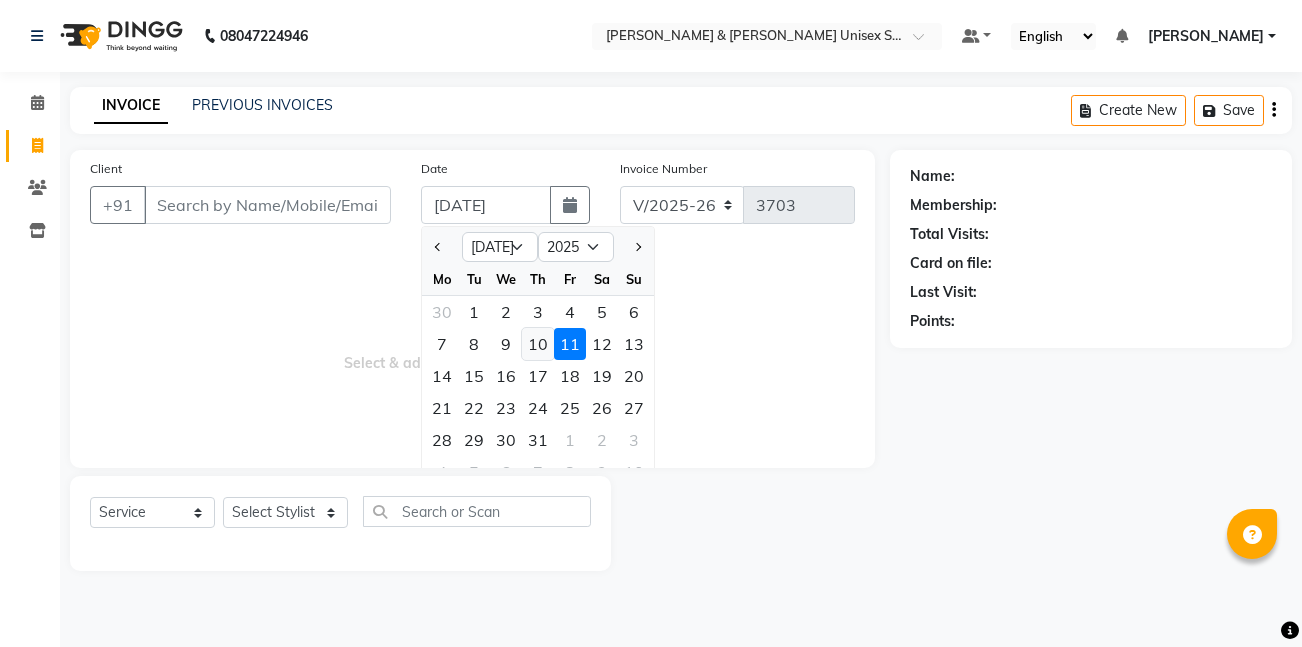 click on "10" 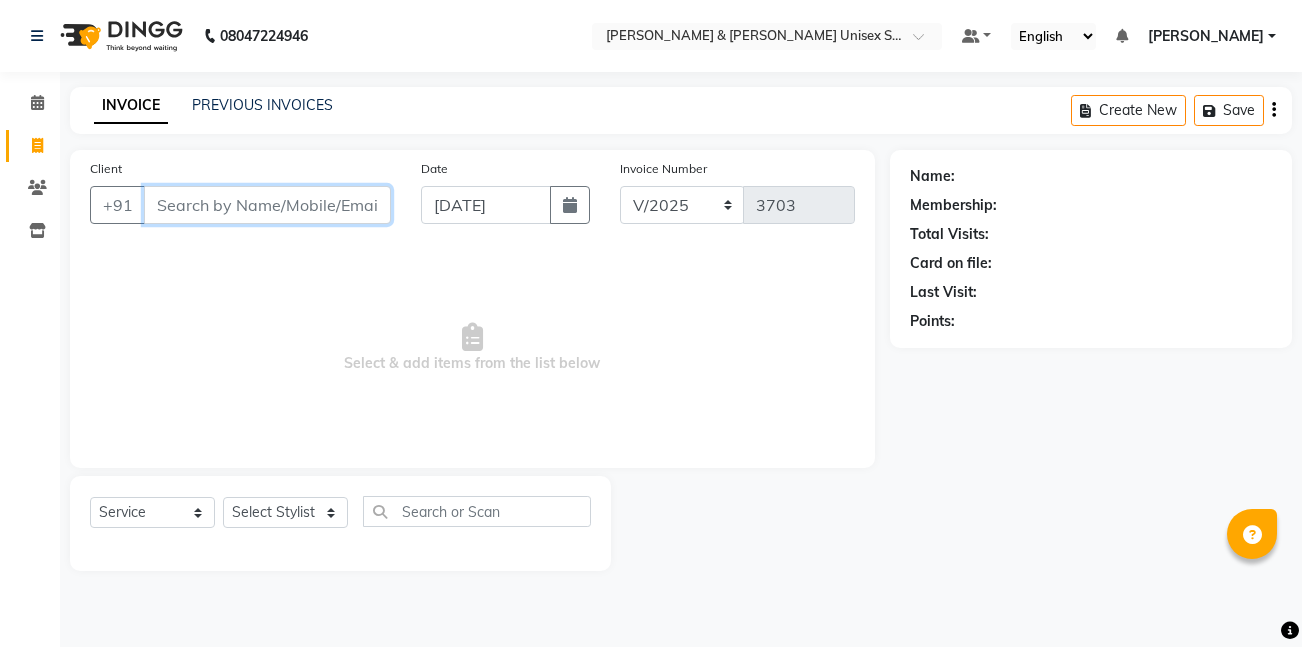 click on "Client" at bounding box center [267, 205] 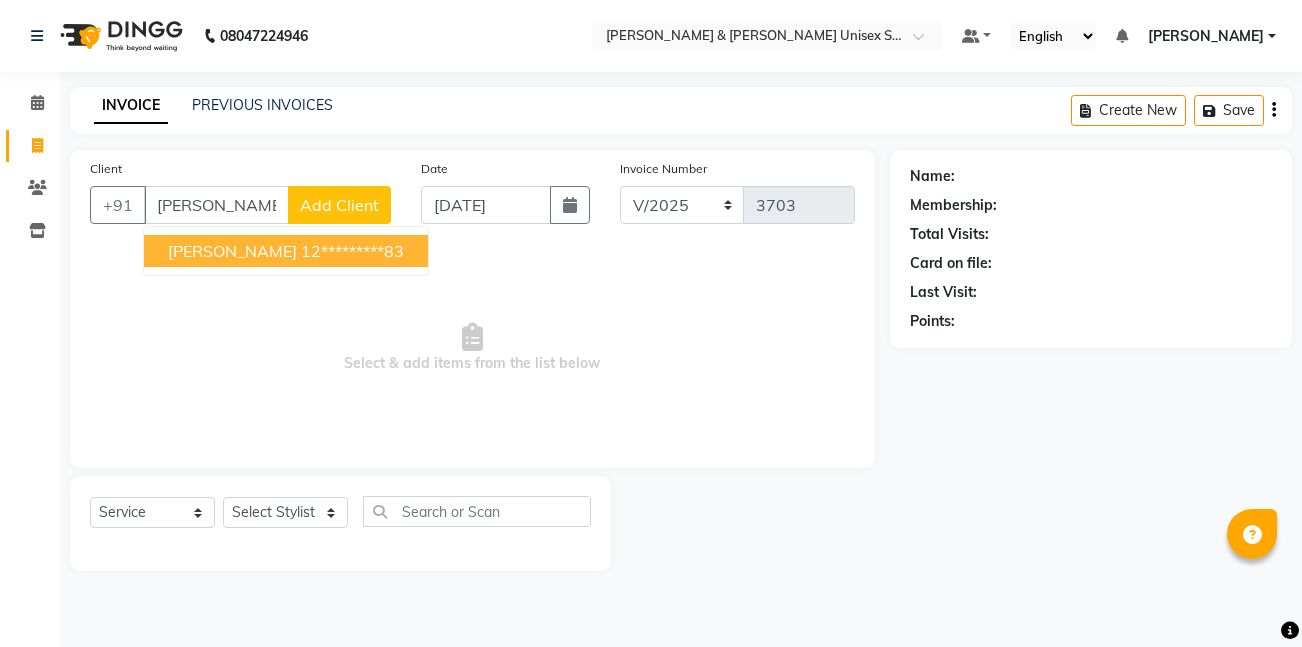 drag, startPoint x: 753, startPoint y: 391, endPoint x: 1276, endPoint y: 478, distance: 530.18677 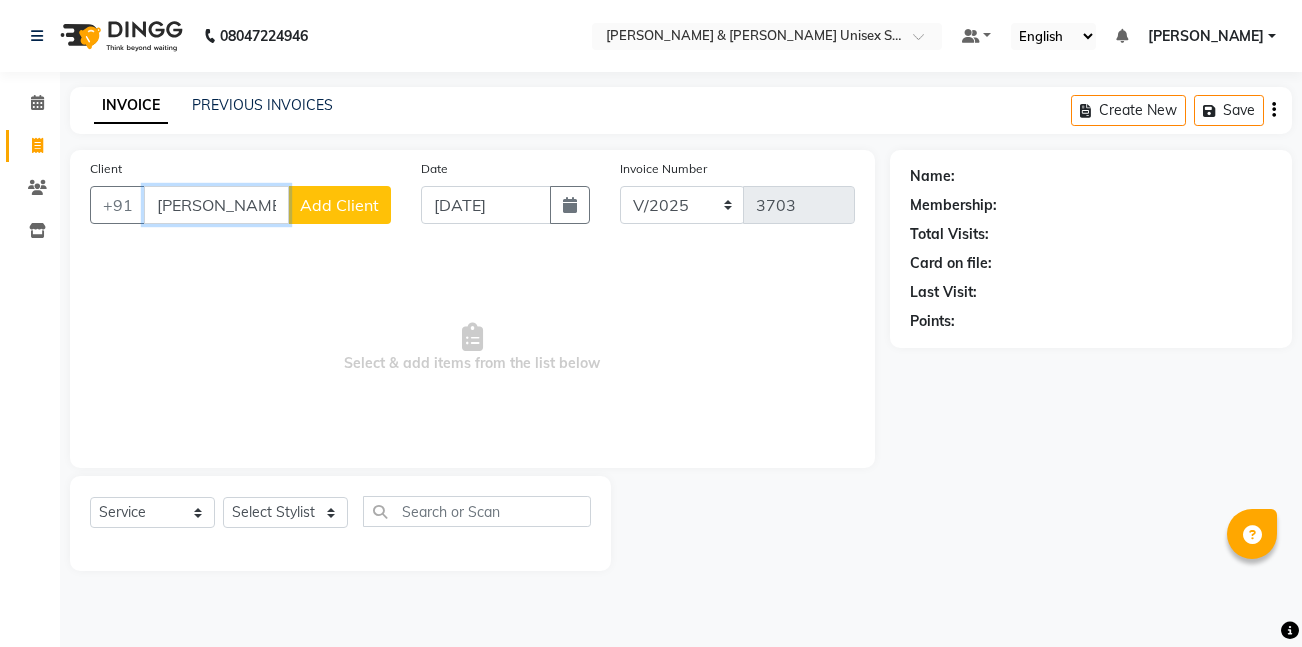 click on "[PERSON_NAME]" at bounding box center (216, 205) 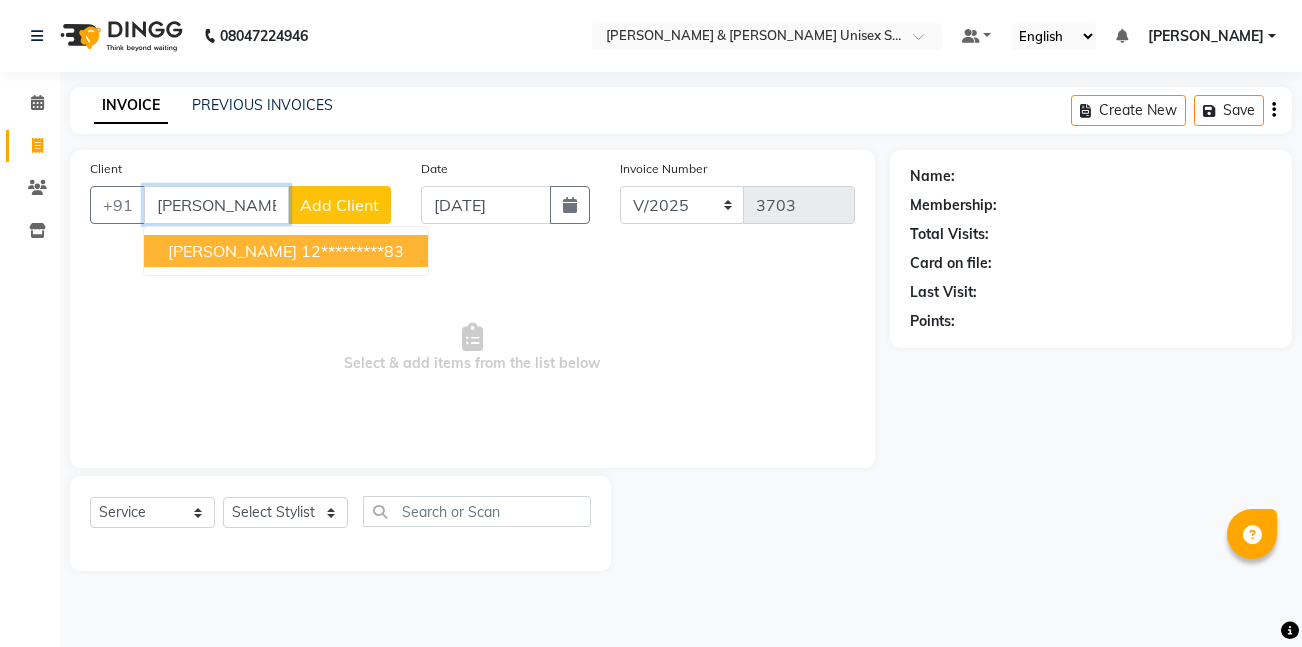 click on "12*********83" at bounding box center (352, 251) 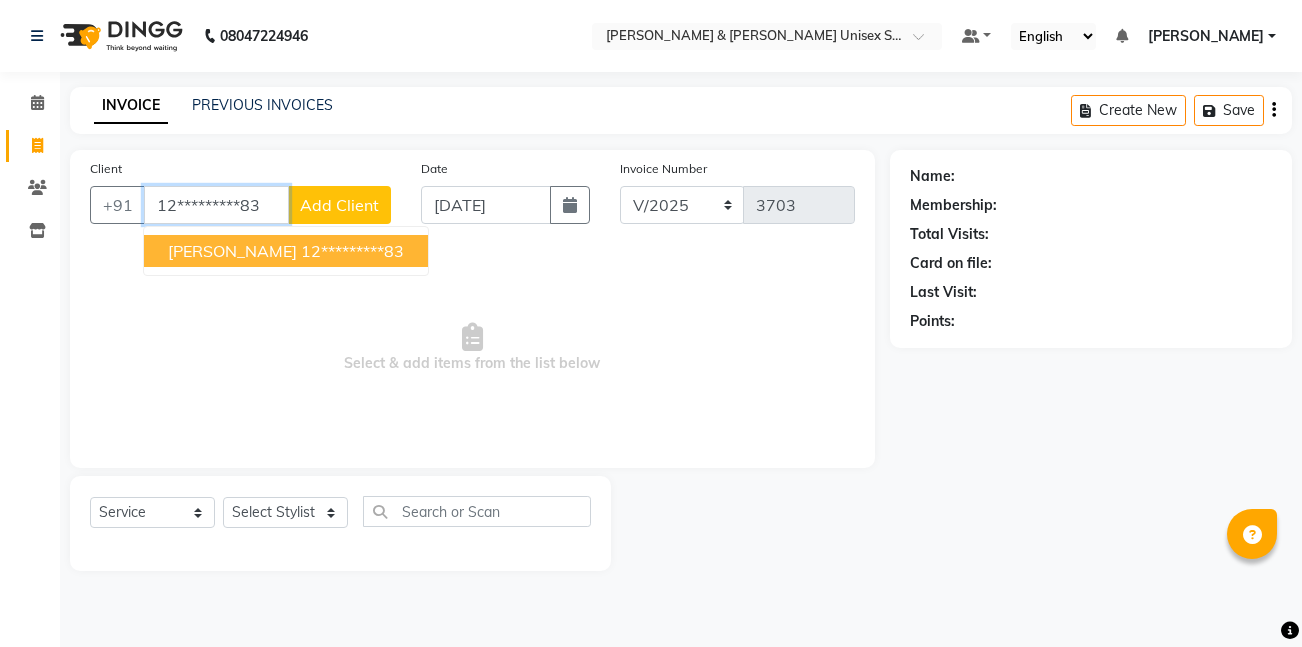 type on "12*********83" 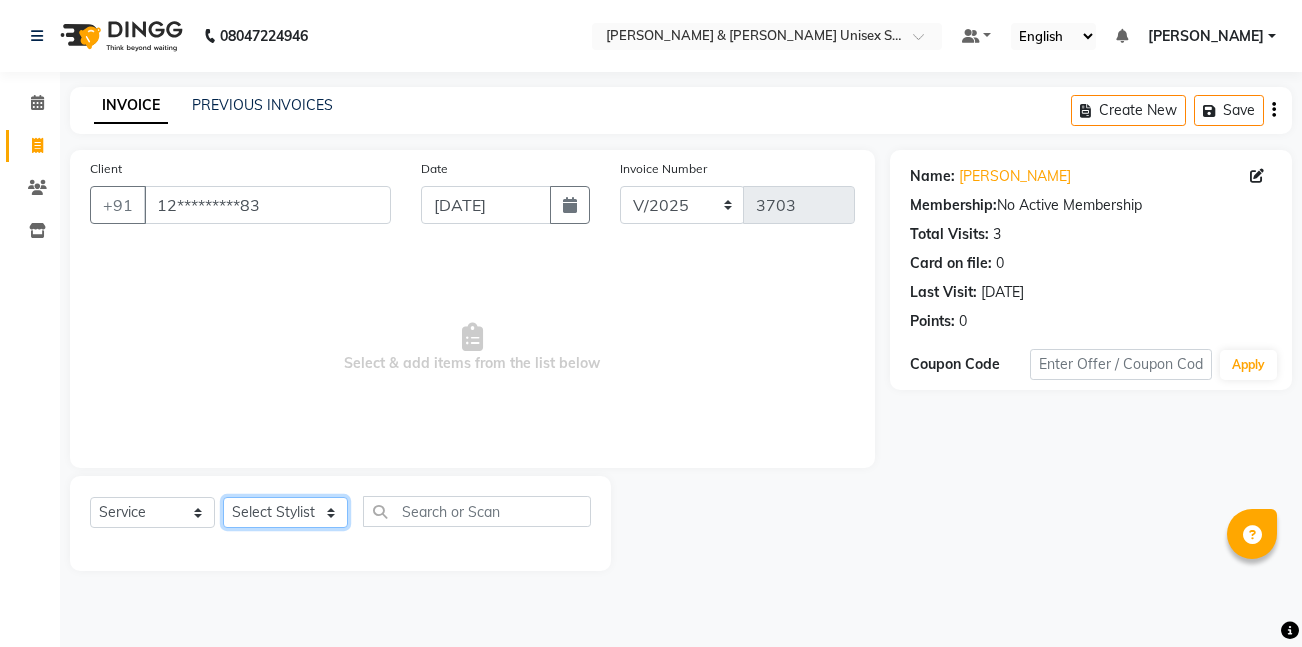 click on "Select Stylist [PERSON_NAME] [PERSON_NAME] [PERSON_NAME][GEOGRAPHIC_DATA] [PERSON_NAME] NEHA PH SALON [PERSON_NAME] SACHIN  SAIF [PERSON_NAME] YASH" 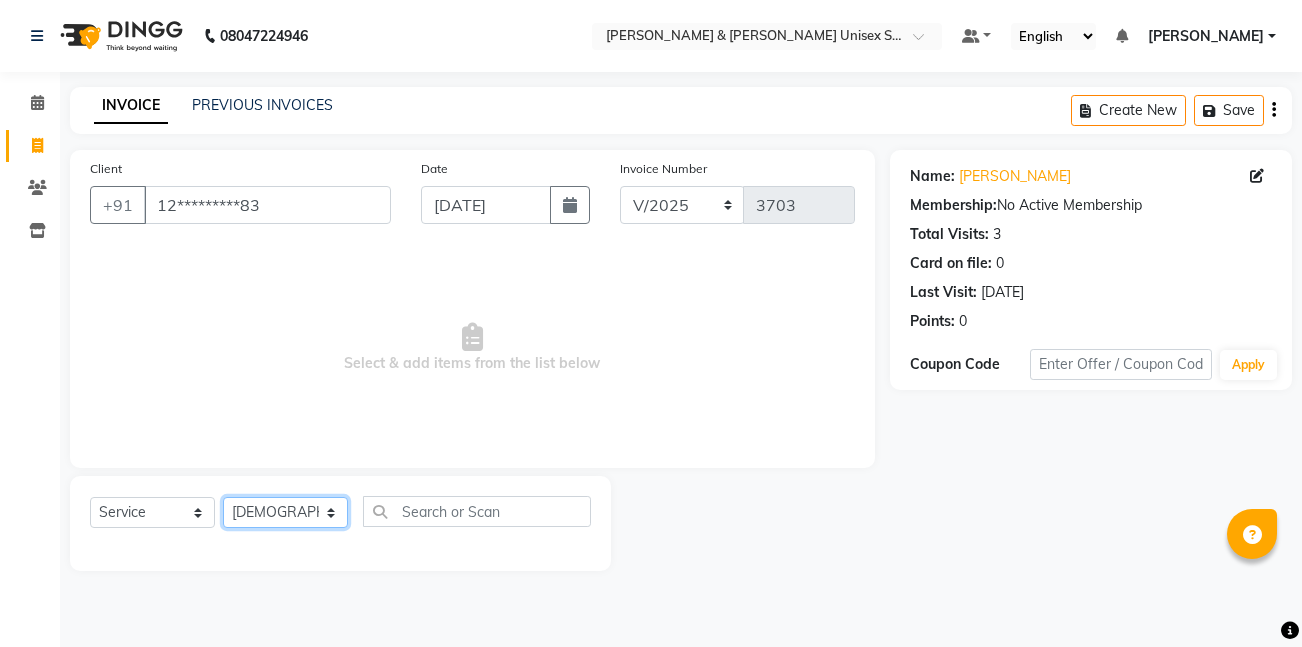 click on "Select Stylist [PERSON_NAME] [PERSON_NAME] [PERSON_NAME][GEOGRAPHIC_DATA] [PERSON_NAME] NEHA PH SALON [PERSON_NAME] SACHIN  SAIF [PERSON_NAME] YASH" 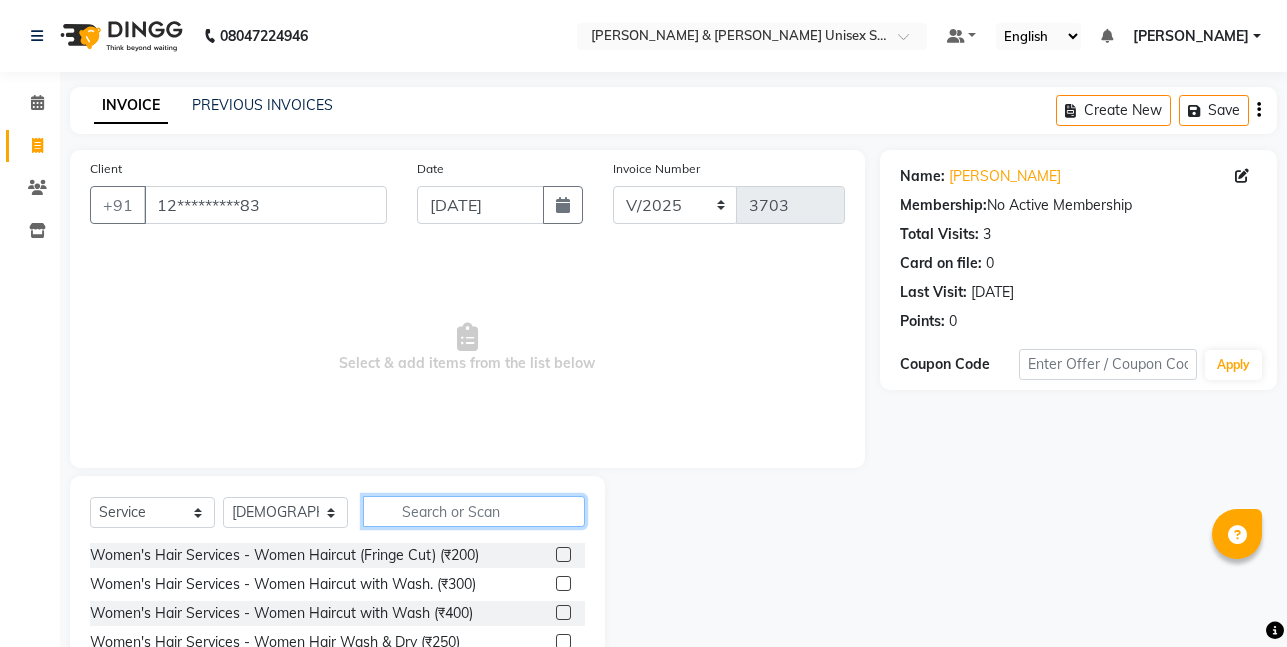 click 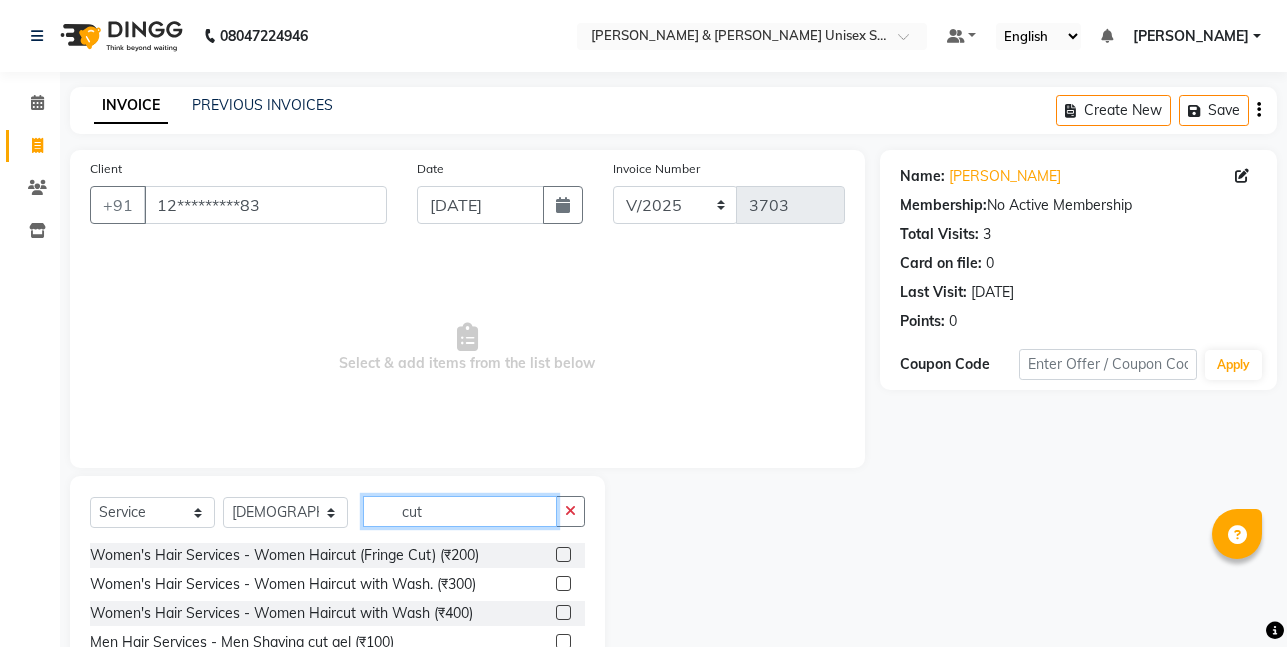 scroll, scrollTop: 154, scrollLeft: 0, axis: vertical 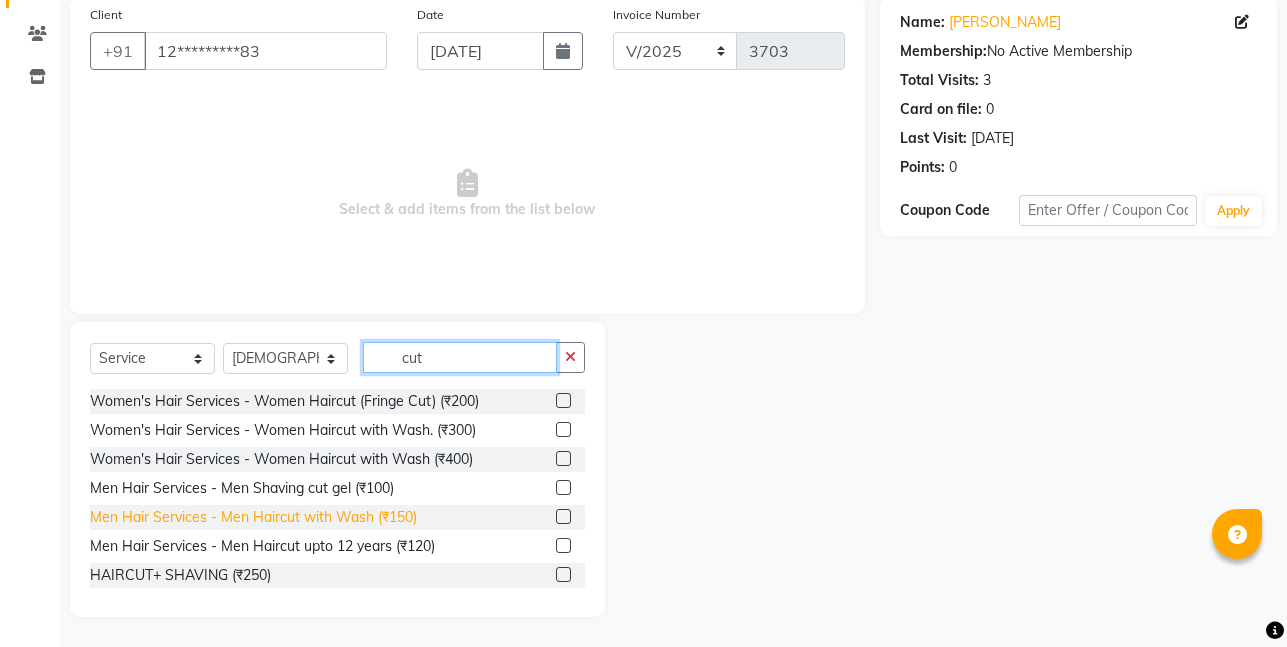 type on "cut" 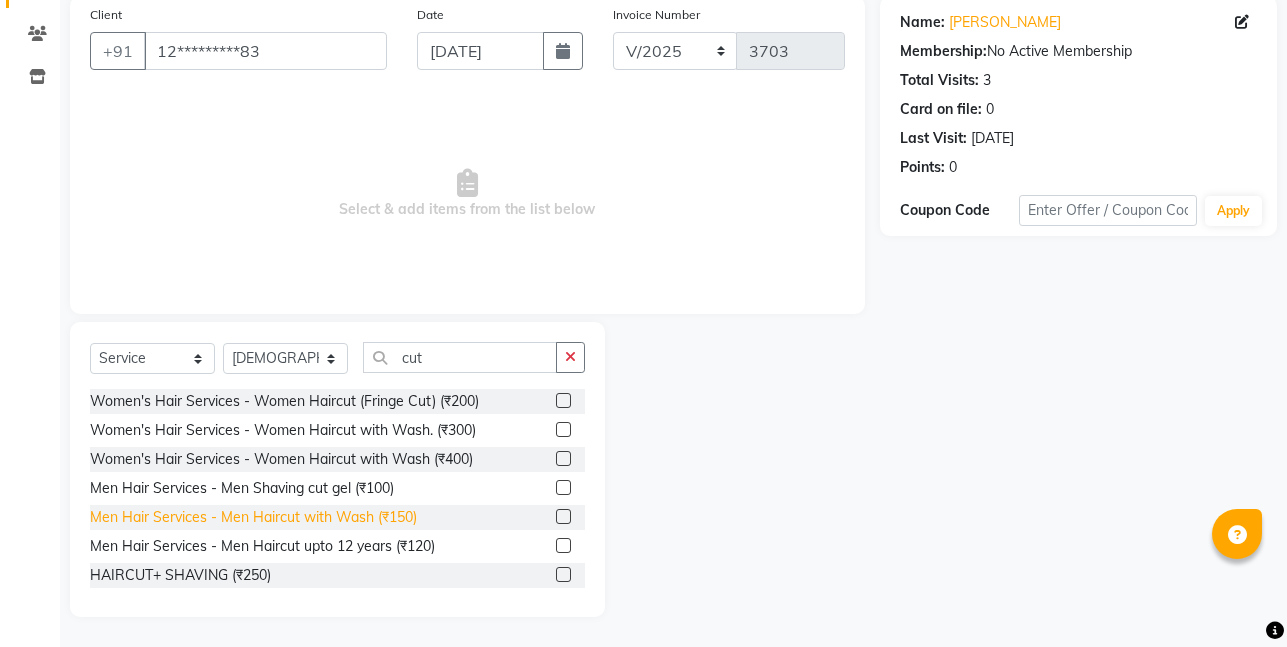 click on "Men Hair Services - Men Haircut with Wash (₹150)" 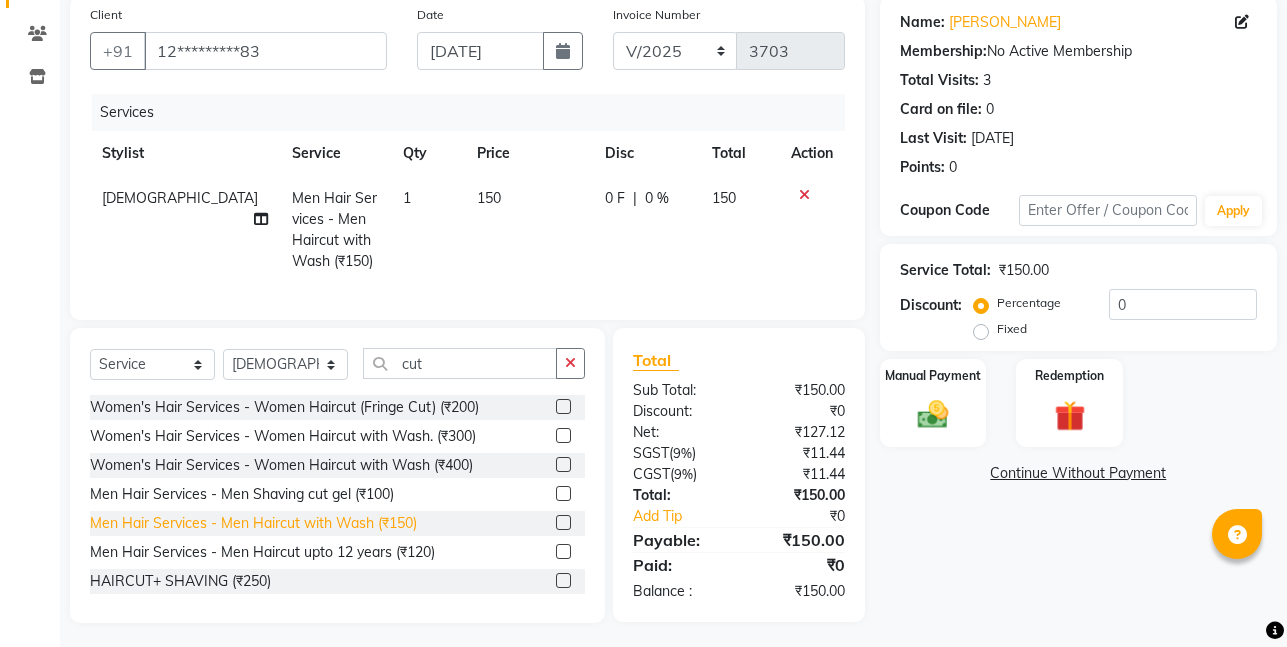 click on "Men Hair Services - Men Haircut with Wash (₹150)" 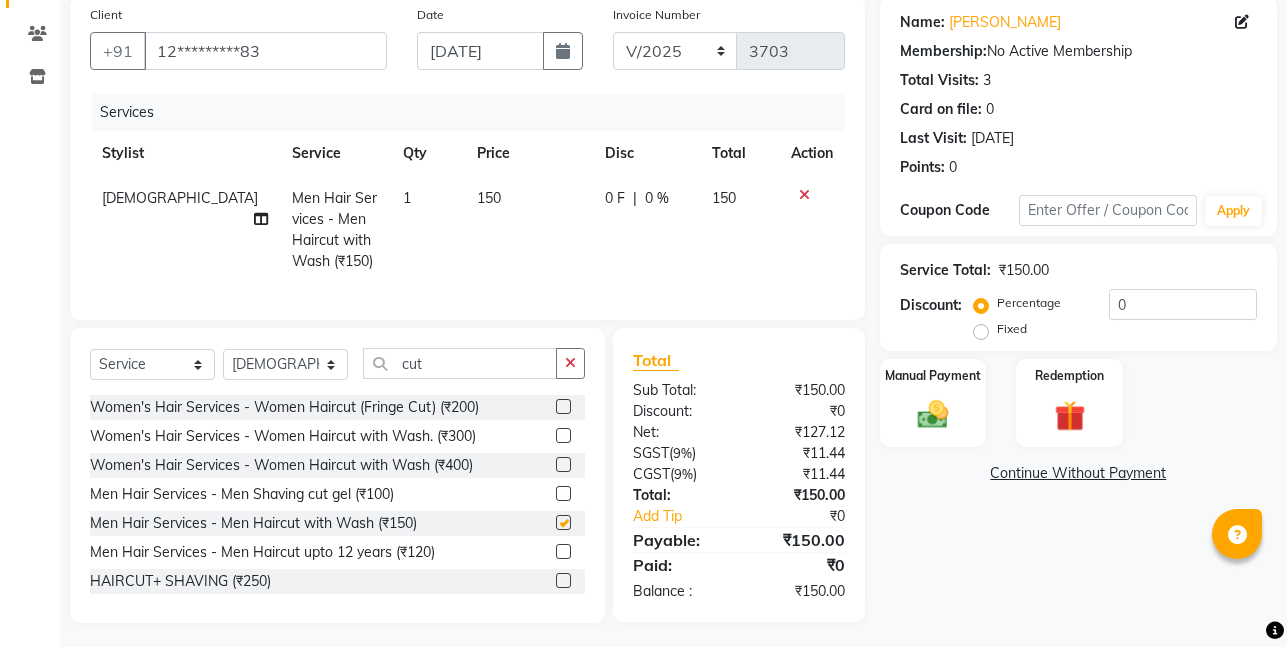 checkbox on "false" 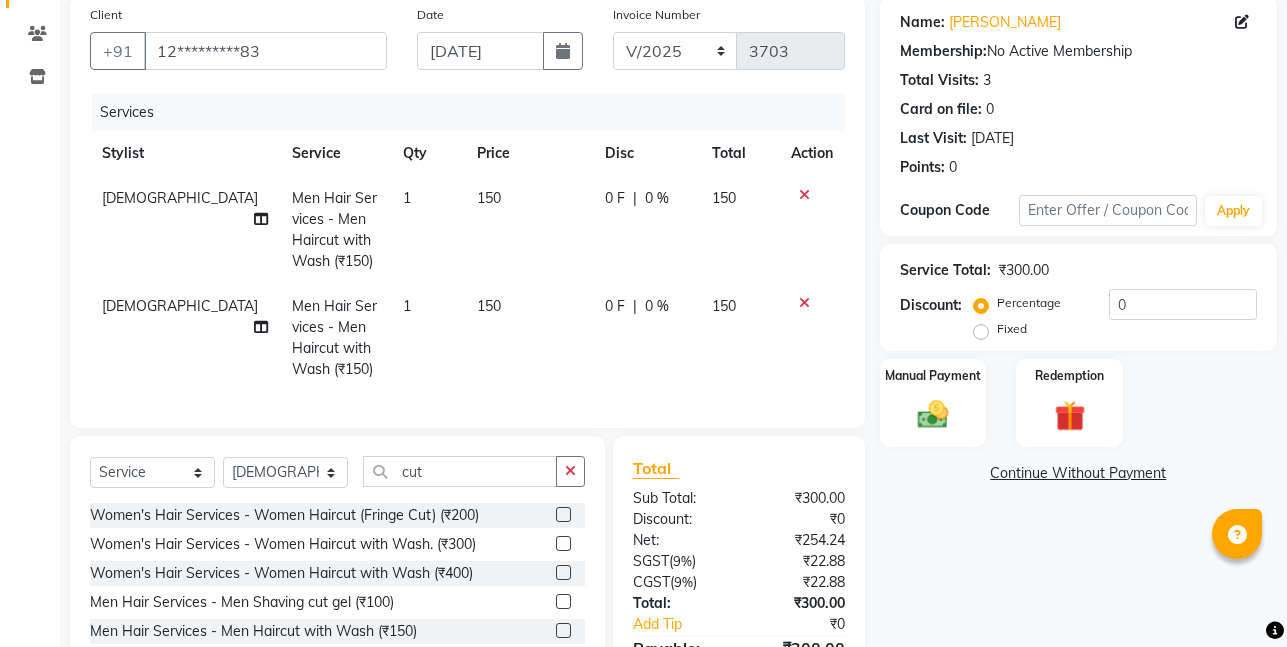 click on "[DEMOGRAPHIC_DATA]" 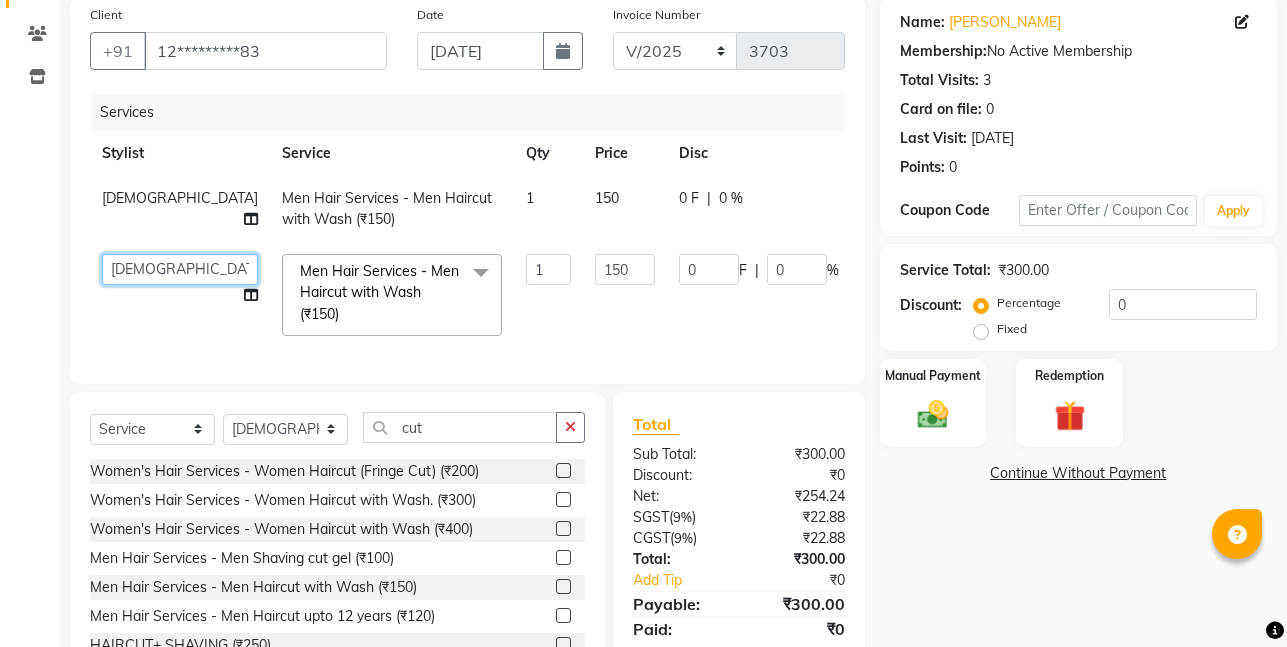 click on "[PERSON_NAME]   [PERSON_NAME]   [PERSON_NAME][GEOGRAPHIC_DATA]   [PERSON_NAME]   NEHA   PH SALON   [PERSON_NAME]   SACHIN    [PERSON_NAME]" 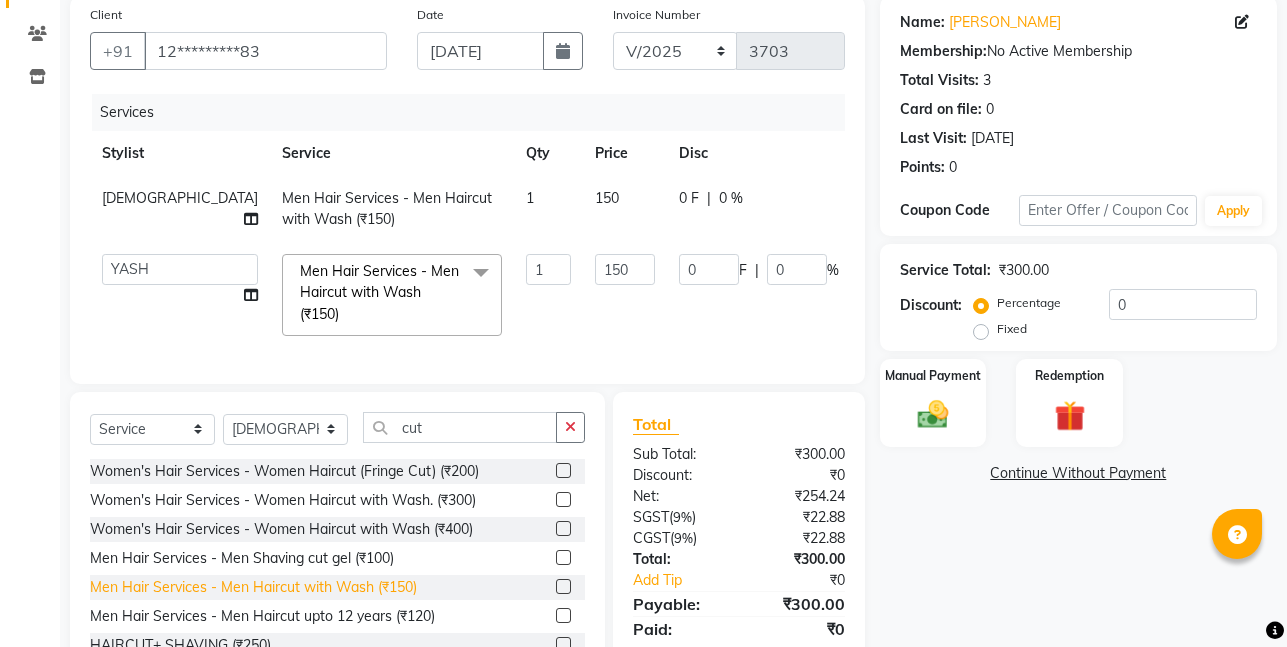 select on "83080" 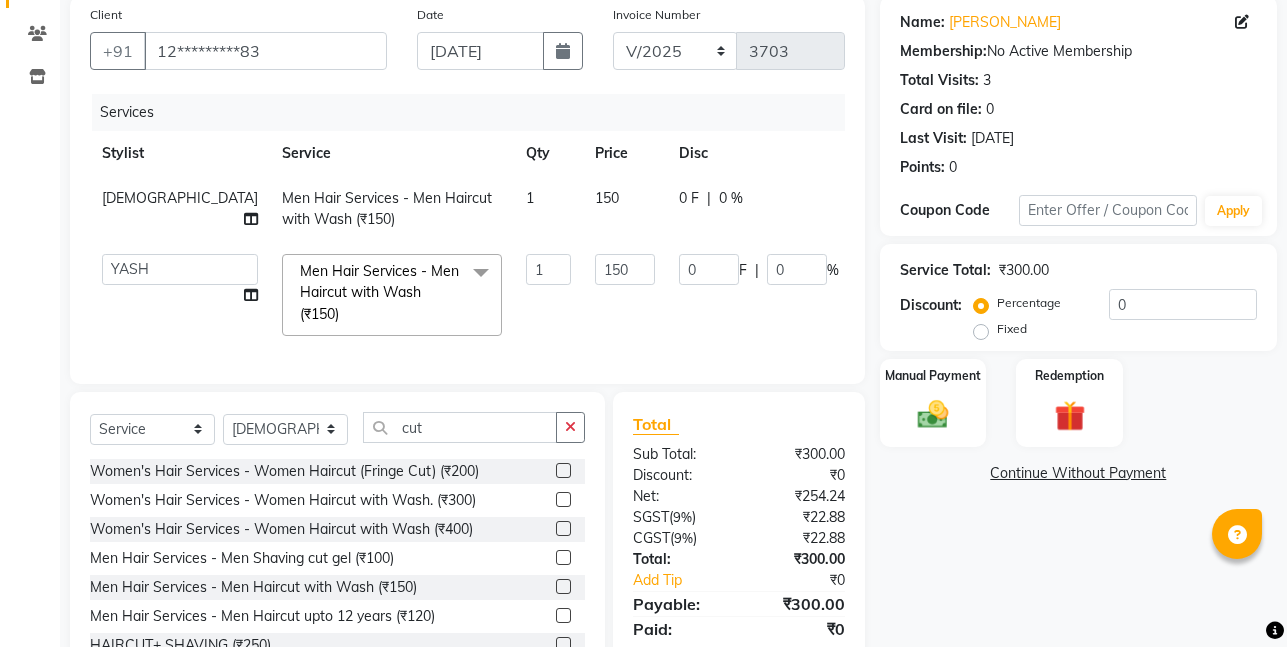 scroll, scrollTop: 239, scrollLeft: 0, axis: vertical 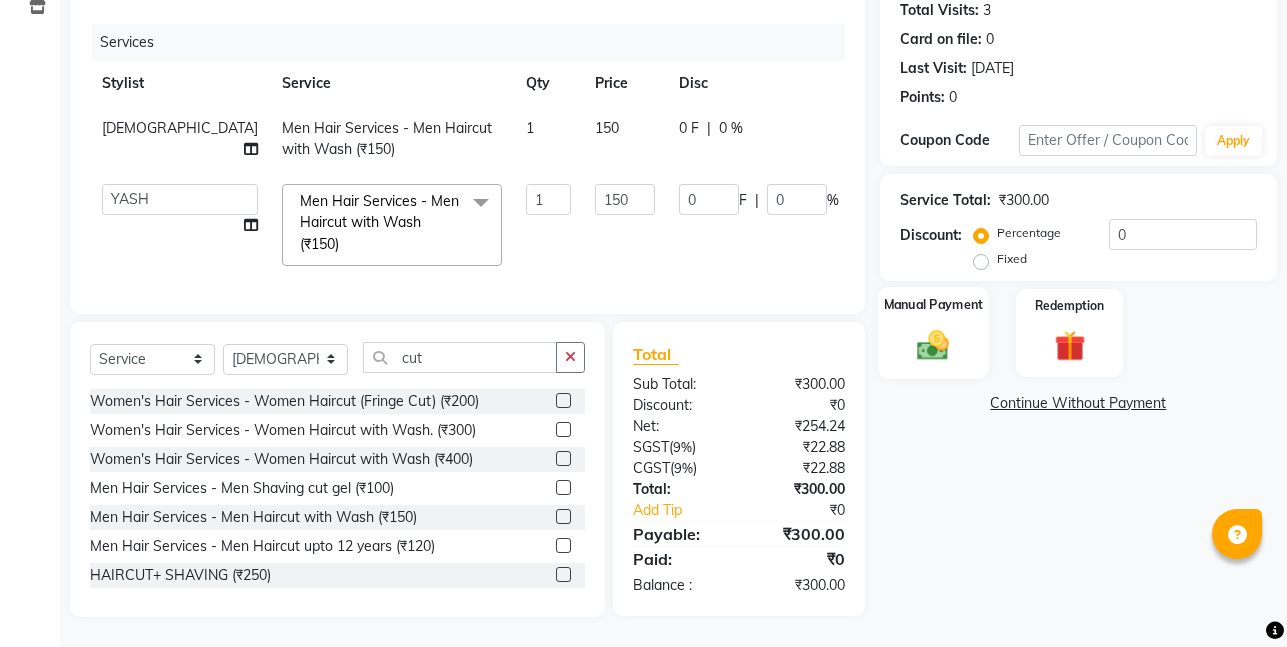 click 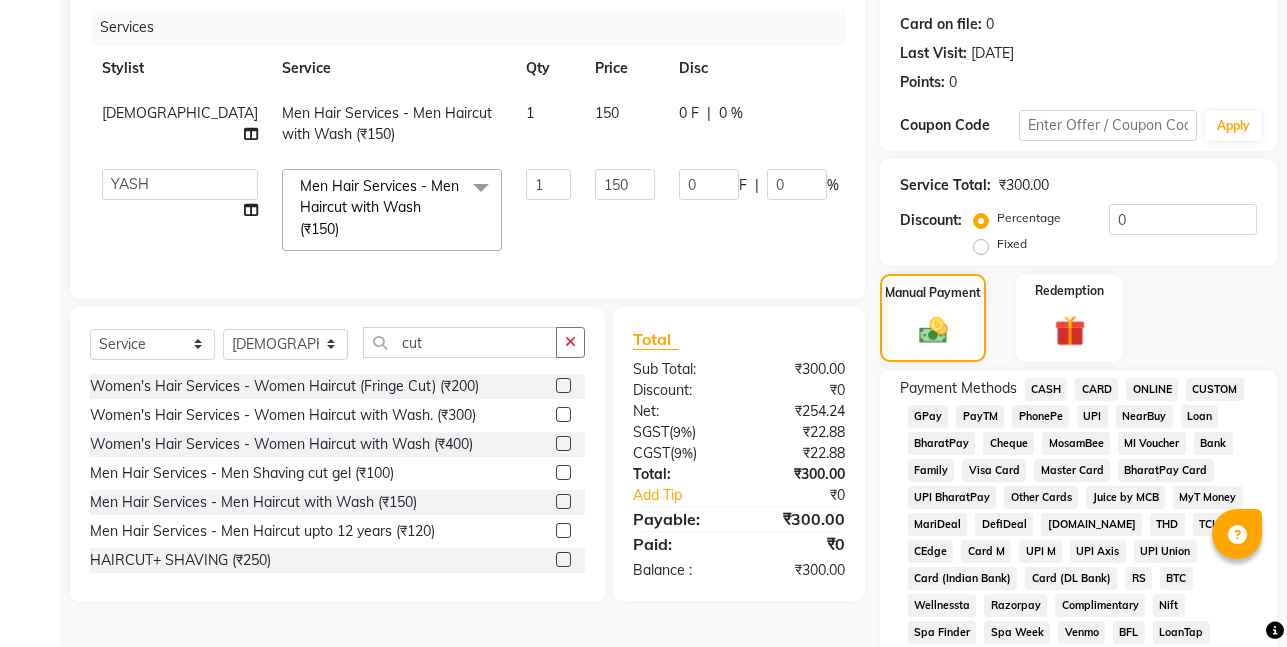 click on "CASH" 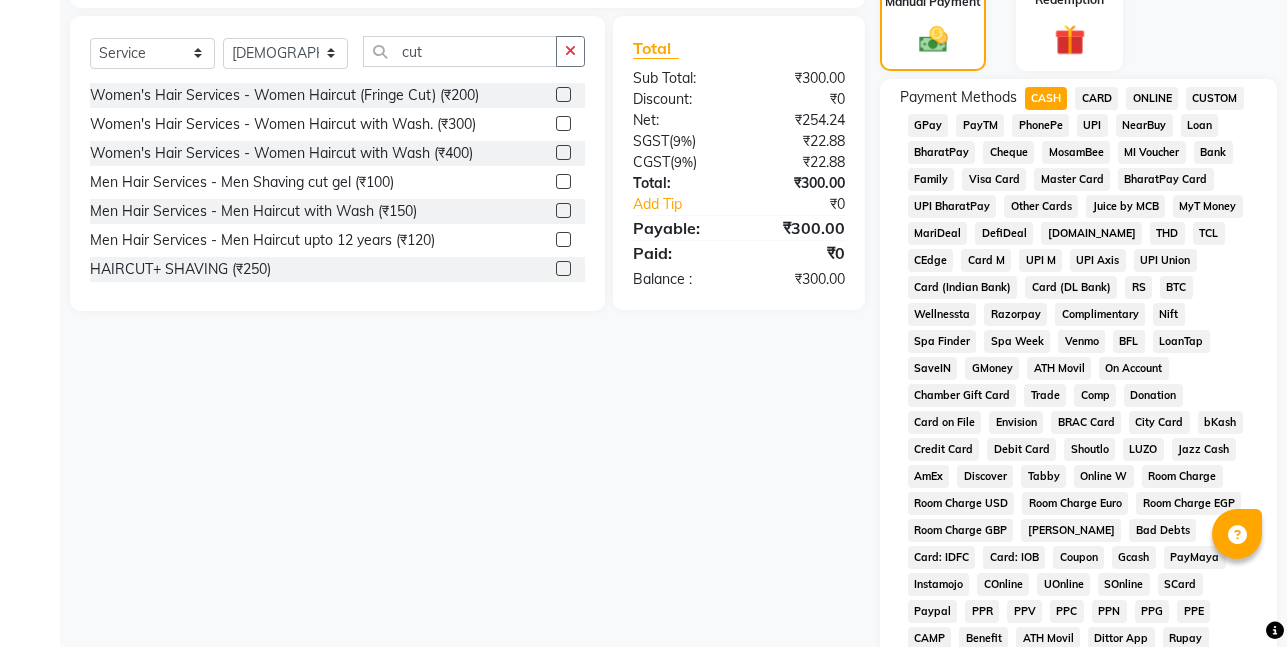 scroll, scrollTop: 830, scrollLeft: 0, axis: vertical 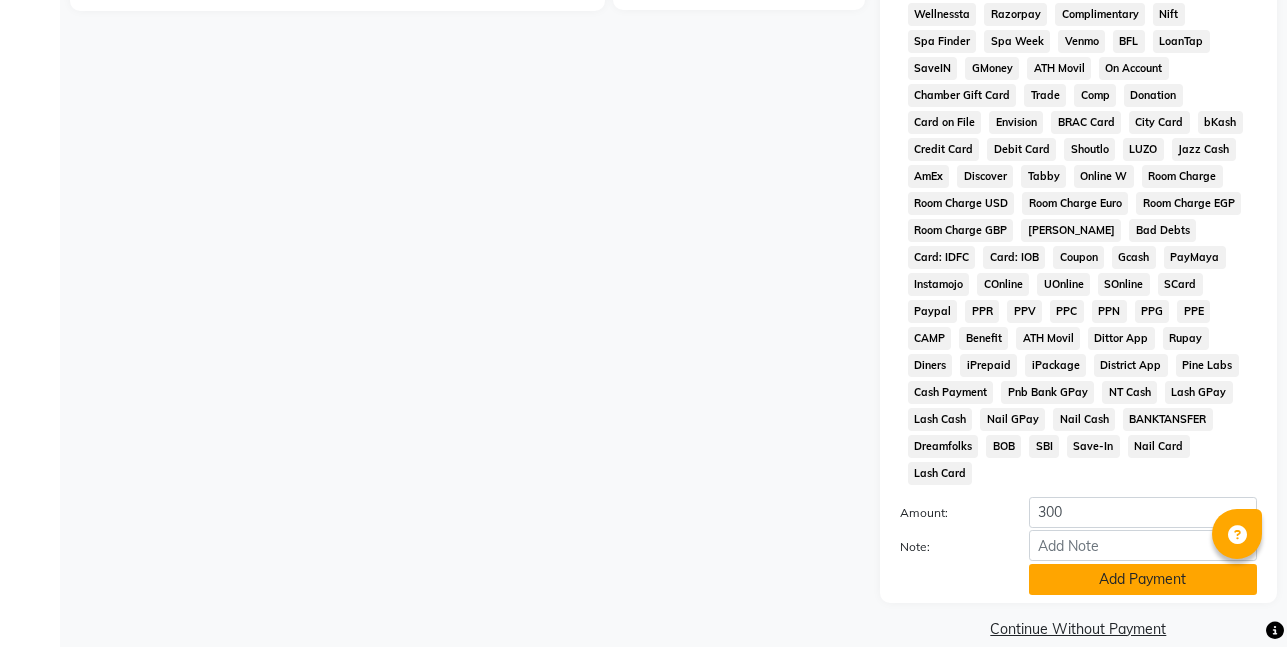 click on "Add Payment" 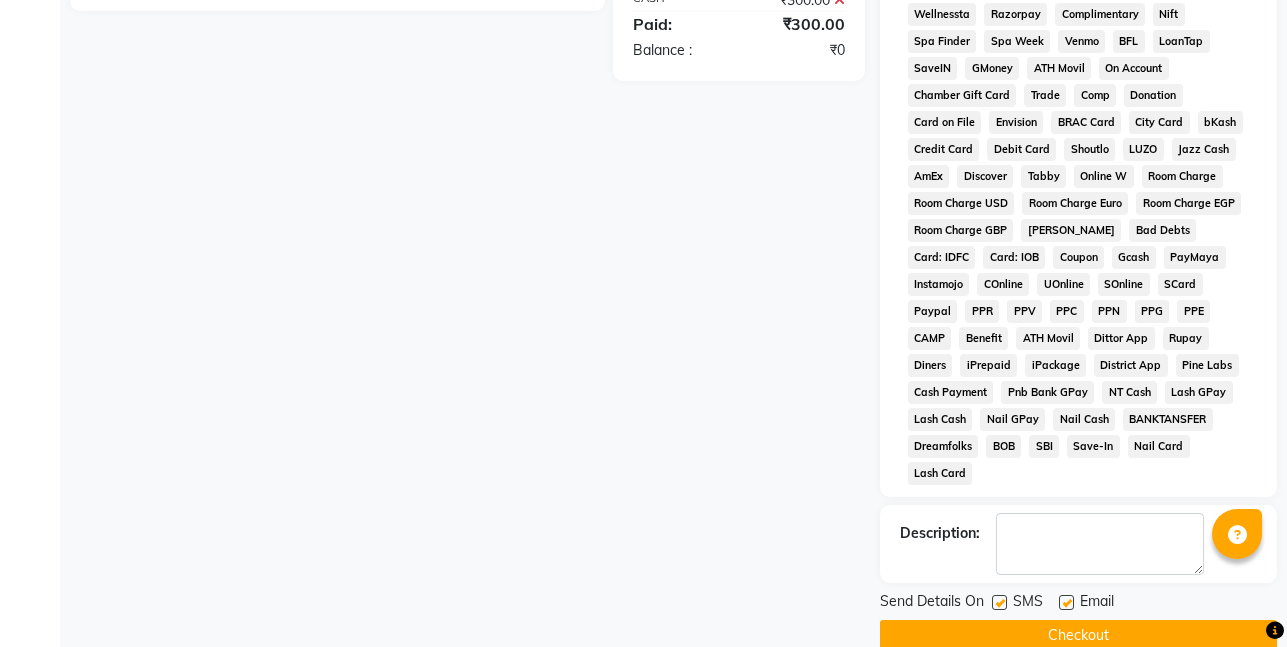 click on "Checkout" 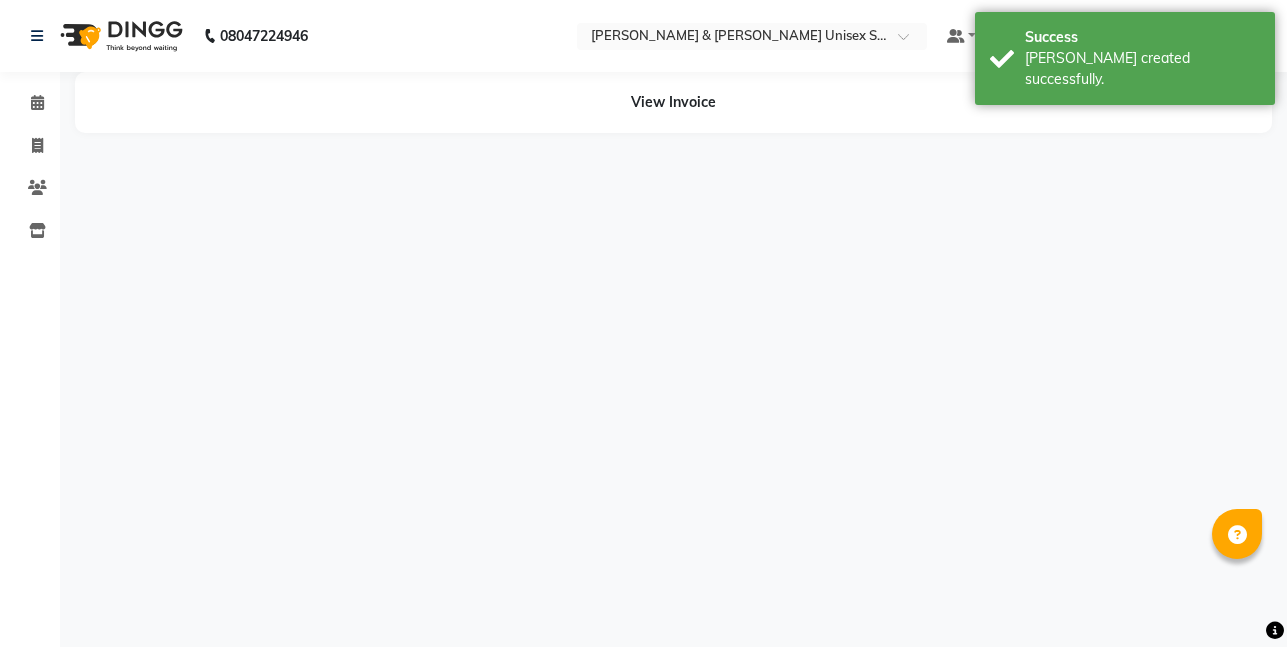 scroll, scrollTop: 0, scrollLeft: 0, axis: both 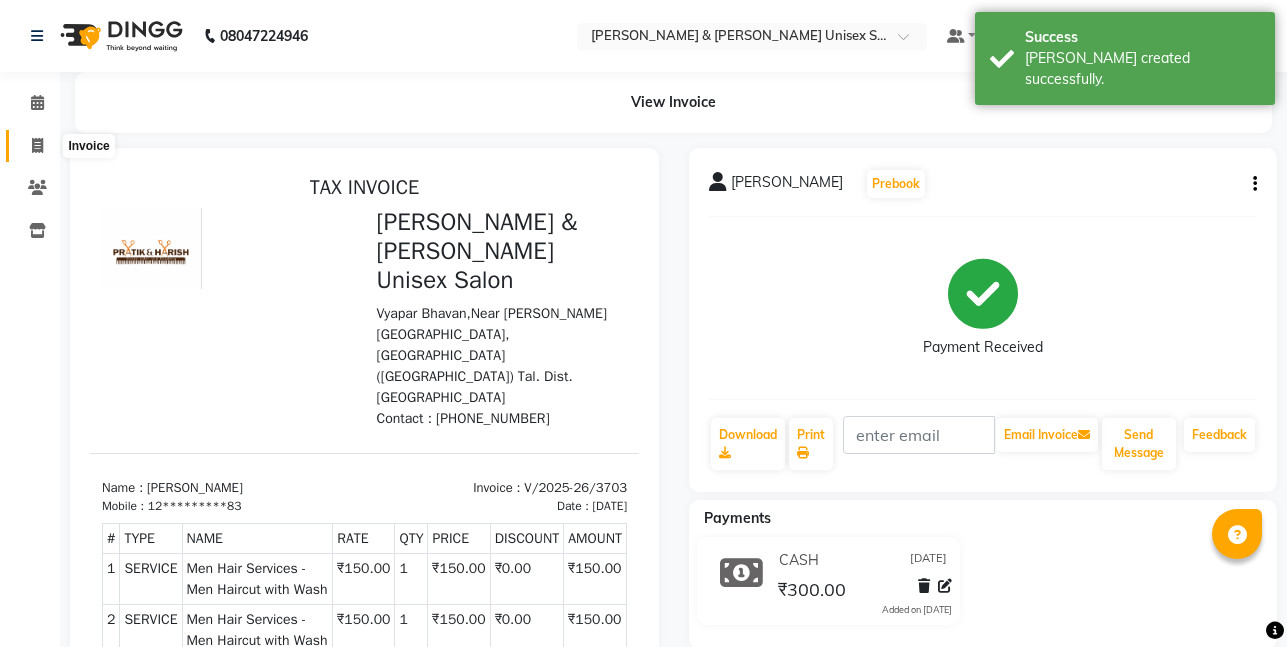 click 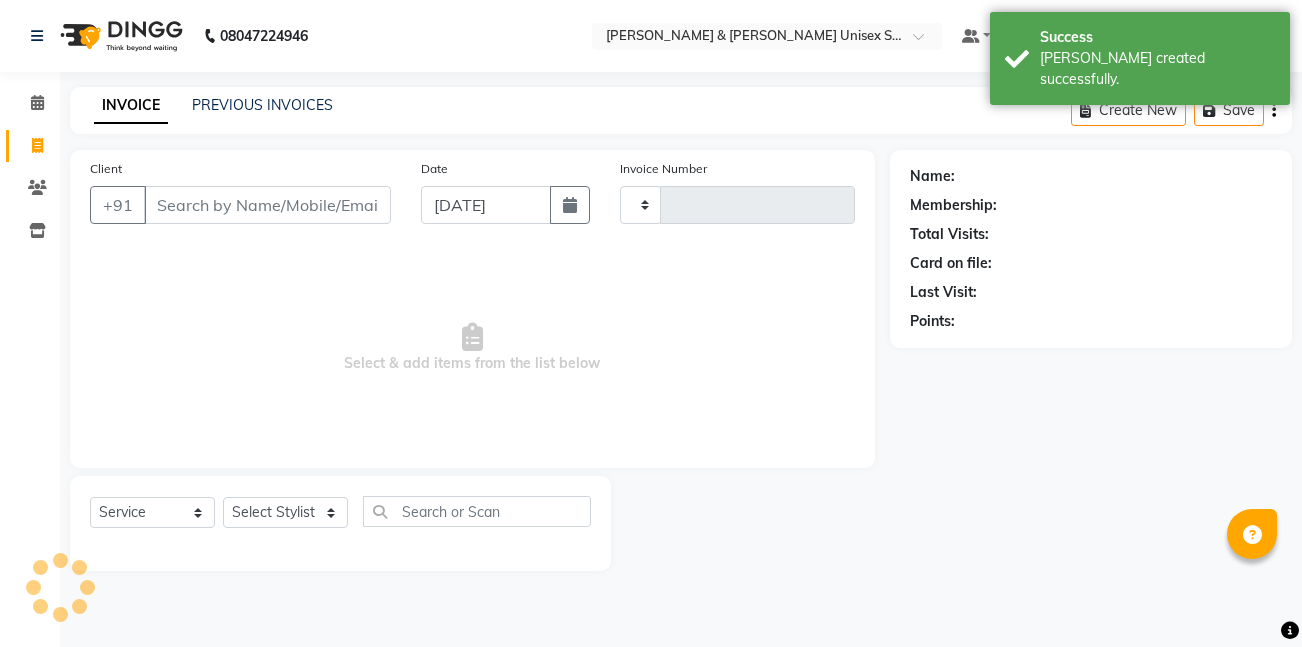 type on "3704" 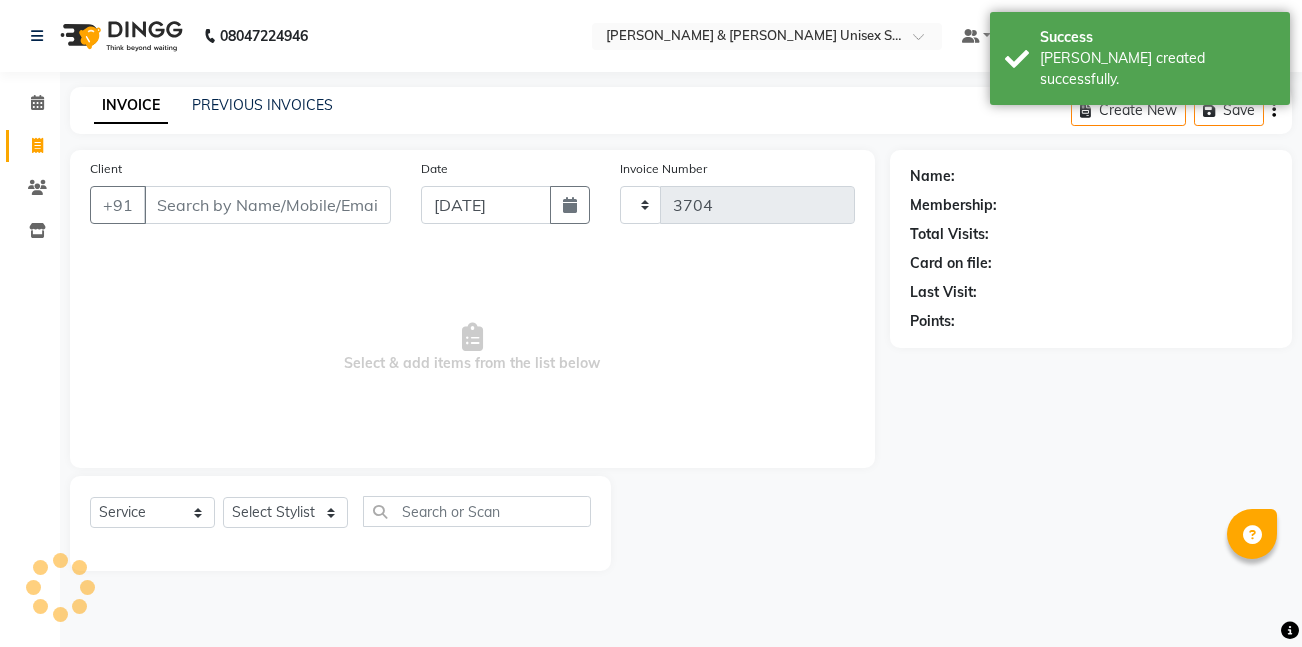 select on "6770" 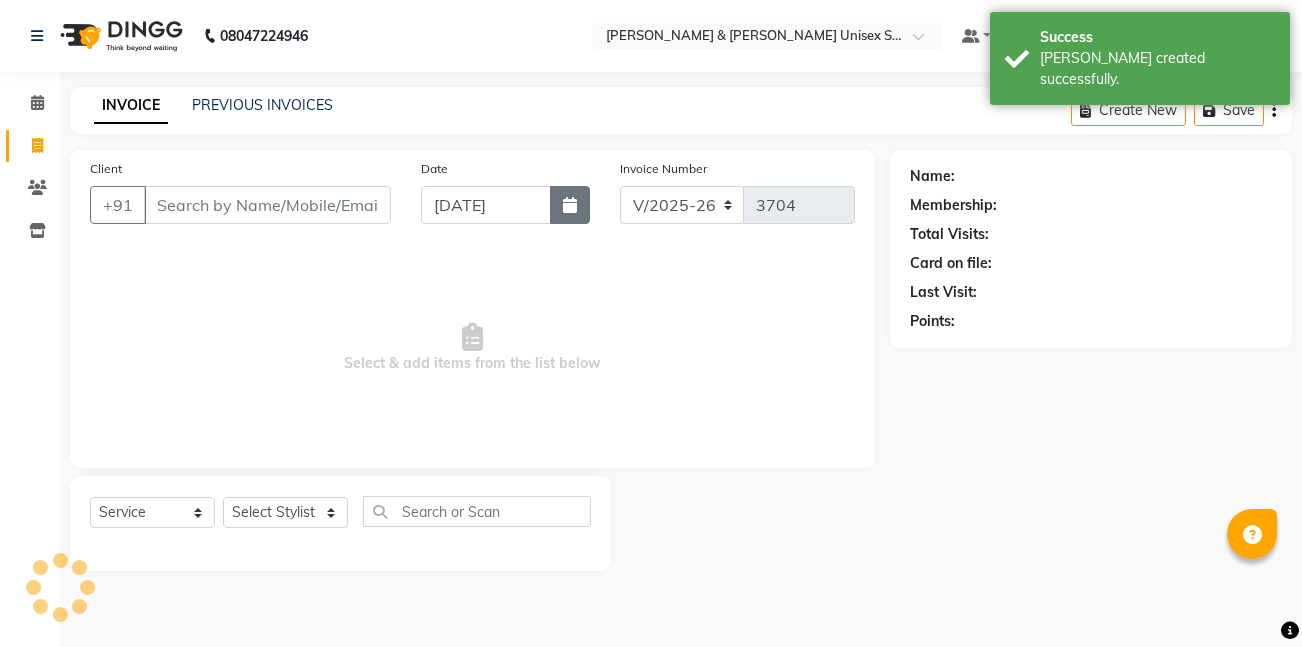 click 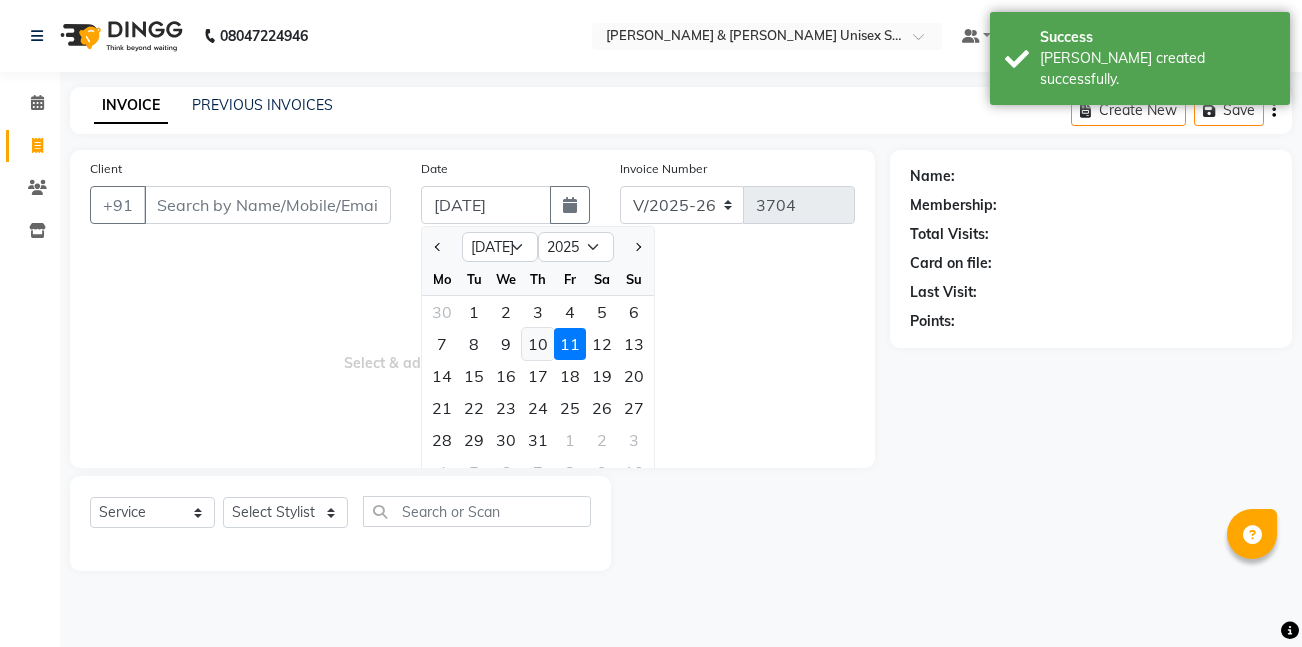 click on "10" 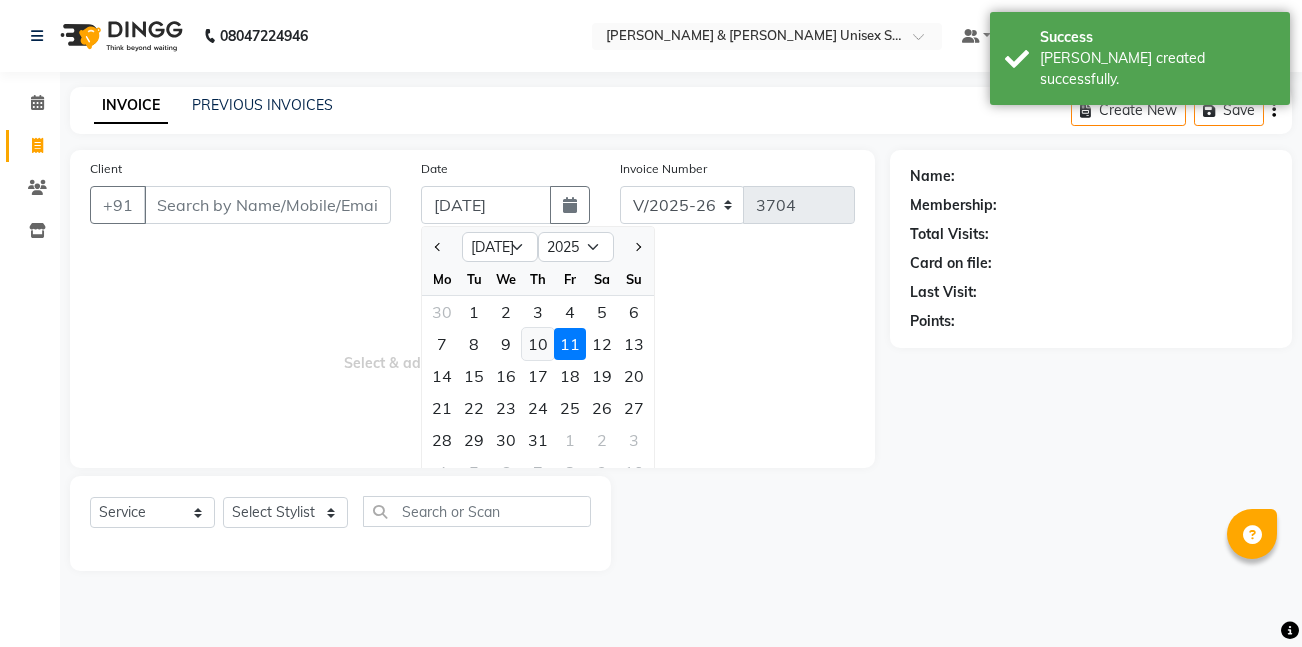 type on "[DATE]" 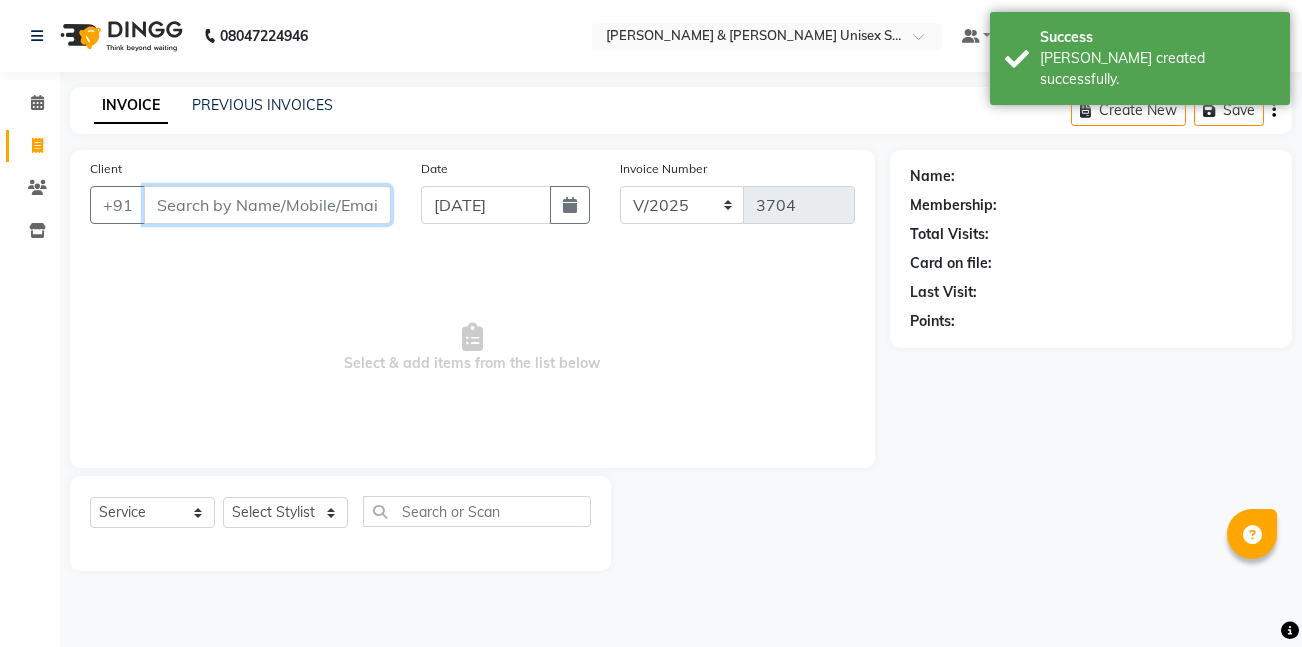 click on "Client" at bounding box center (267, 205) 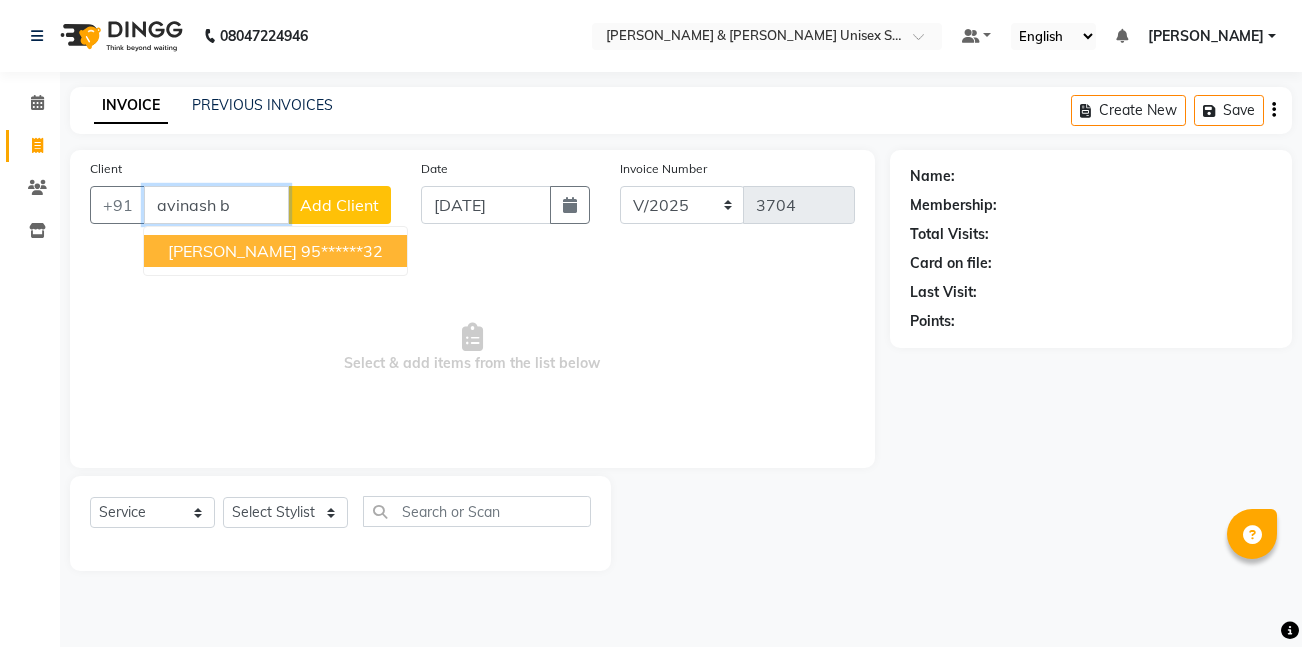 click on "[PERSON_NAME]" at bounding box center (232, 251) 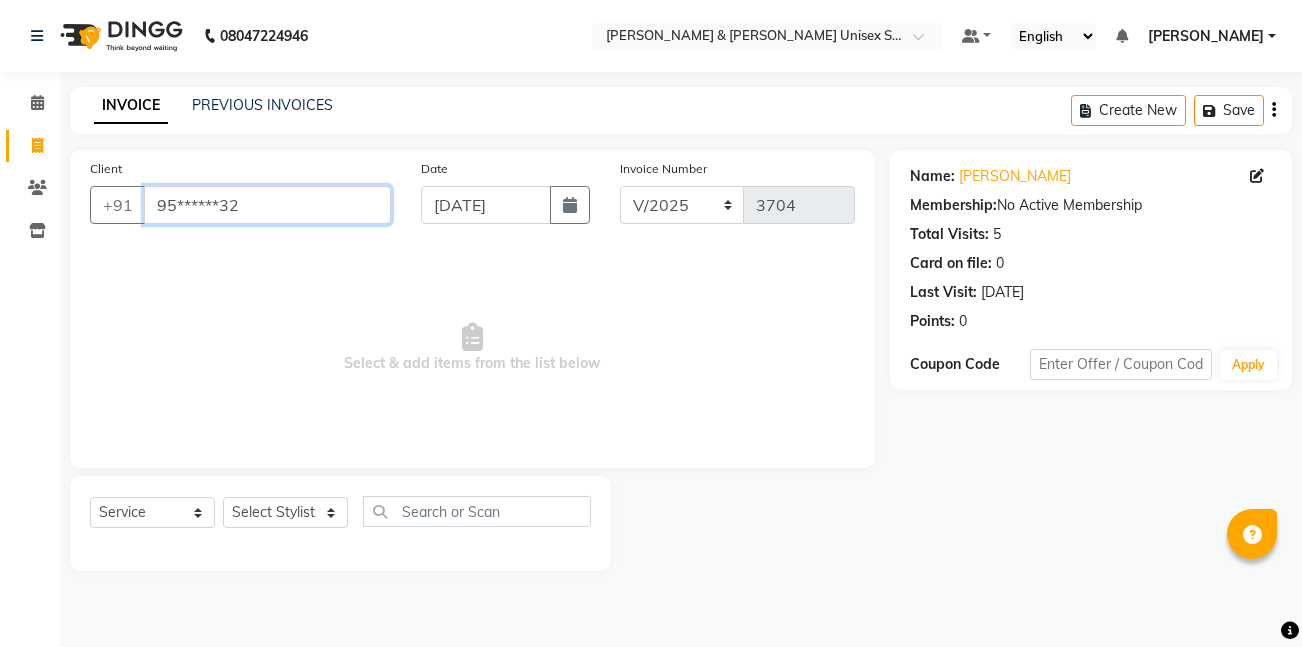 click on "95******32" at bounding box center [267, 205] 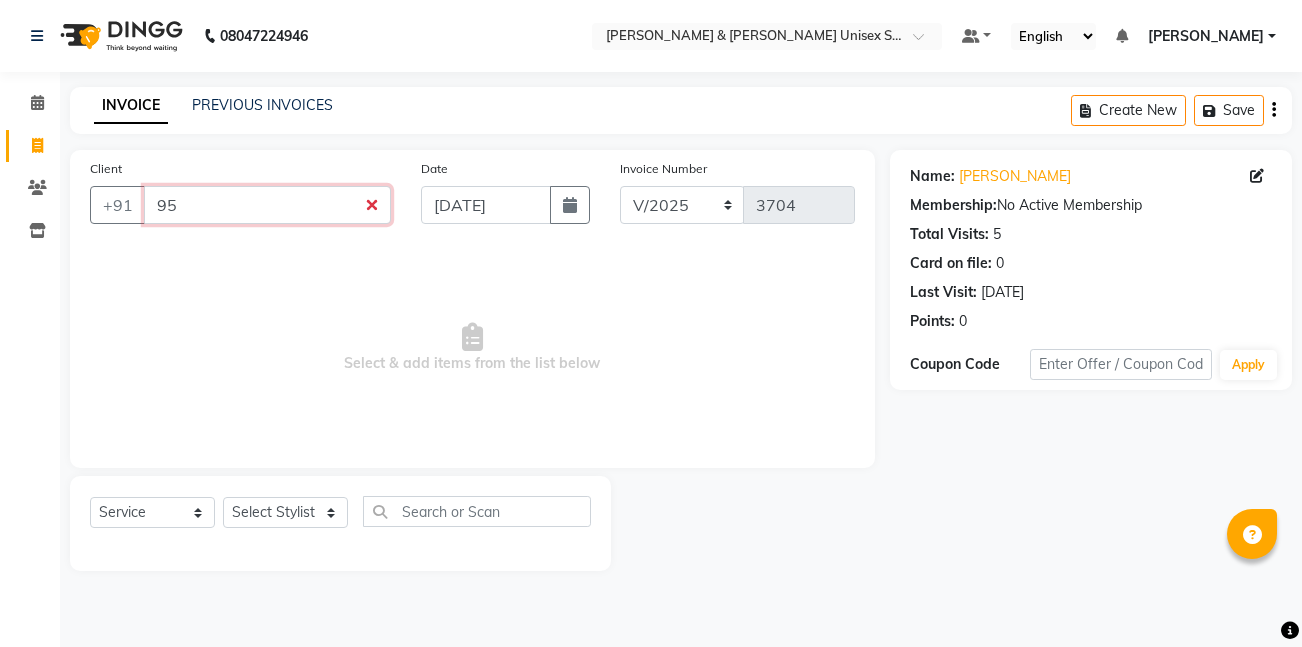 type on "9" 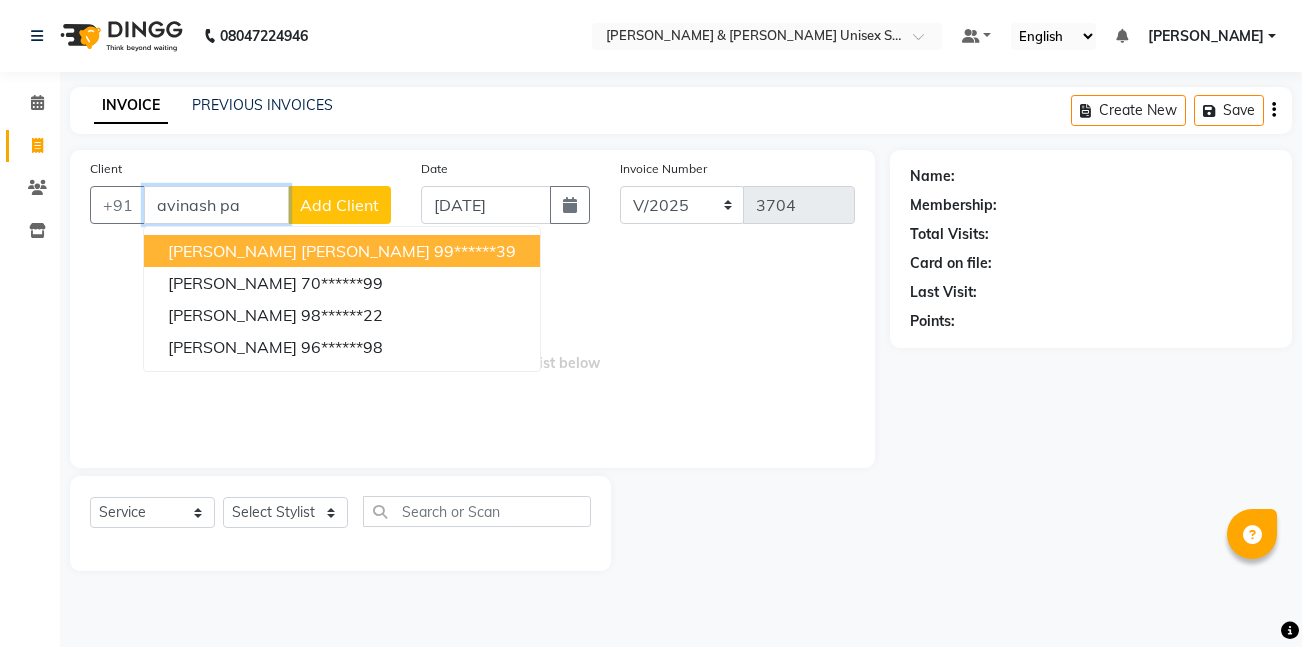 click on "[PERSON_NAME] [PERSON_NAME]" at bounding box center [299, 251] 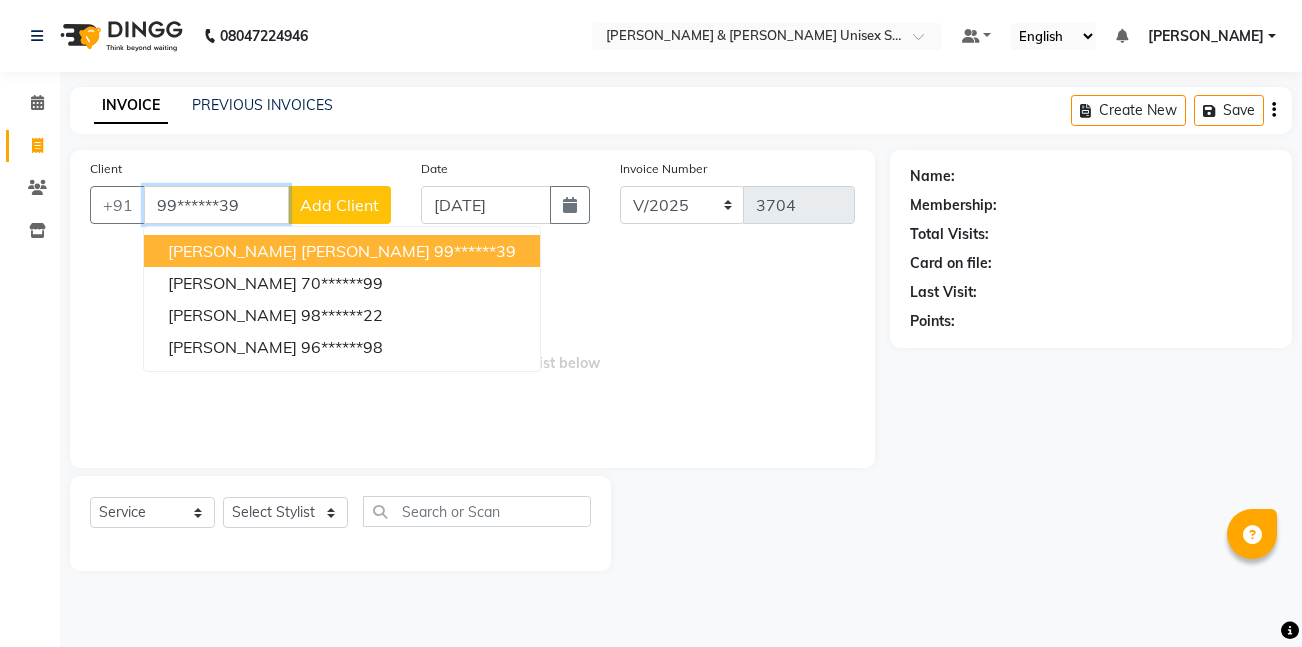 type on "99******39" 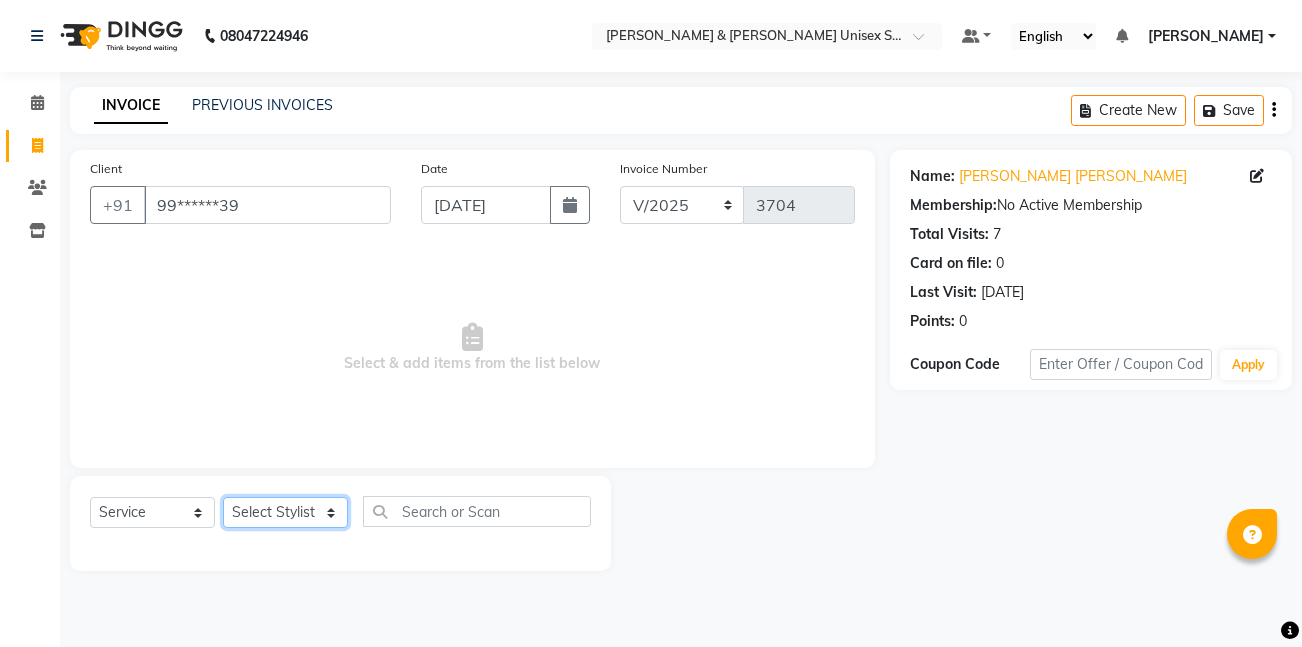 click on "Select Stylist [PERSON_NAME] [PERSON_NAME] [PERSON_NAME][GEOGRAPHIC_DATA] [PERSON_NAME] NEHA PH SALON [PERSON_NAME] SACHIN  SAIF [PERSON_NAME] YASH" 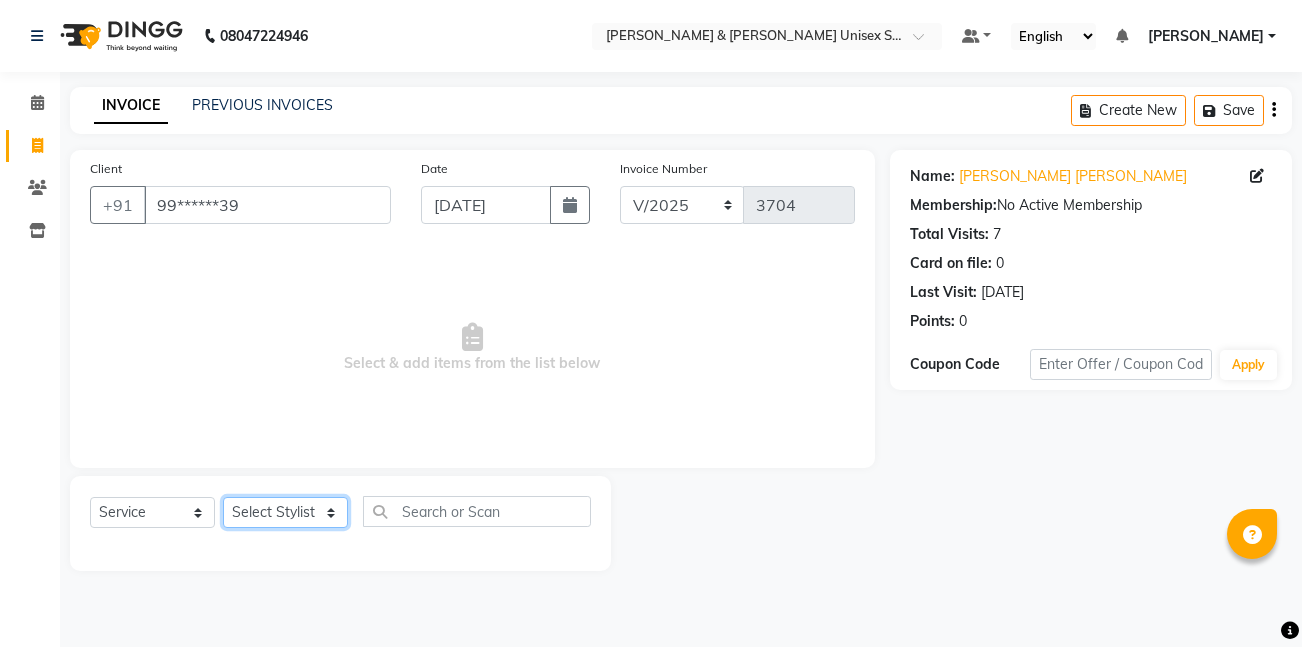 select on "57453" 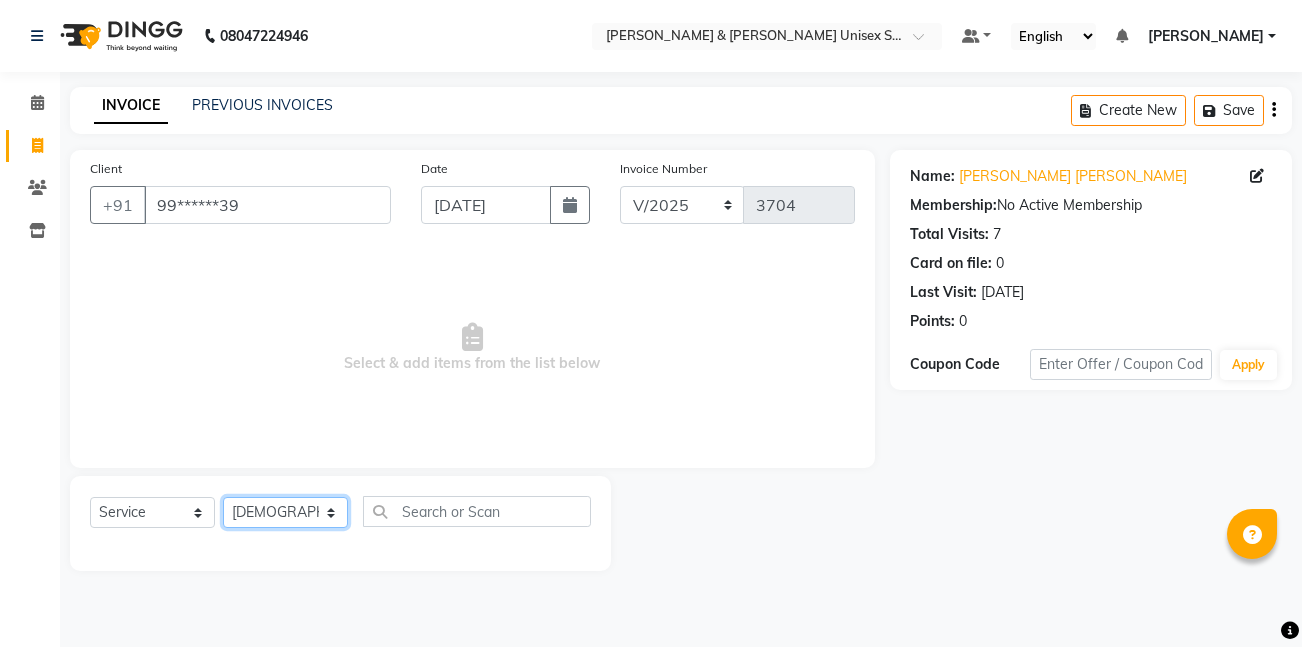 click on "Select Stylist [PERSON_NAME] [PERSON_NAME] [PERSON_NAME][GEOGRAPHIC_DATA] [PERSON_NAME] NEHA PH SALON [PERSON_NAME] SACHIN  SAIF [PERSON_NAME] YASH" 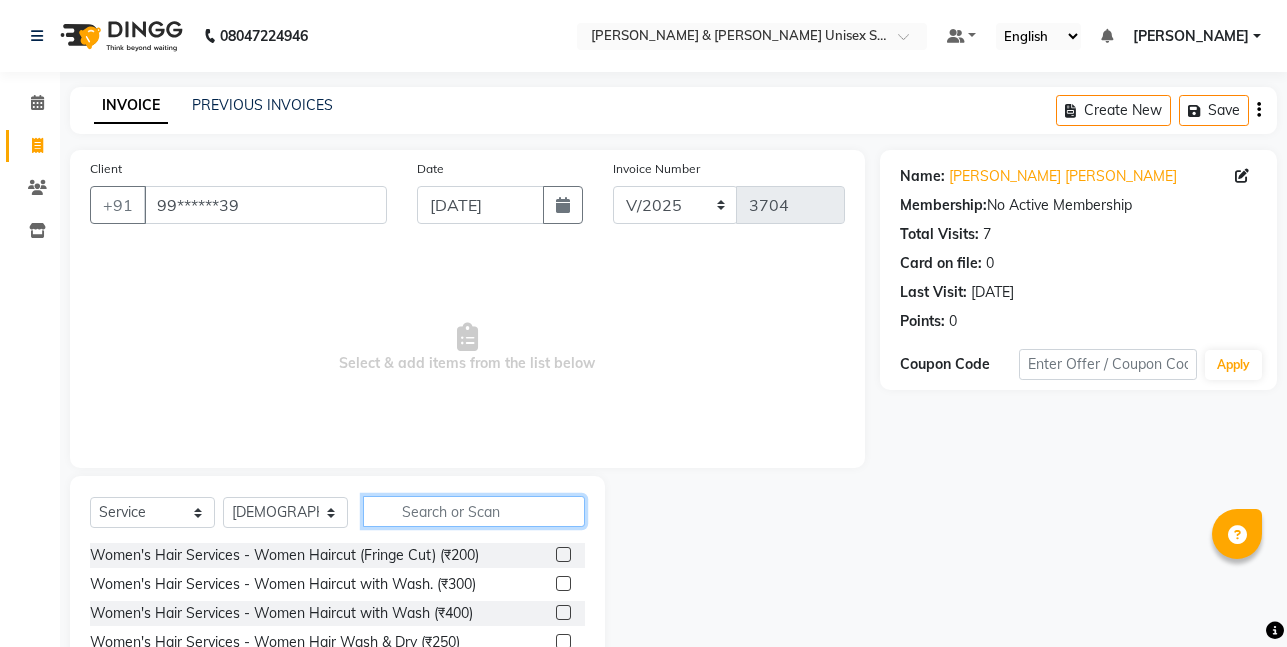click 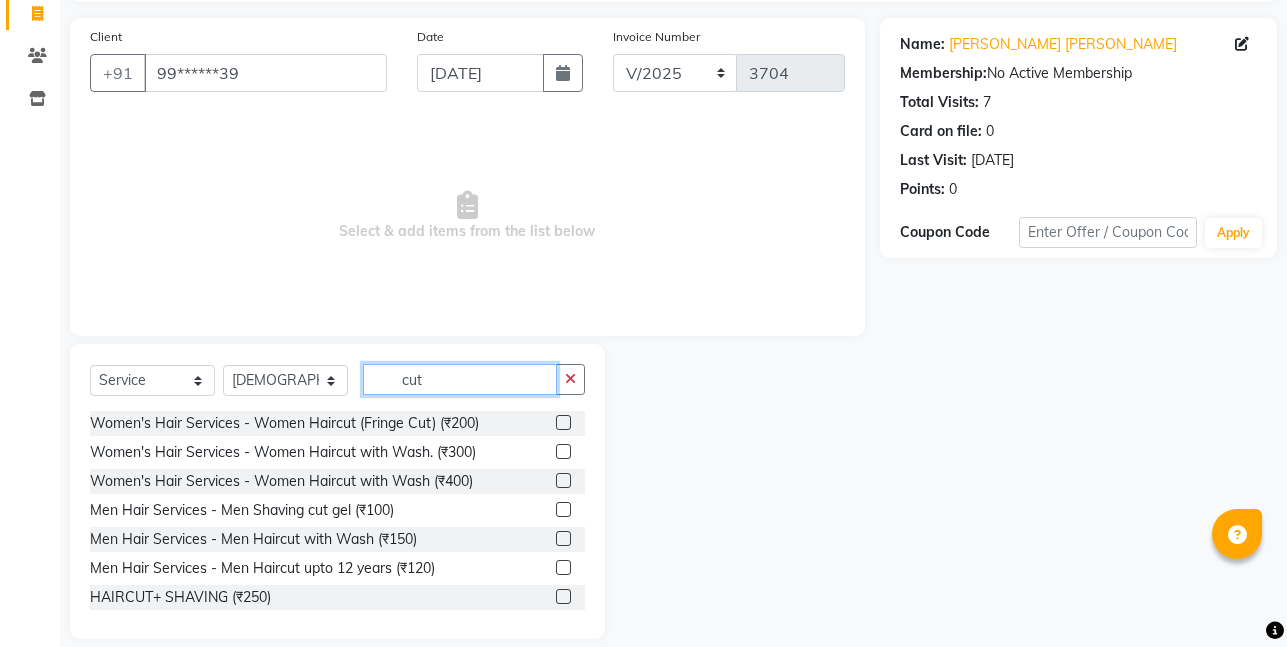 scroll, scrollTop: 154, scrollLeft: 0, axis: vertical 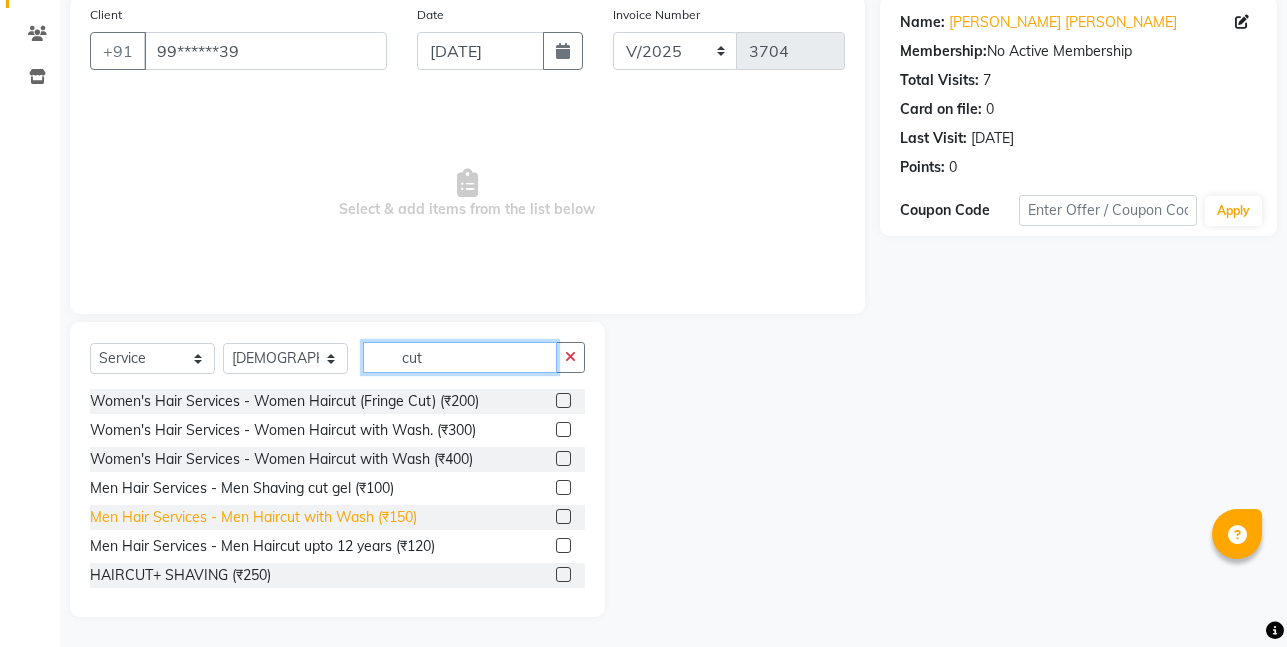 type on "cut" 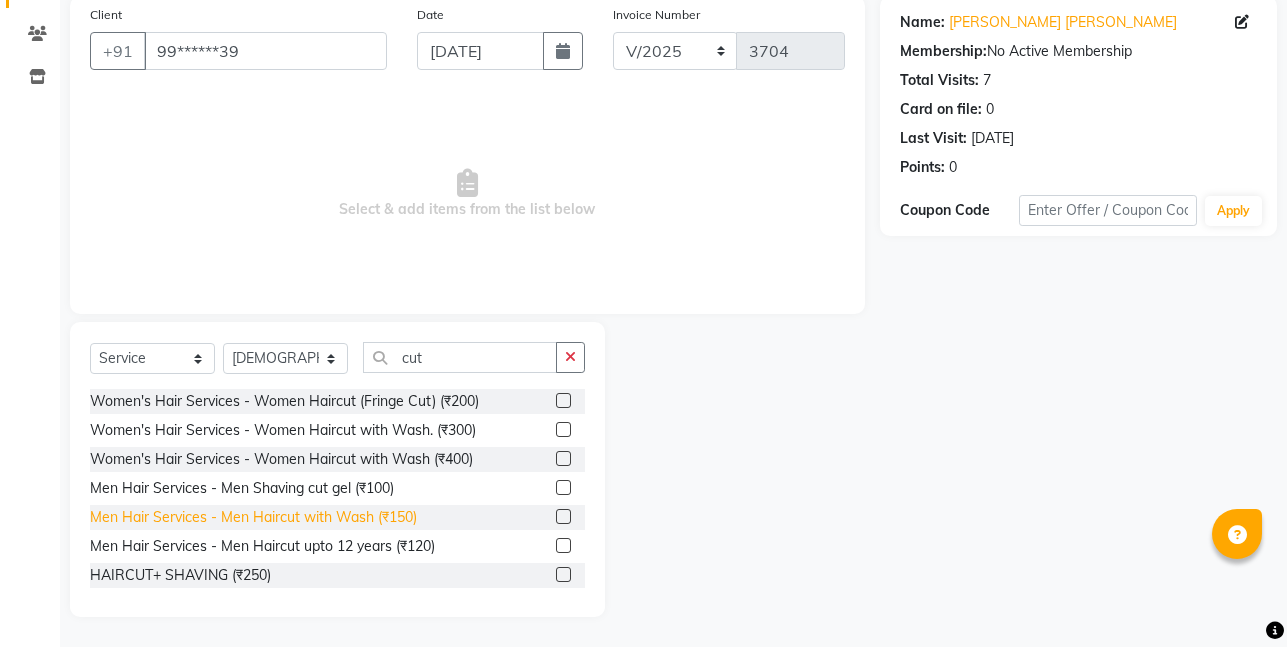 click on "Men Hair Services - Men Haircut with Wash (₹150)" 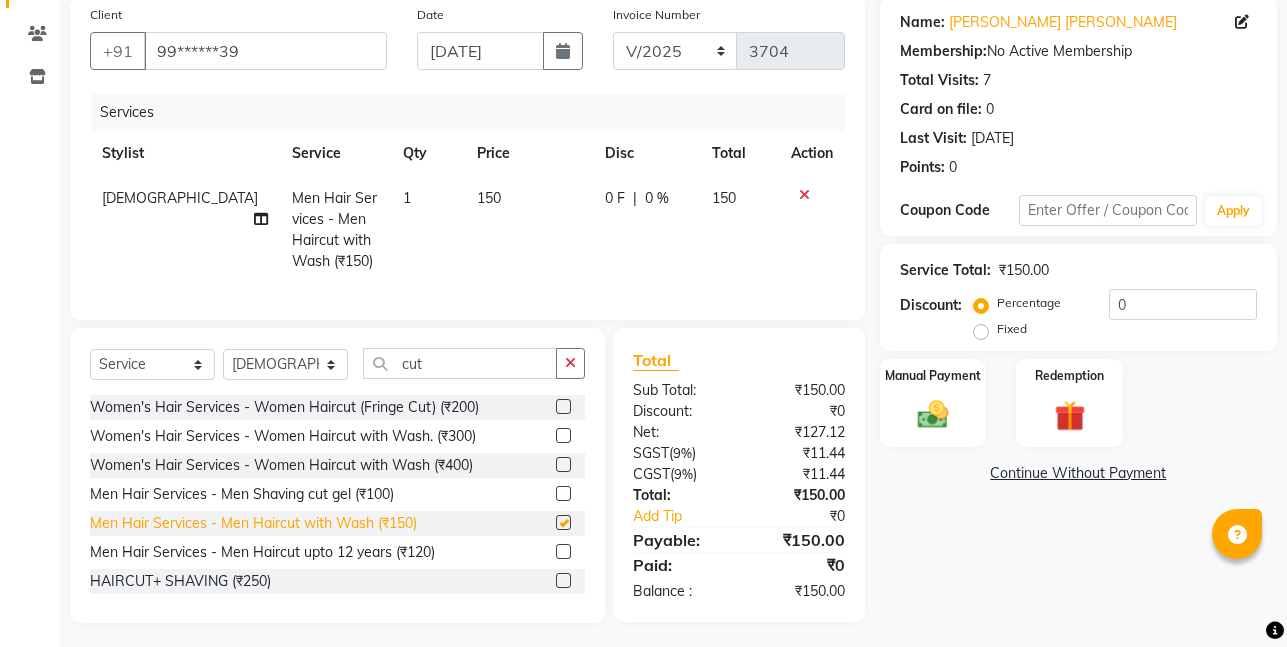 checkbox on "false" 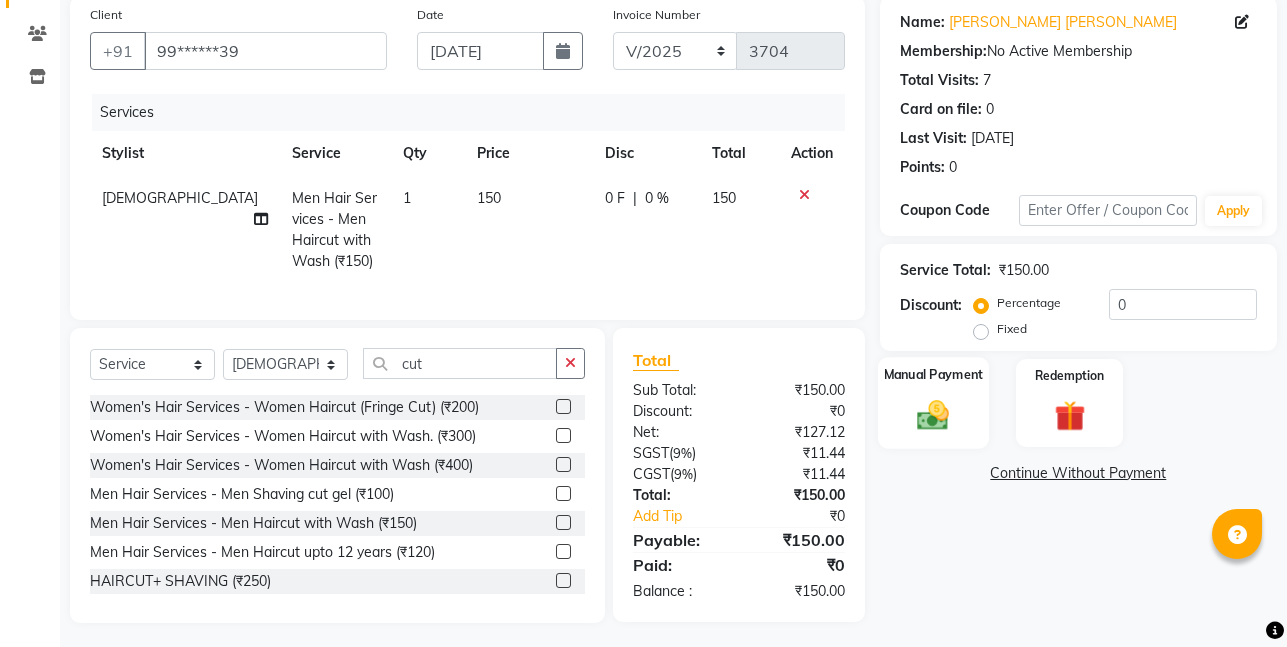 click 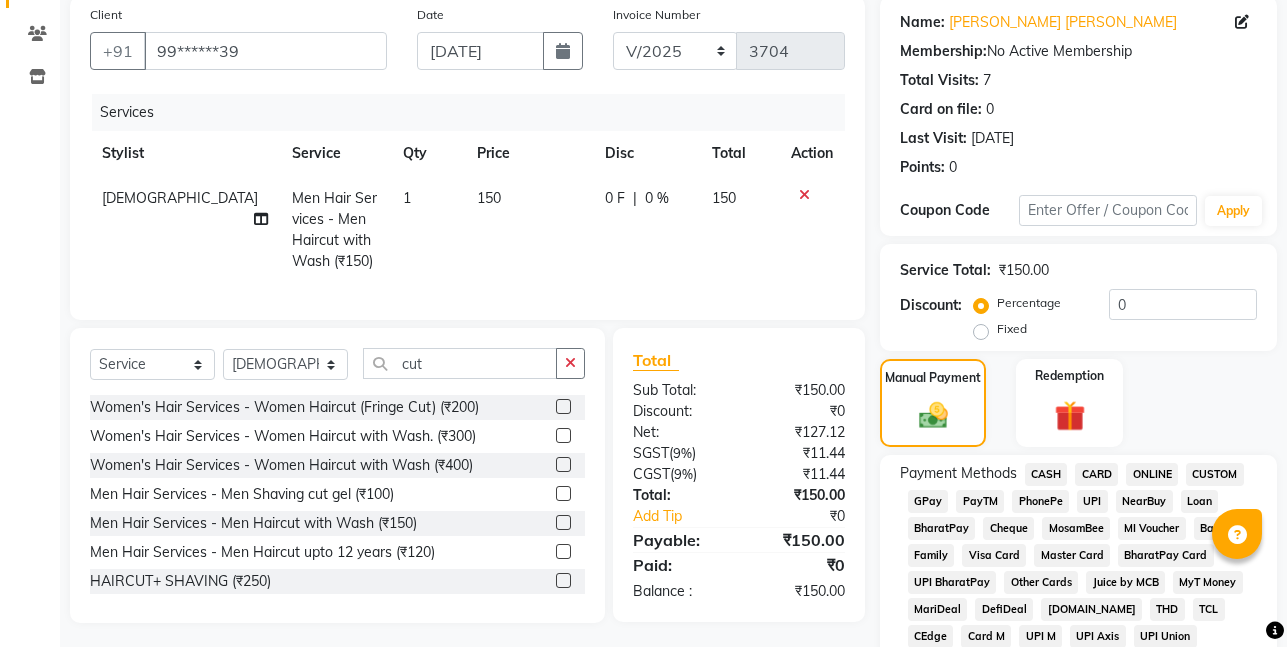 click on "ONLINE" 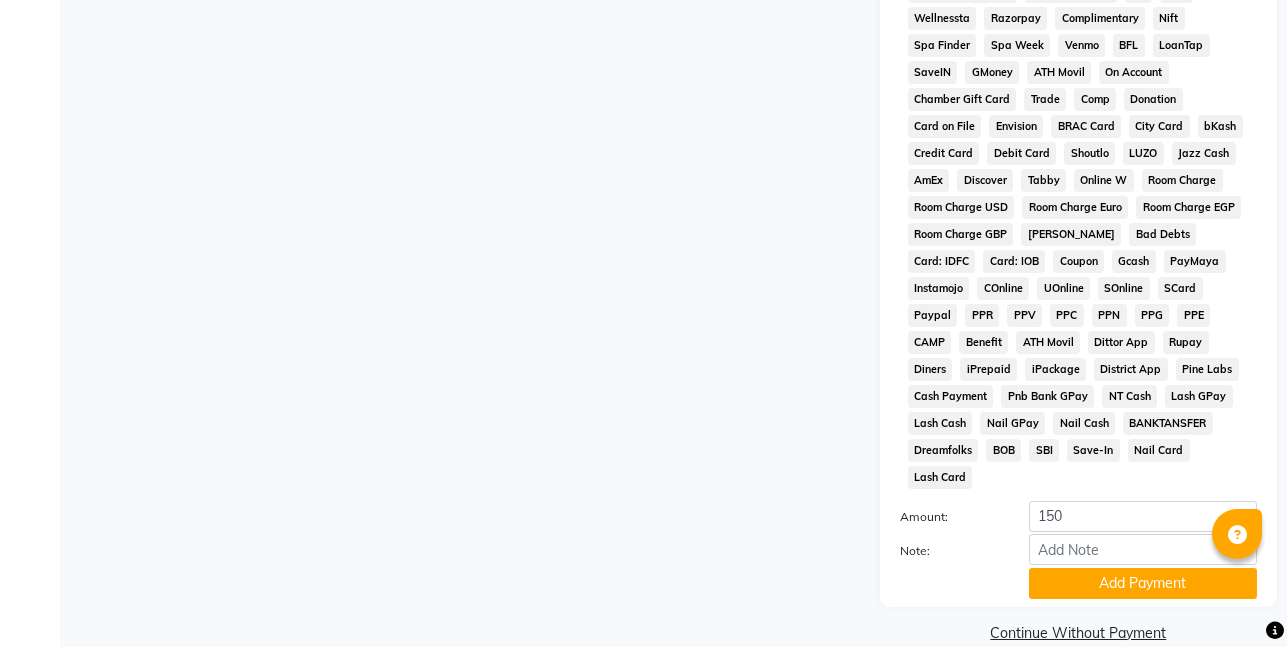 scroll, scrollTop: 830, scrollLeft: 0, axis: vertical 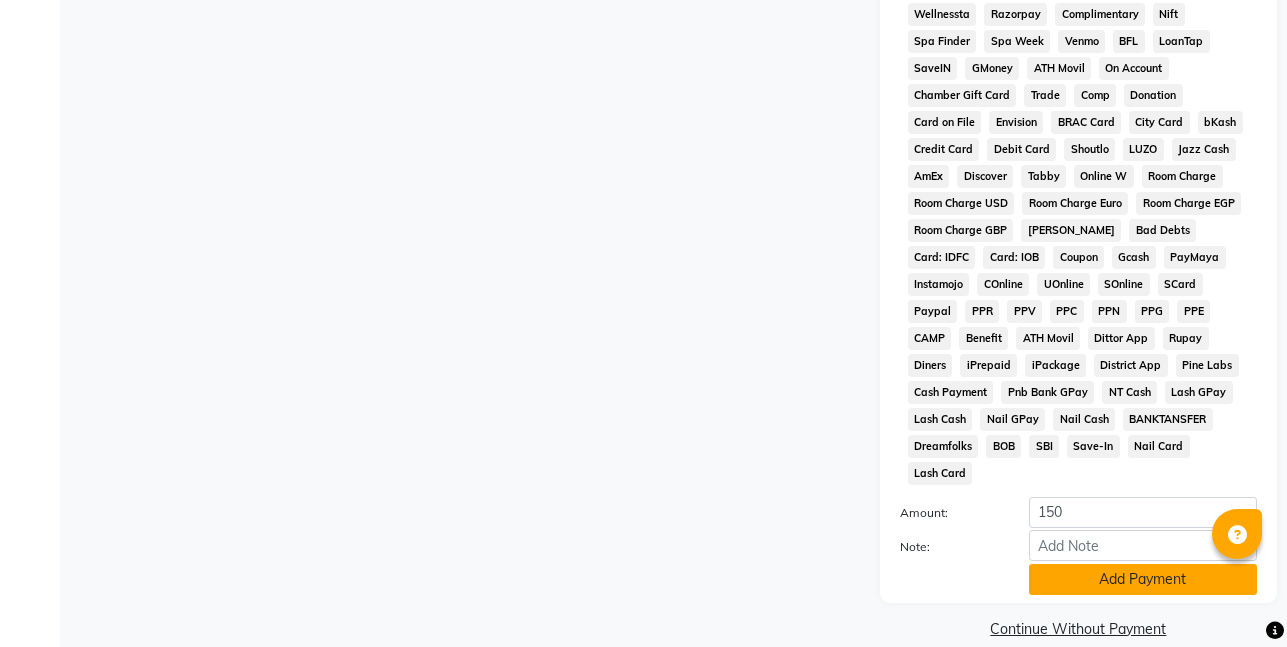click on "Add Payment" 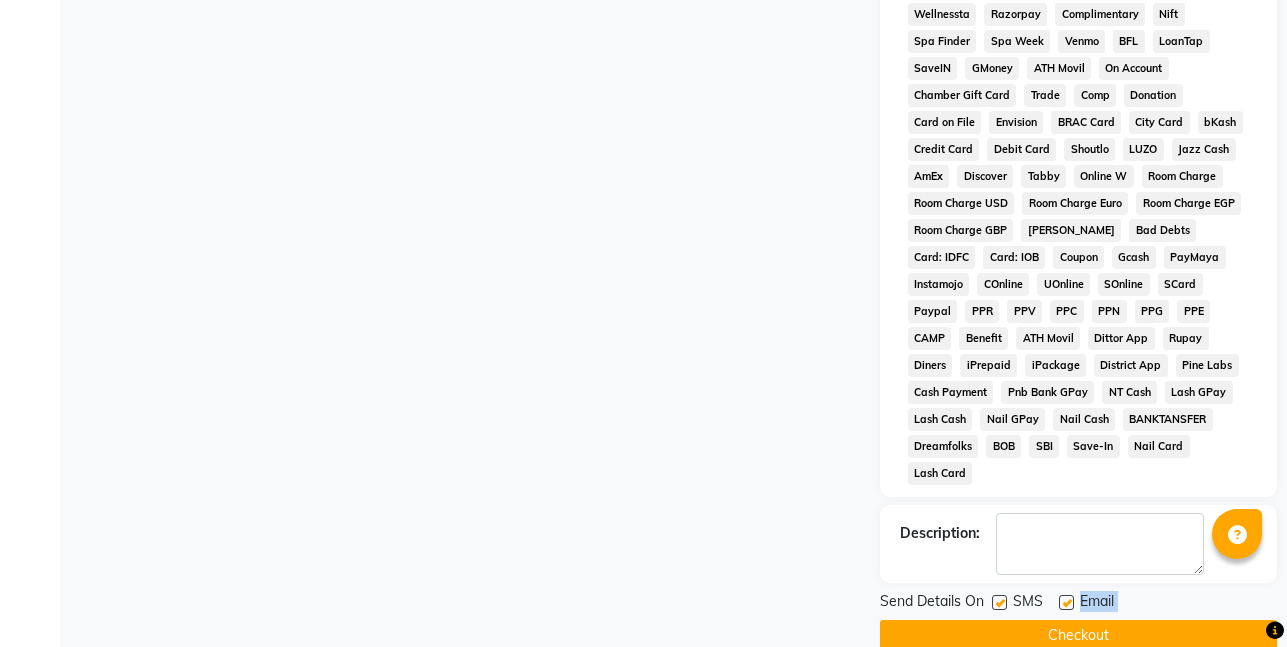 drag, startPoint x: 1076, startPoint y: 588, endPoint x: 1078, endPoint y: 602, distance: 14.142136 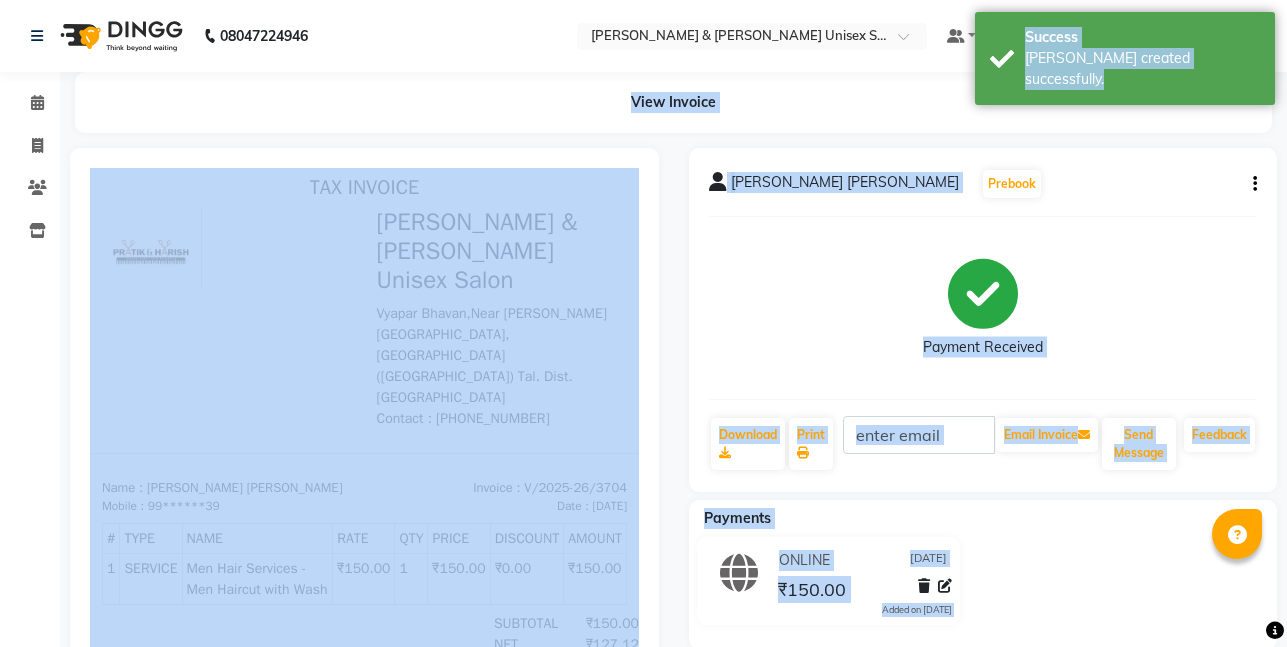 scroll, scrollTop: 0, scrollLeft: 0, axis: both 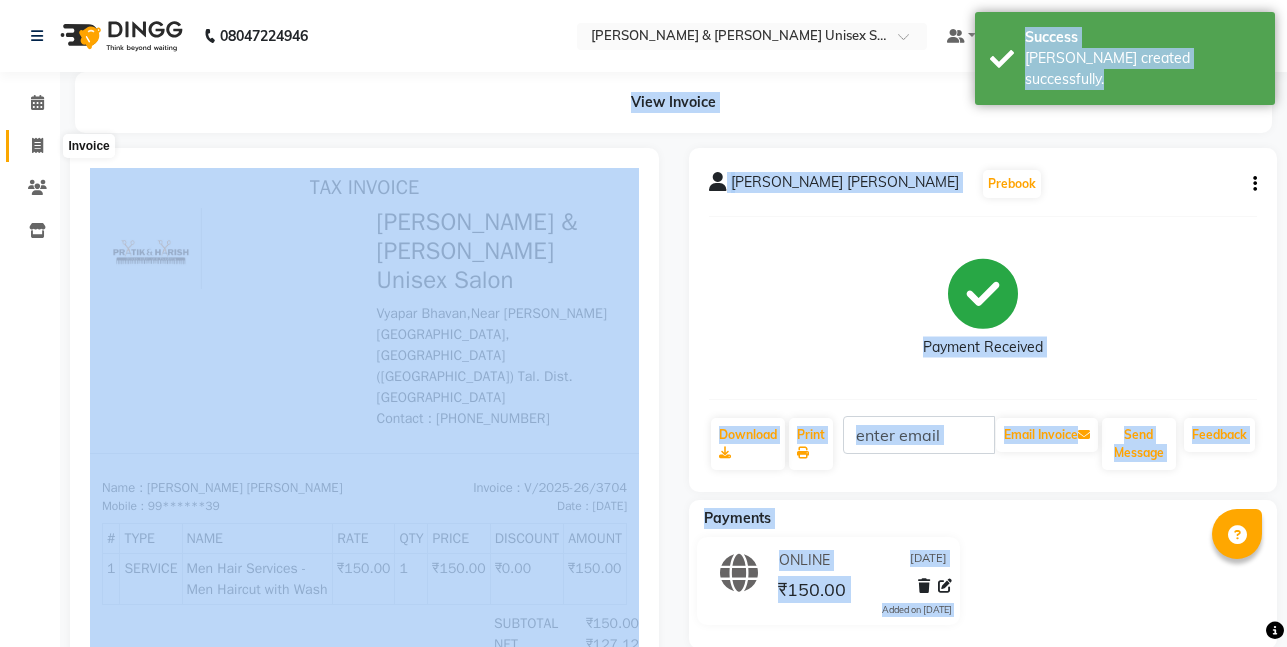 click 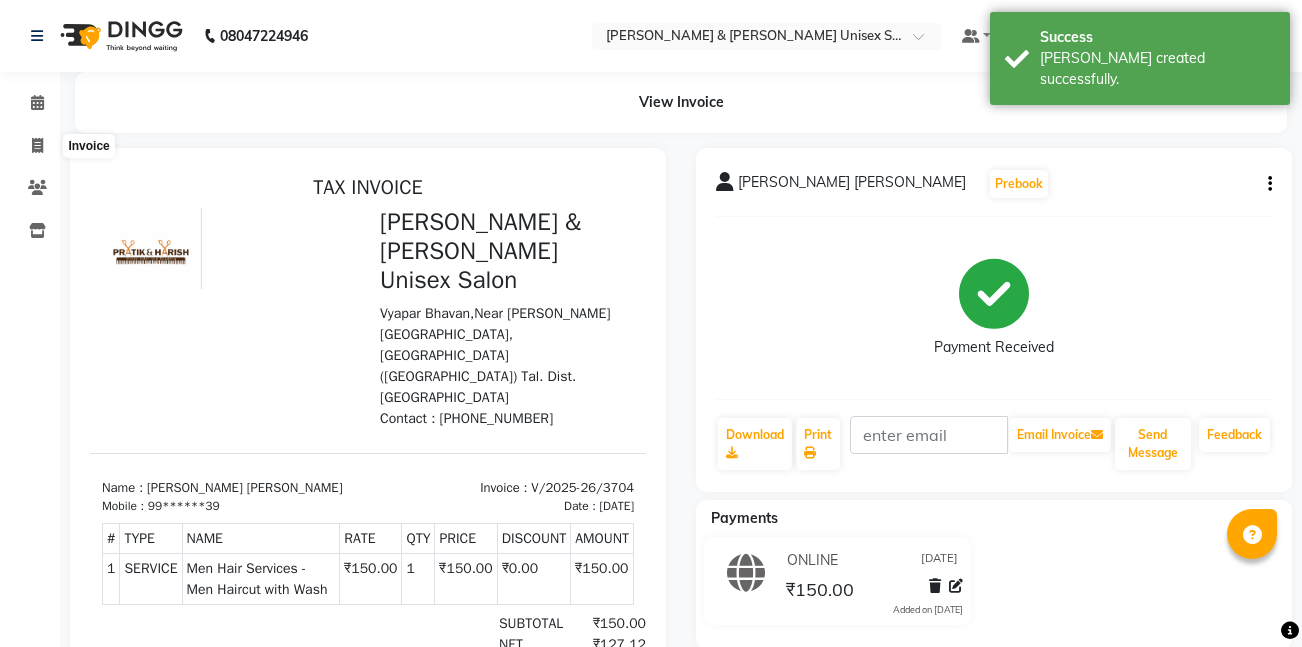 select on "service" 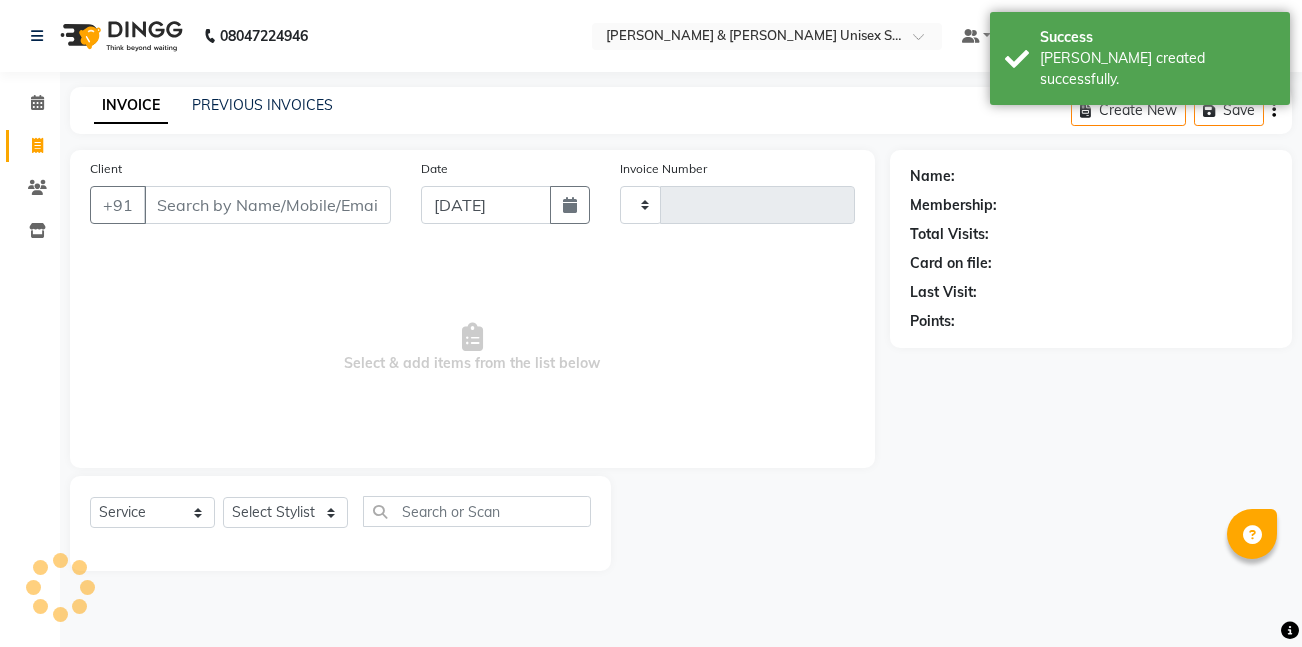 type on "3705" 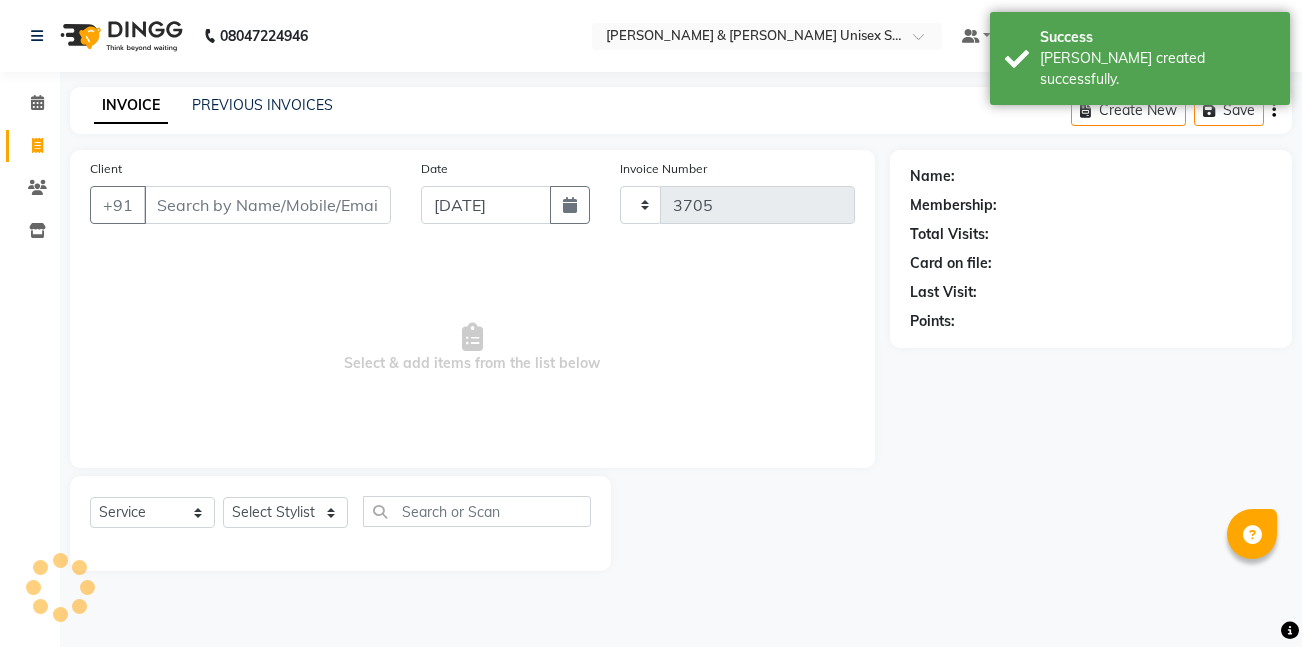 select on "6770" 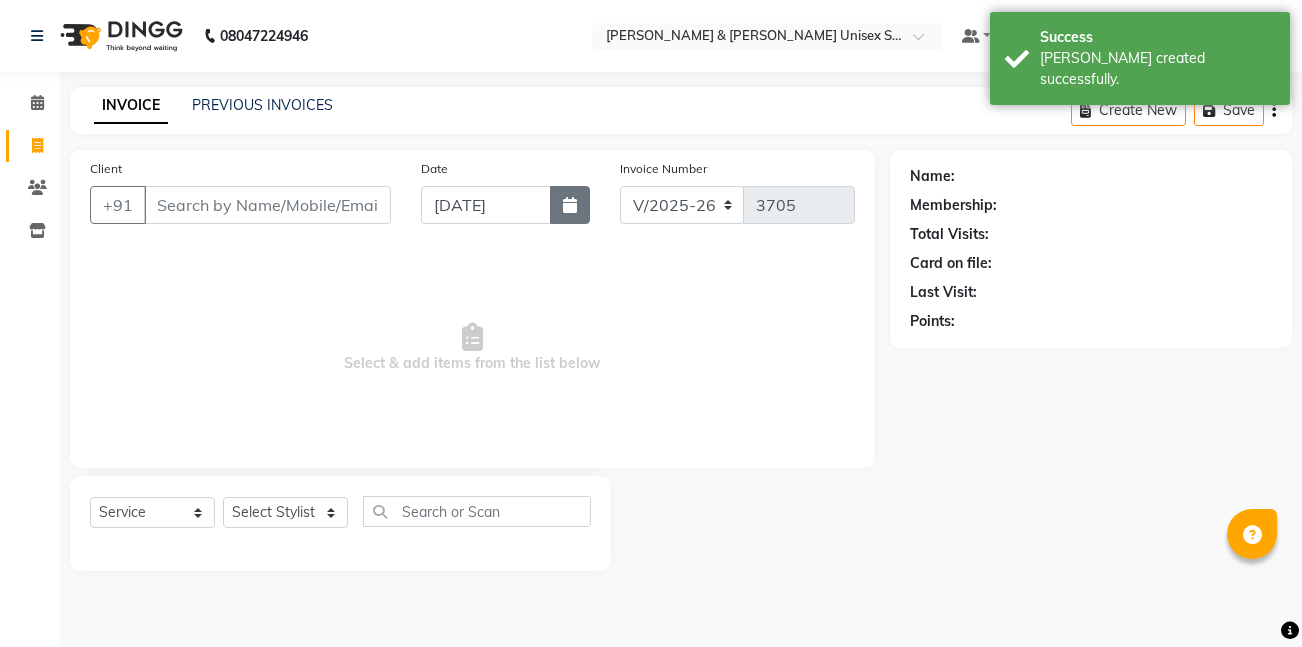 click 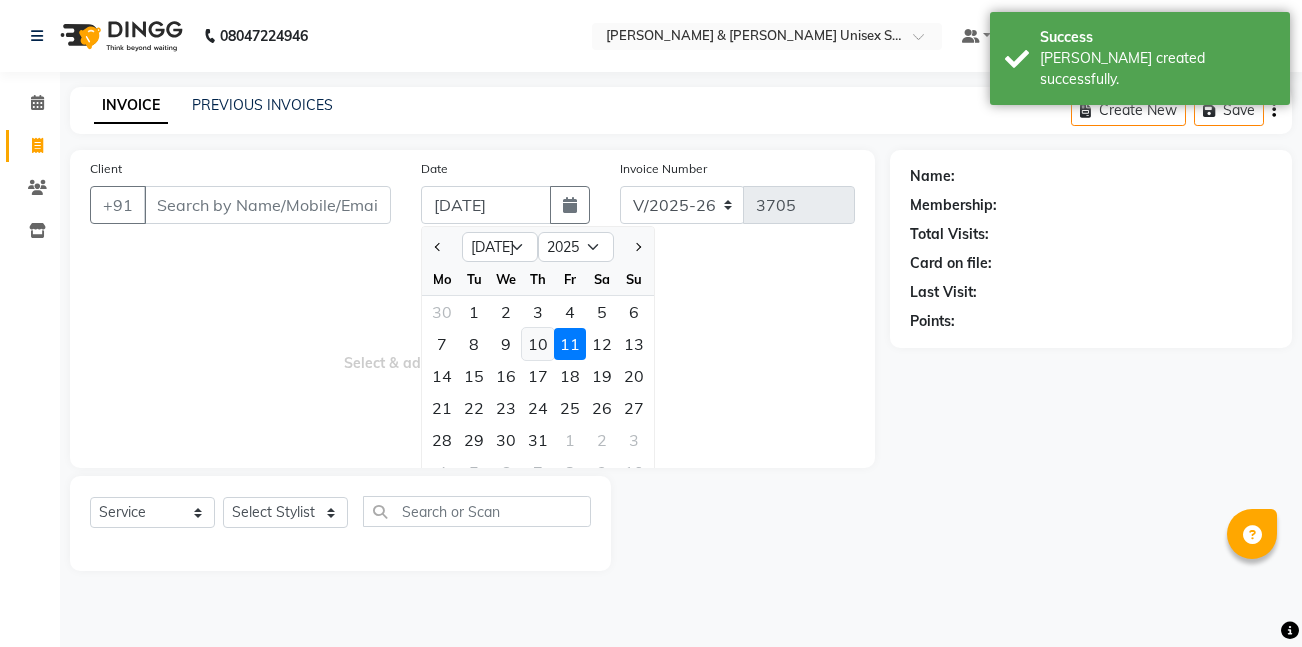 click on "10" 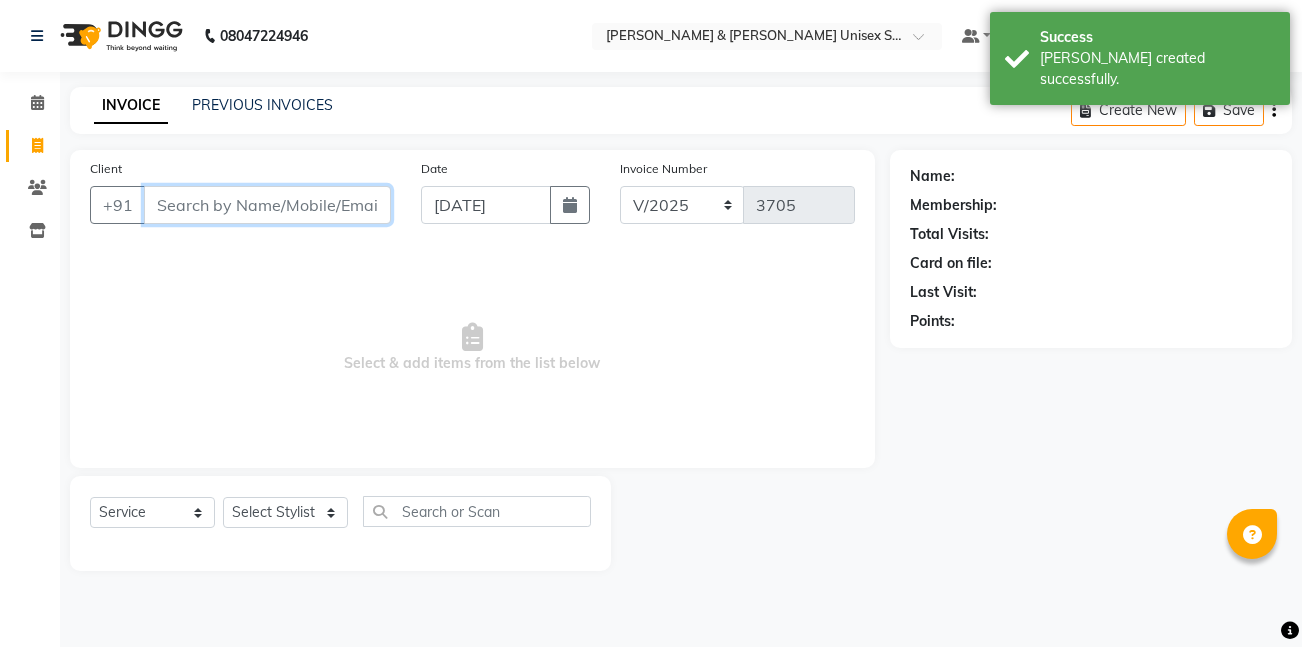 click on "Client" at bounding box center [267, 205] 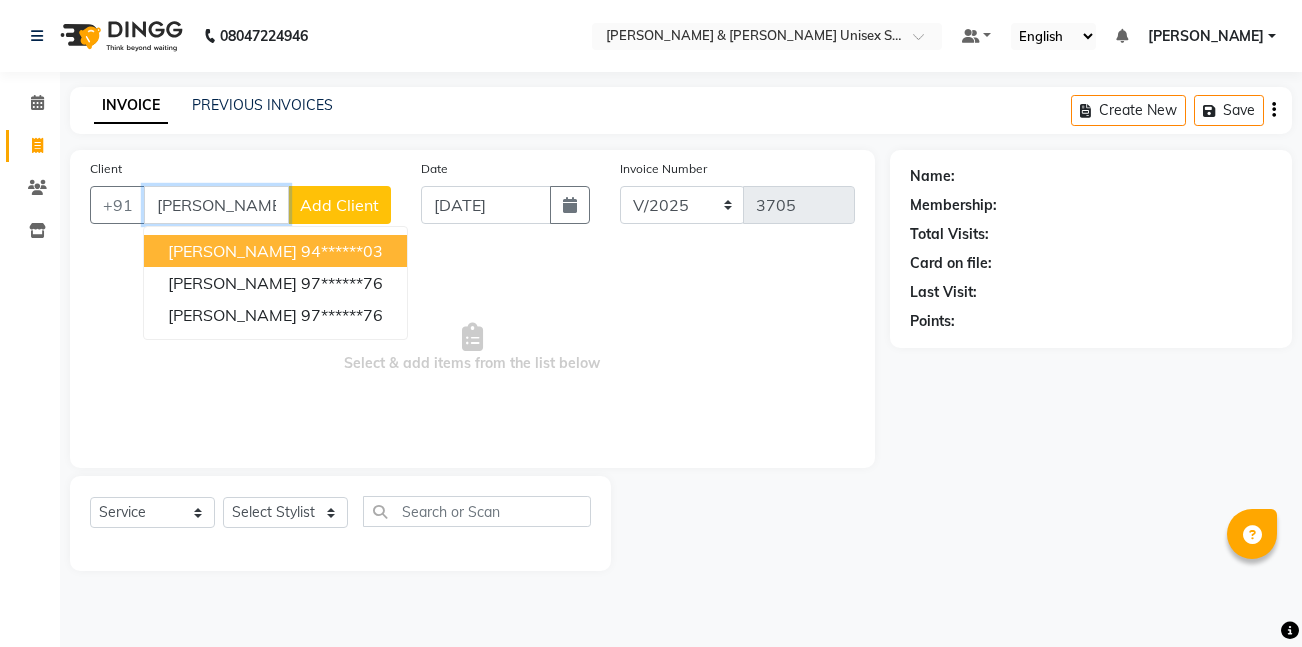 click on "94******03" at bounding box center [342, 251] 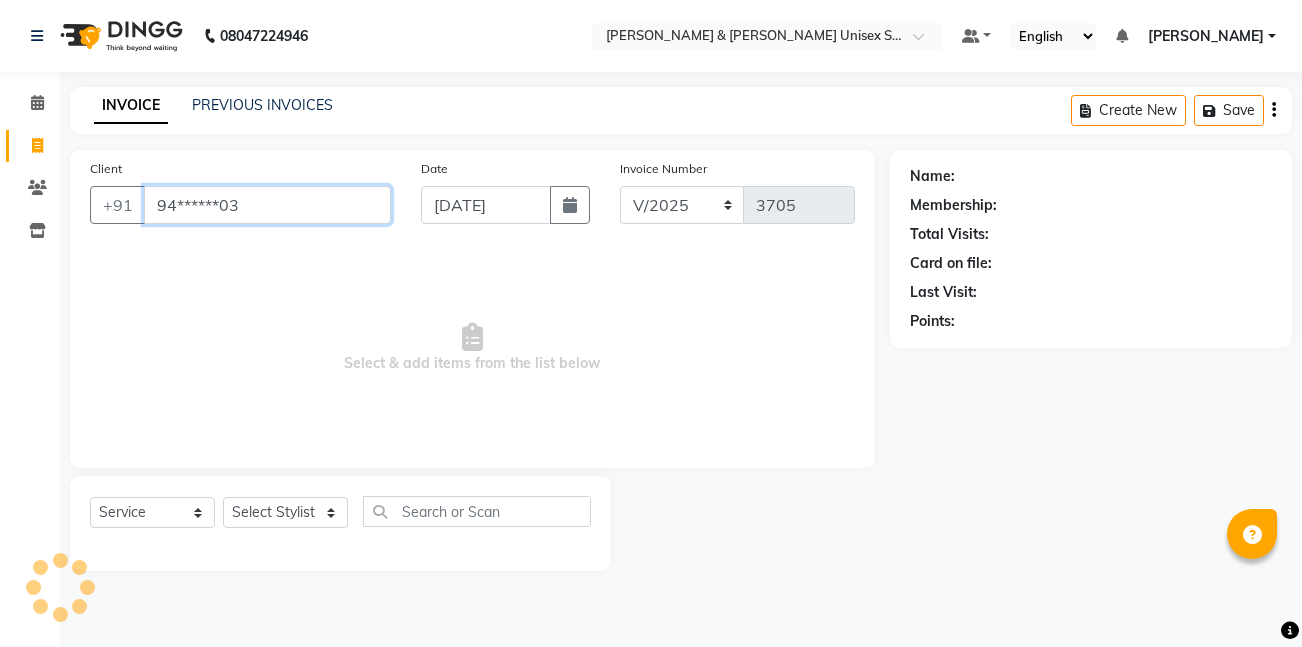 type on "94******03" 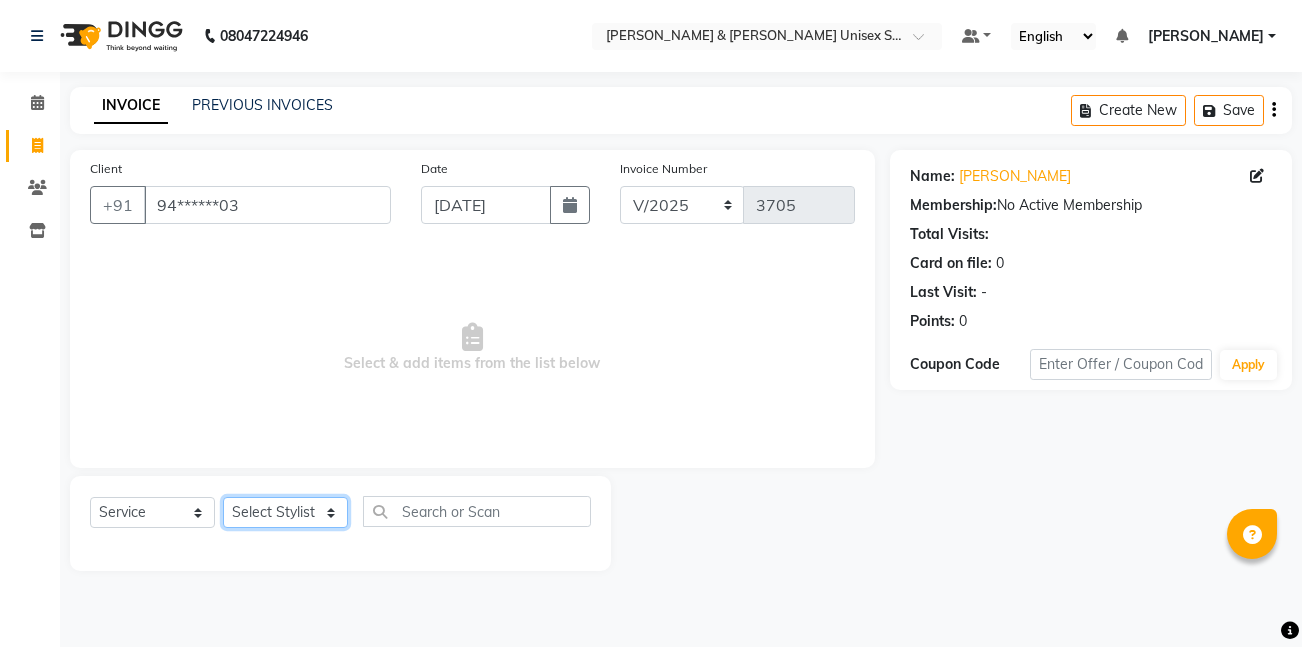 click on "Select Stylist [PERSON_NAME] [PERSON_NAME] [PERSON_NAME][GEOGRAPHIC_DATA] [PERSON_NAME] NEHA PH SALON [PERSON_NAME] SACHIN  SAIF [PERSON_NAME] YASH" 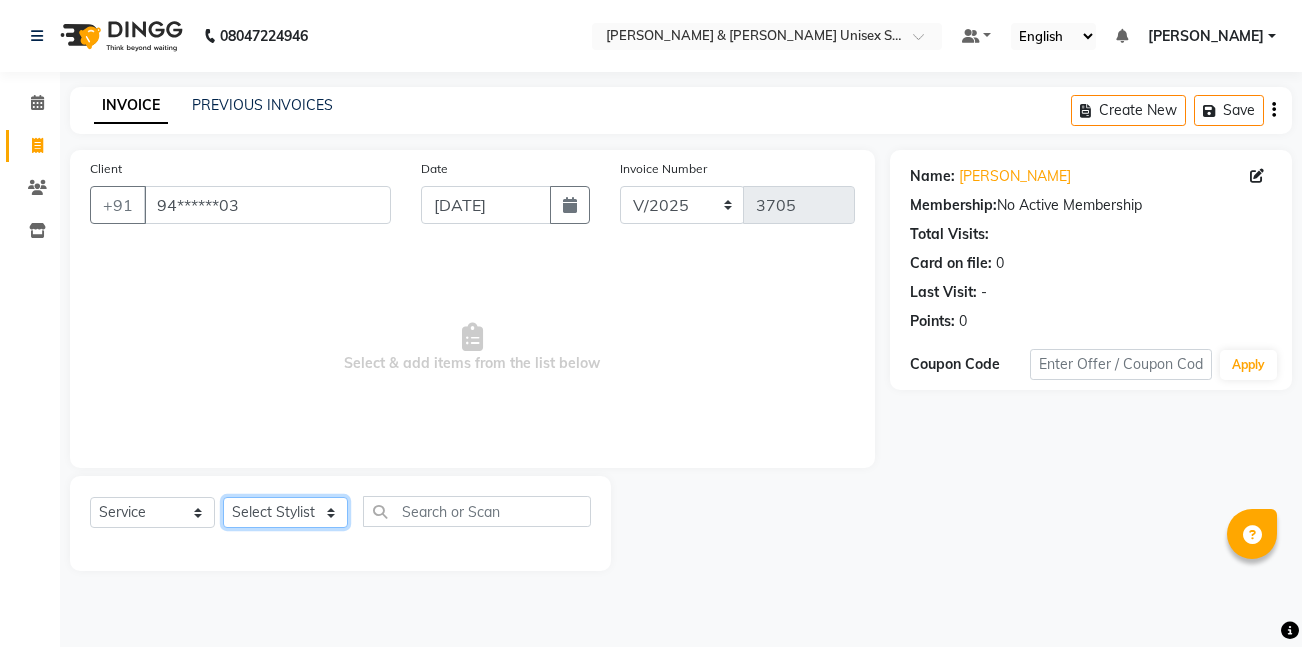 select on "60226" 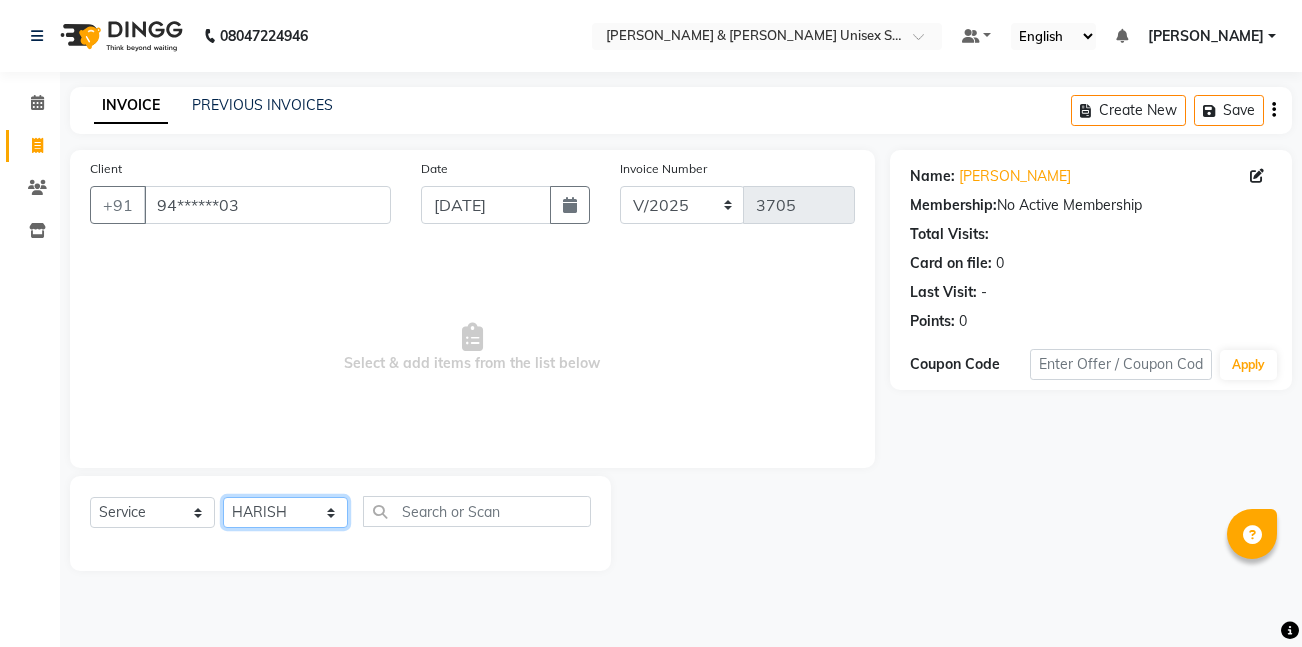 click on "Select Stylist [PERSON_NAME] [PERSON_NAME] [PERSON_NAME][GEOGRAPHIC_DATA] [PERSON_NAME] NEHA PH SALON [PERSON_NAME] SACHIN  SAIF [PERSON_NAME] YASH" 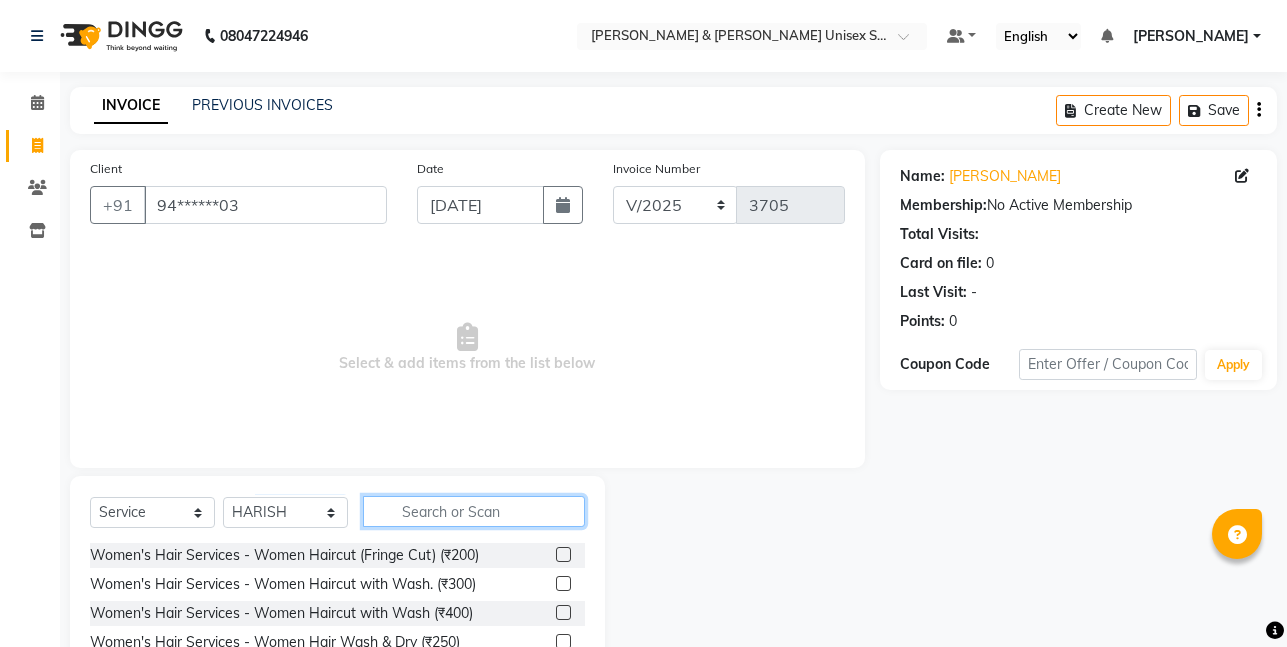 click 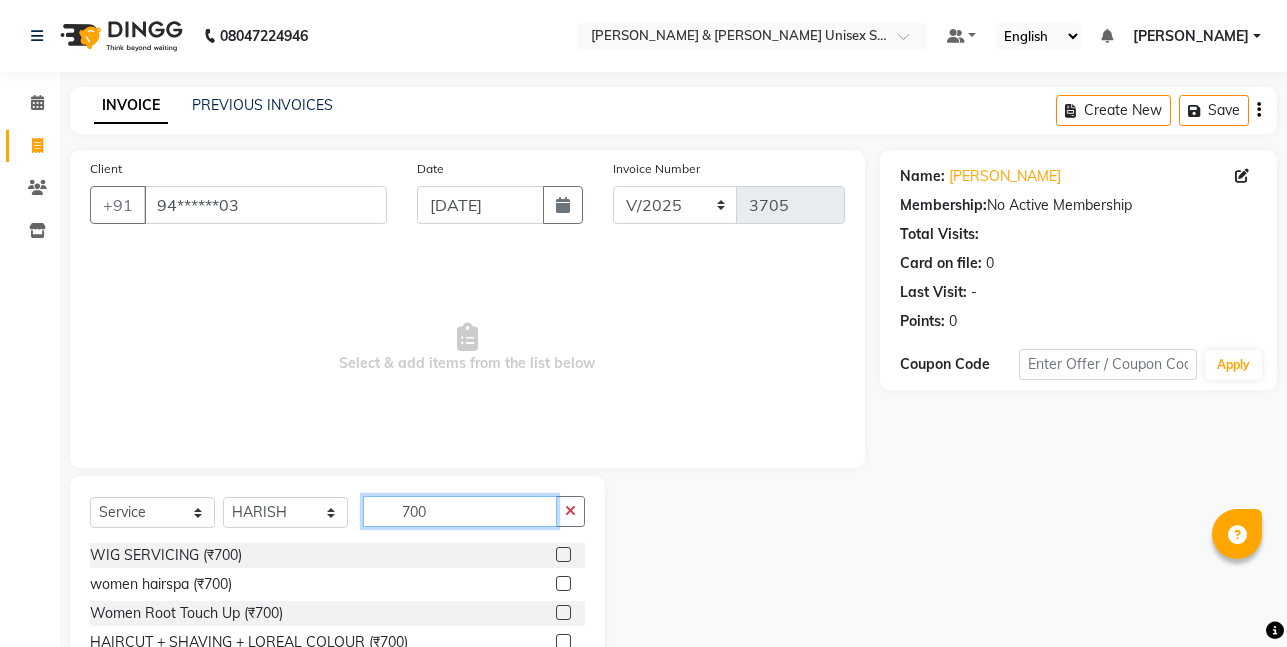 scroll, scrollTop: 145, scrollLeft: 0, axis: vertical 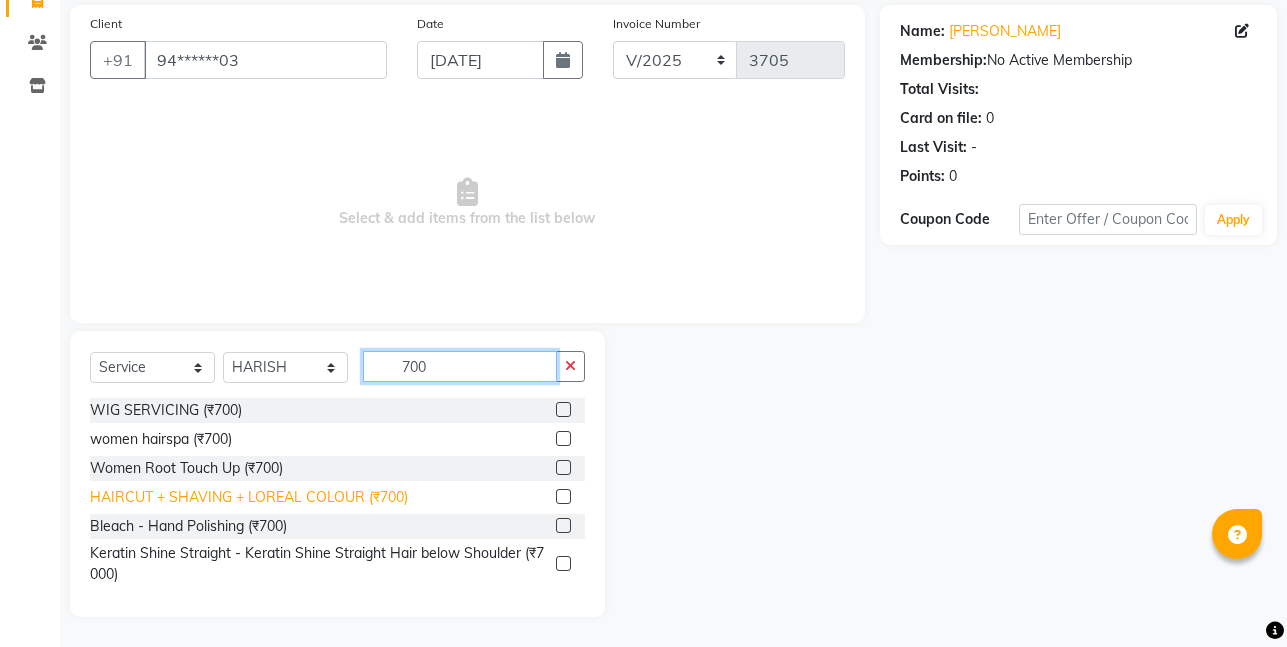 type on "700" 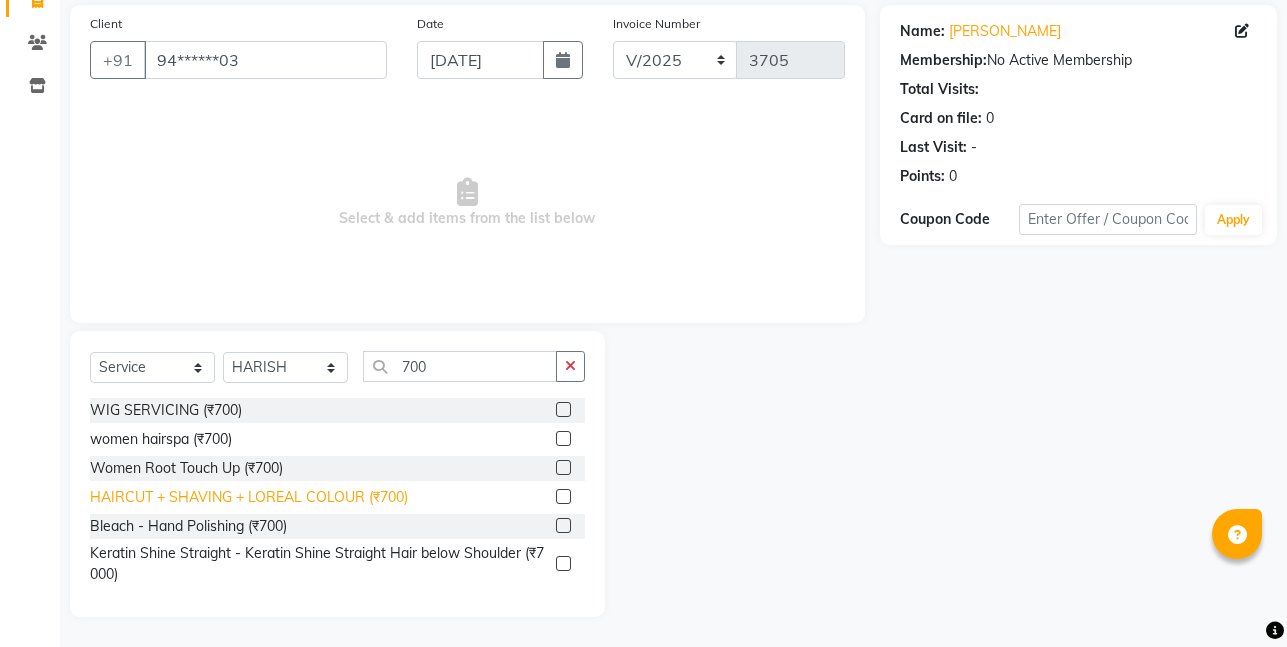 click on "HAIRCUT + SHAVING + LOREAL COLOUR (₹700)" 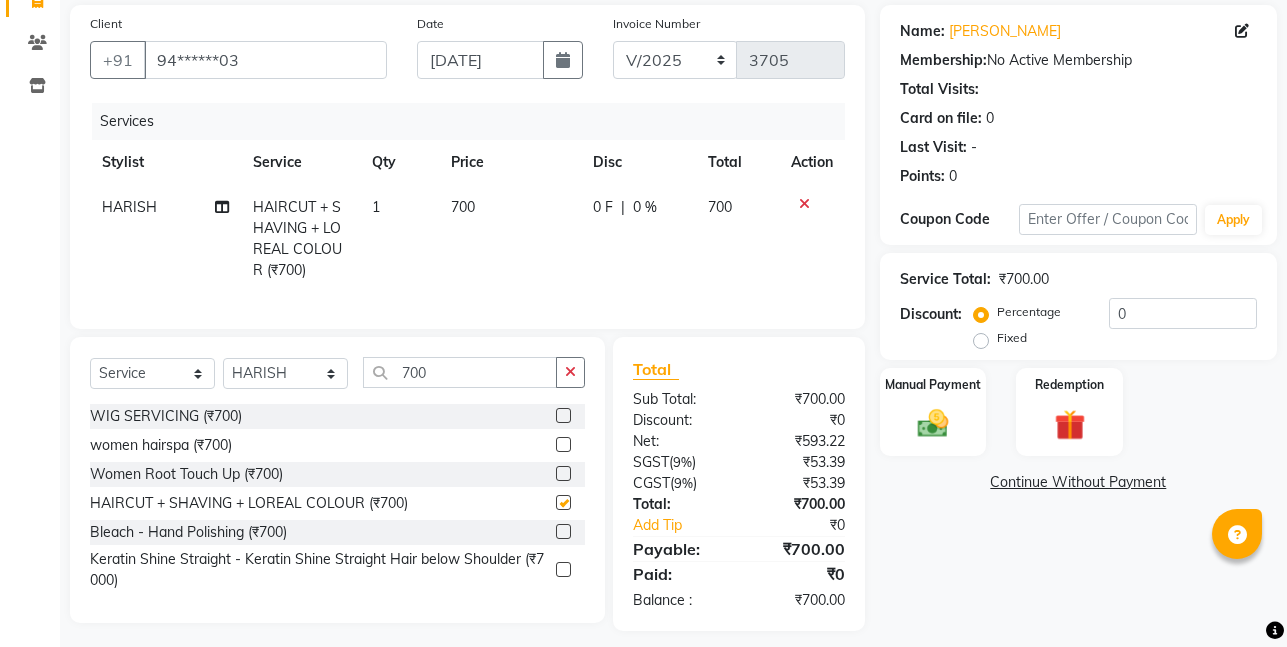 checkbox on "false" 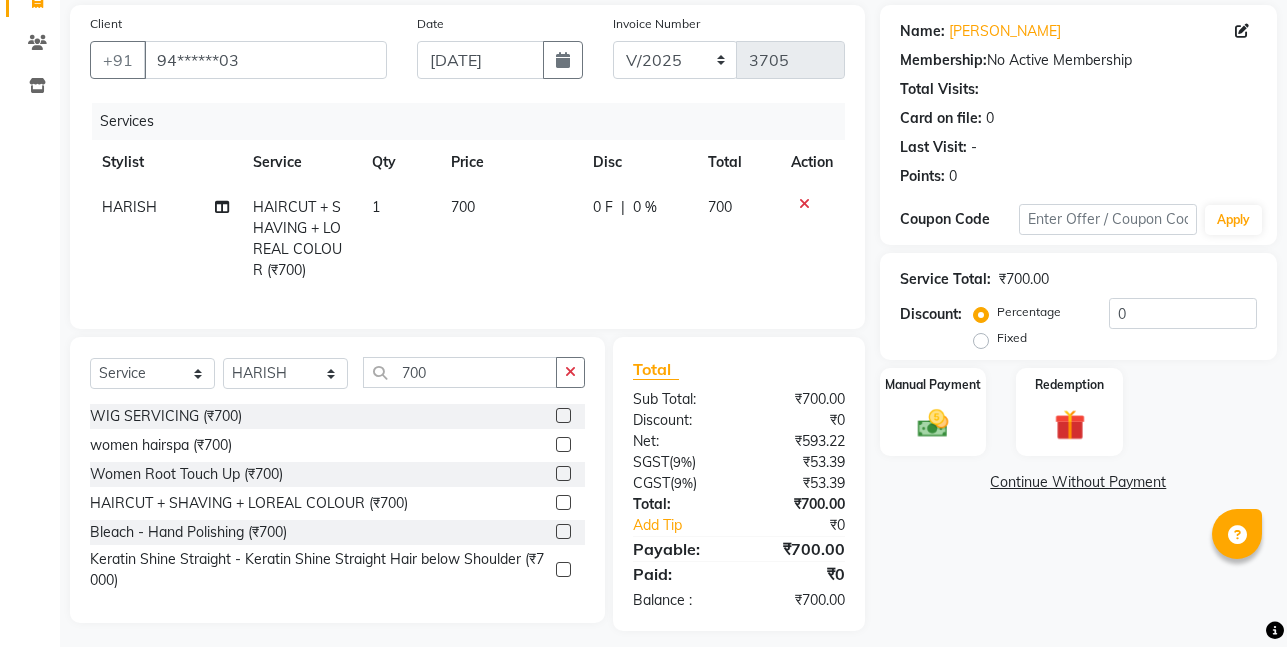 click on "08047224946 Select Location × [PERSON_NAME] & [PERSON_NAME] Unisex Salon,  Old Agra Road Default Panel My Panel English ENGLISH Español العربية मराठी हिंदी ગુજરાતી தமிழ் 中文 Notifications nothing to show [PERSON_NAME] Manage Profile Change Password Sign out  Version:3.15.4  ☀ [PERSON_NAME] & [PERSON_NAME] Unisex Salon,  [GEOGRAPHIC_DATA]  Calendar  Invoice  Clients  Inventory Completed InProgress Upcoming Dropped Tentative Check-In Confirm Bookings Segments Page Builder INVOICE PREVIOUS INVOICES Create New   Save  Client +91 94******03 Date [DATE] Invoice Number V/2025 V/[PHONE_NUMBER] Services Stylist Service Qty Price Disc Total Action HARISH HAIRCUT + SHAVING + LOREAL COLOUR (₹700) 1 700 0 F | 0 % 700 Select  Service  Product  Membership  Package Voucher Prepaid Gift Card  Select Stylist [PERSON_NAME] [PERSON_NAME] [GEOGRAPHIC_DATA][PERSON_NAME][GEOGRAPHIC_DATA] [PERSON_NAME] NEHA PH SALON [PERSON_NAME] SACHIN  SAIF [PERSON_NAME] YASH 700 WIG SERVICING (₹700)  women hairspa (₹700)  Total Sub Total: ₹700.00" at bounding box center (643, 178) 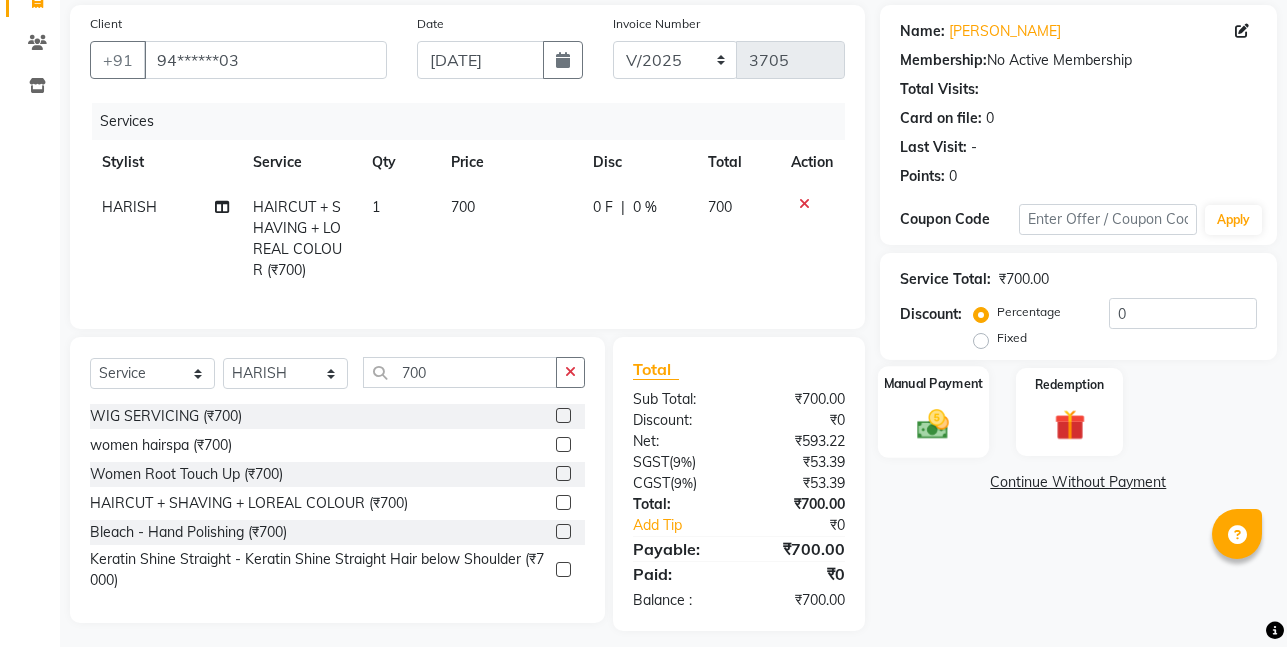 click 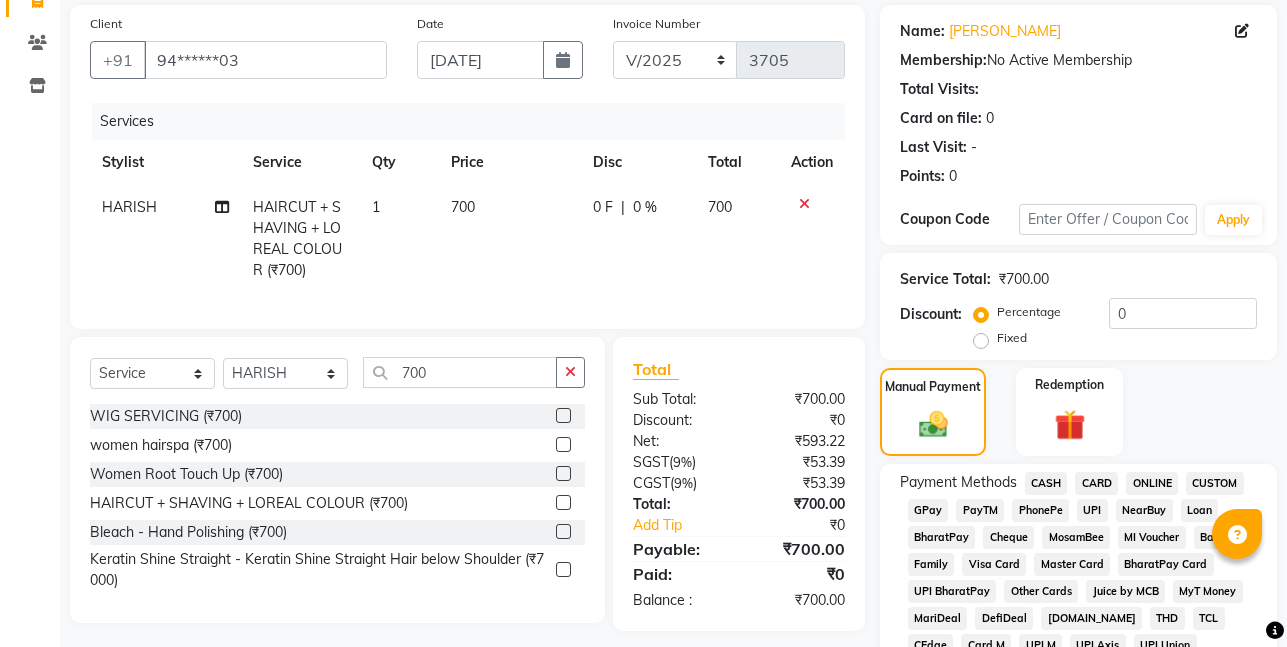click on "CASH" 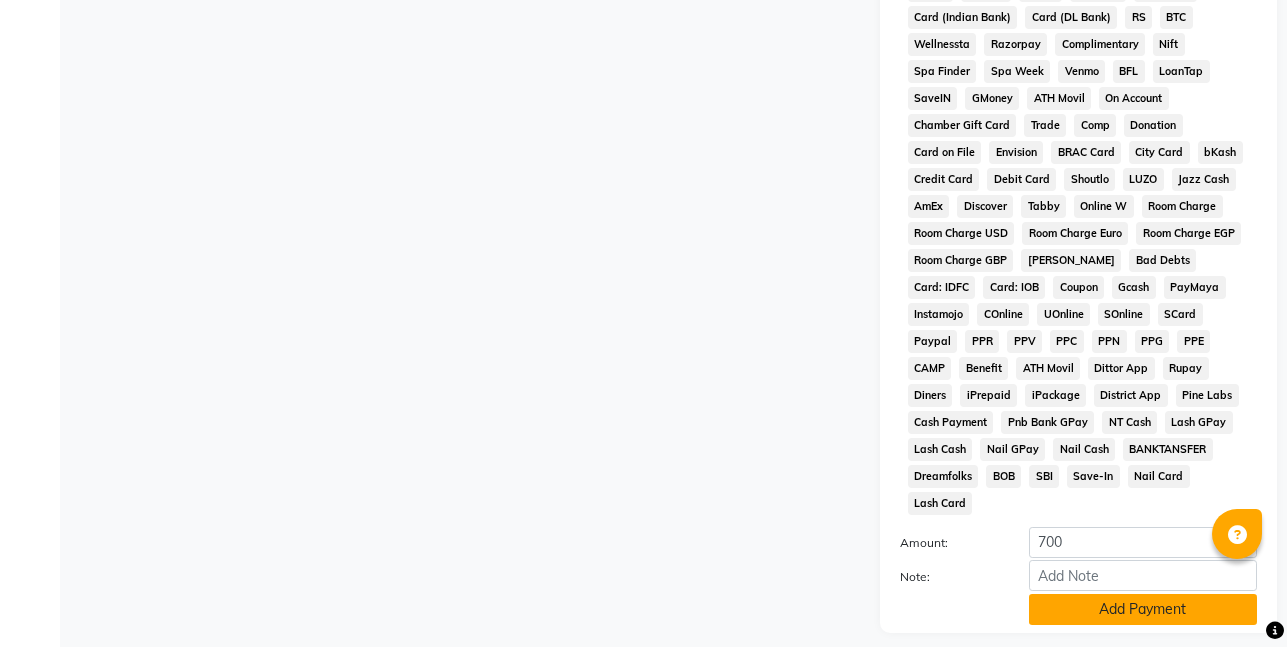 scroll, scrollTop: 830, scrollLeft: 0, axis: vertical 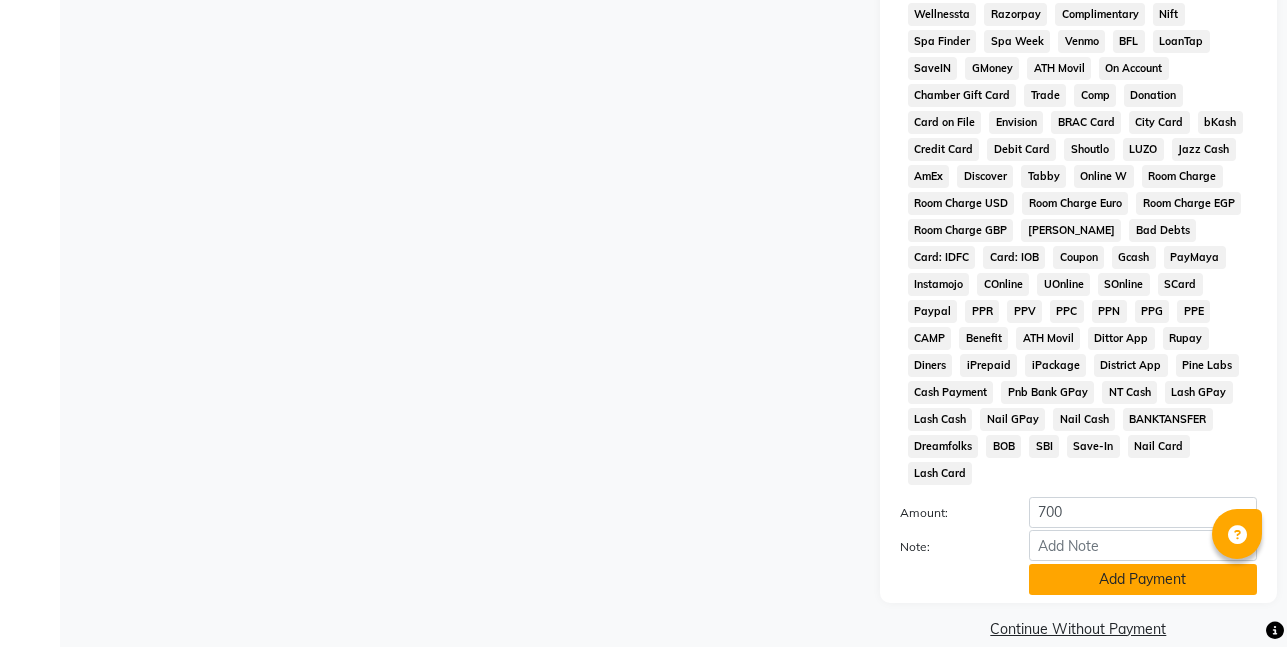 click on "Add Payment" 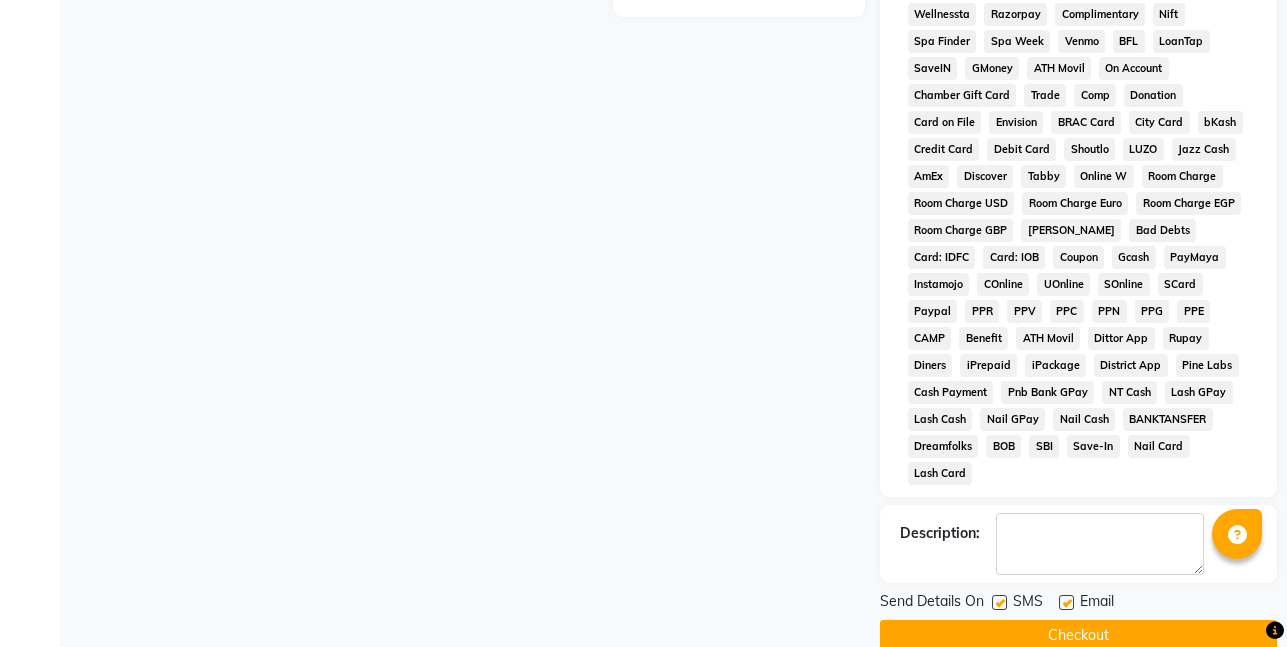 click on "Checkout" 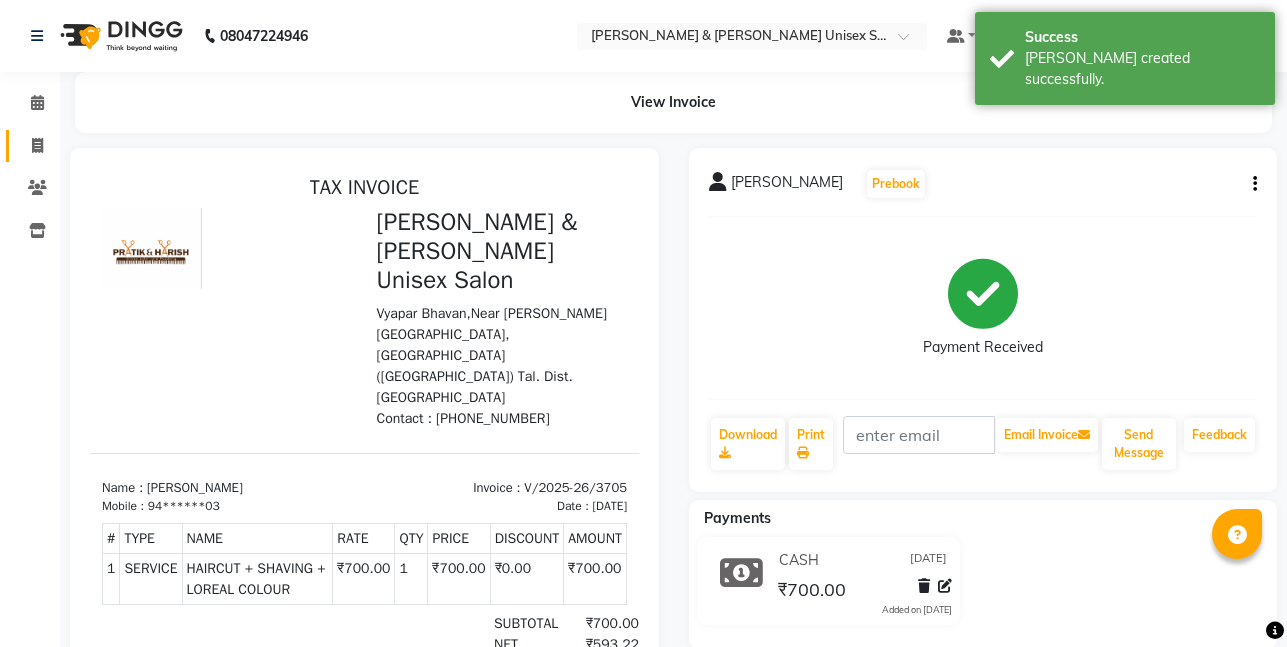 scroll, scrollTop: 0, scrollLeft: 0, axis: both 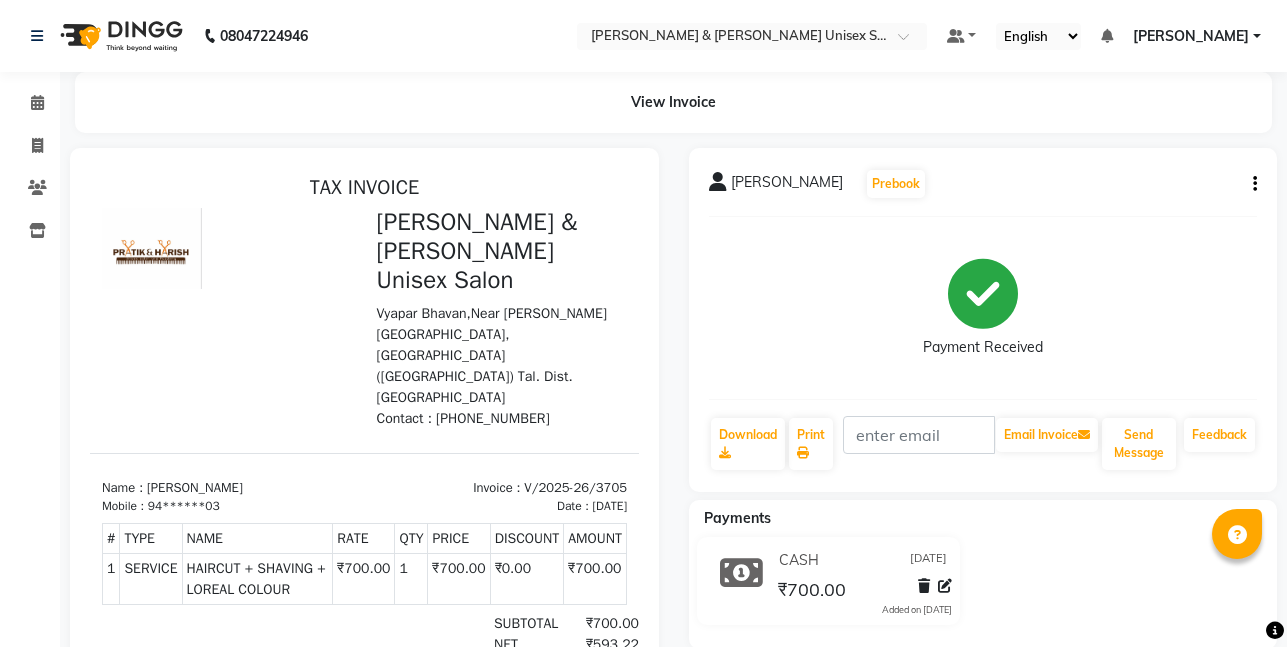 click 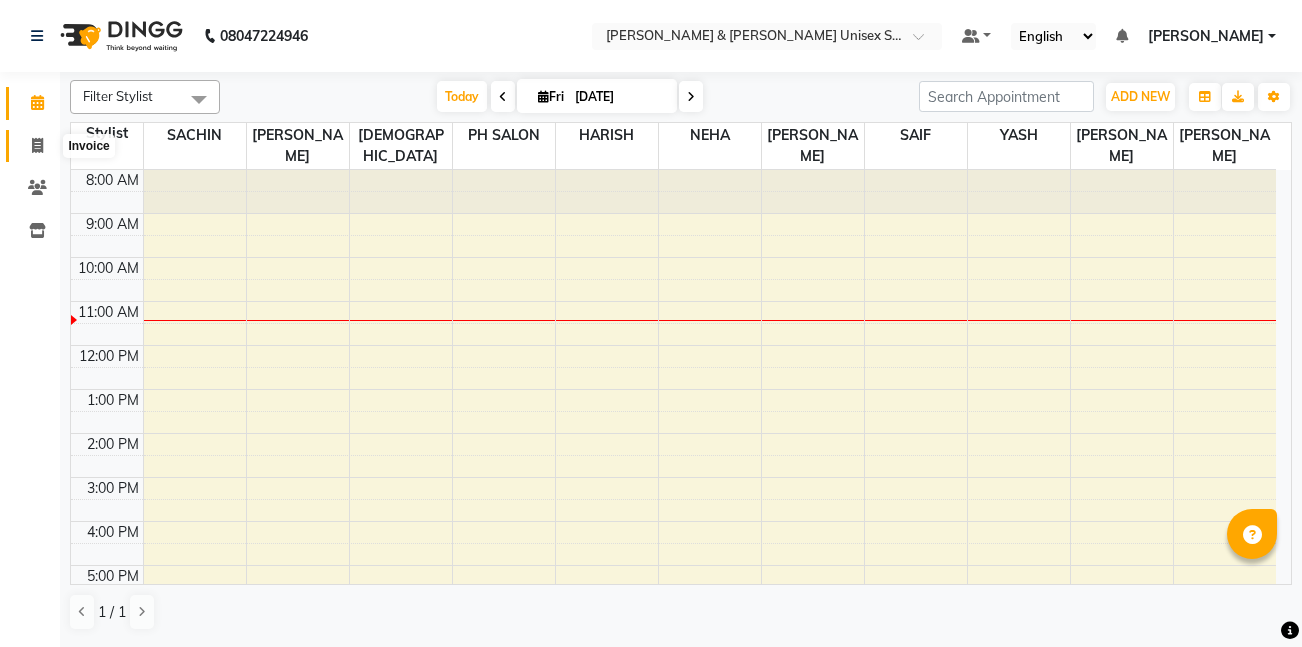 click 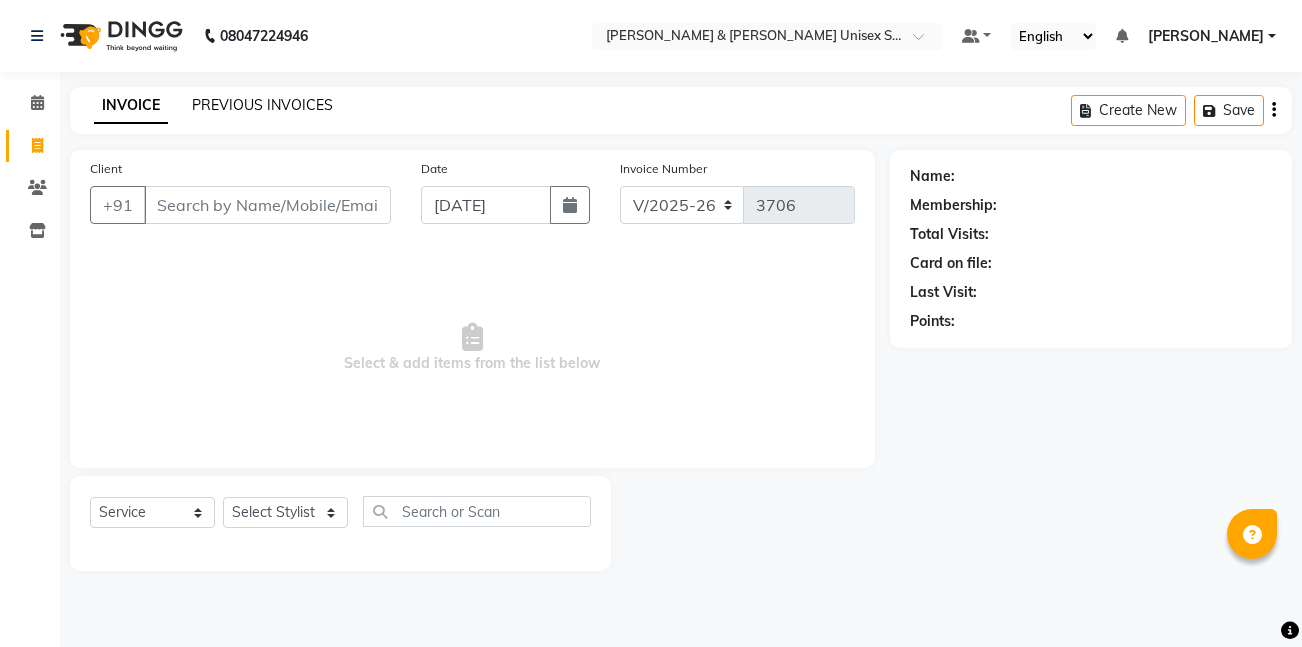 click on "PREVIOUS INVOICES" 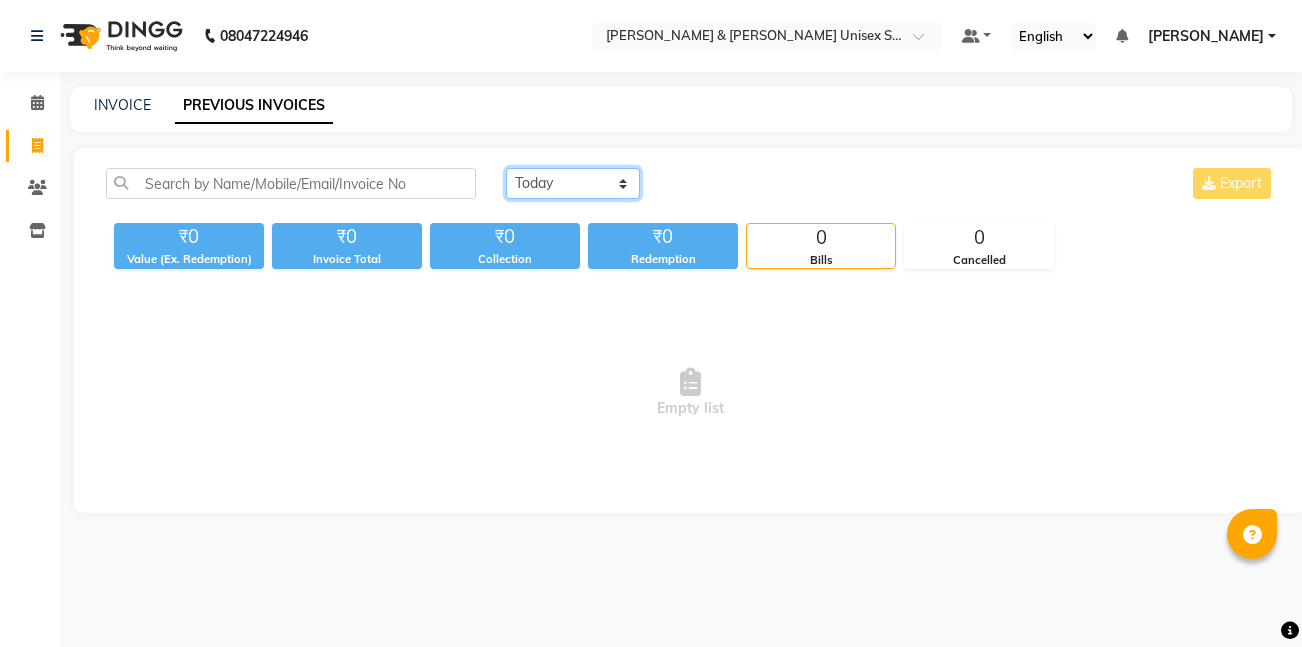 click on "[DATE] [DATE] Custom Range" 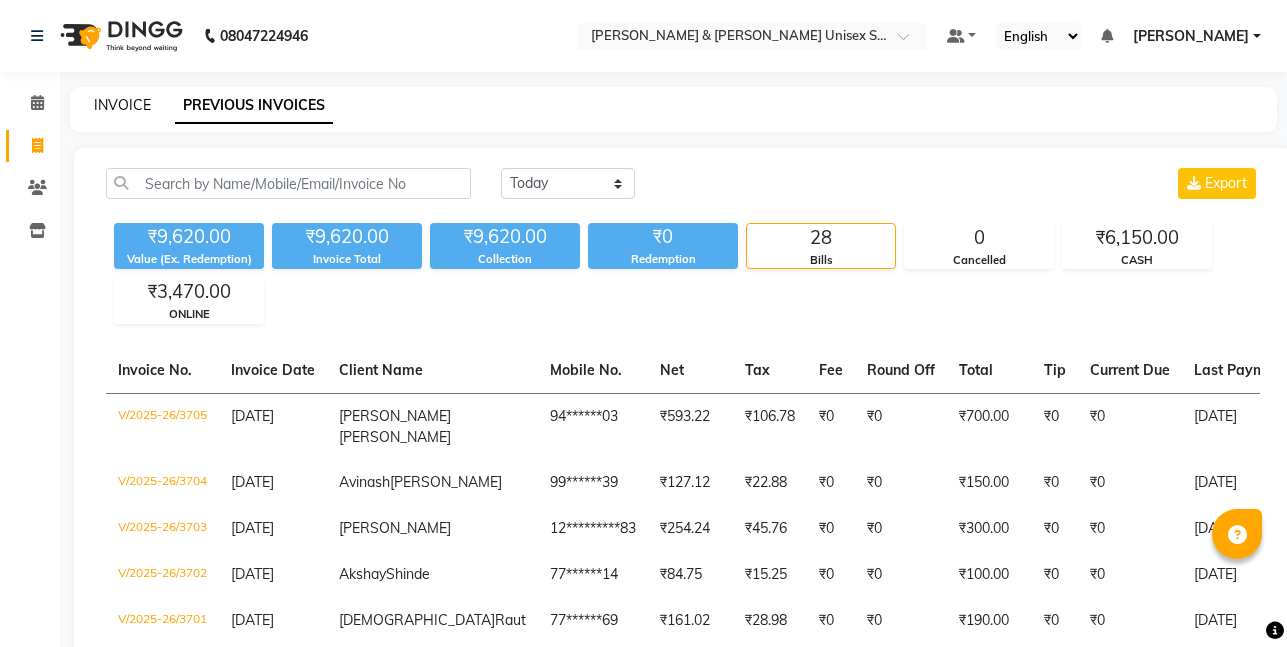 click on "INVOICE" 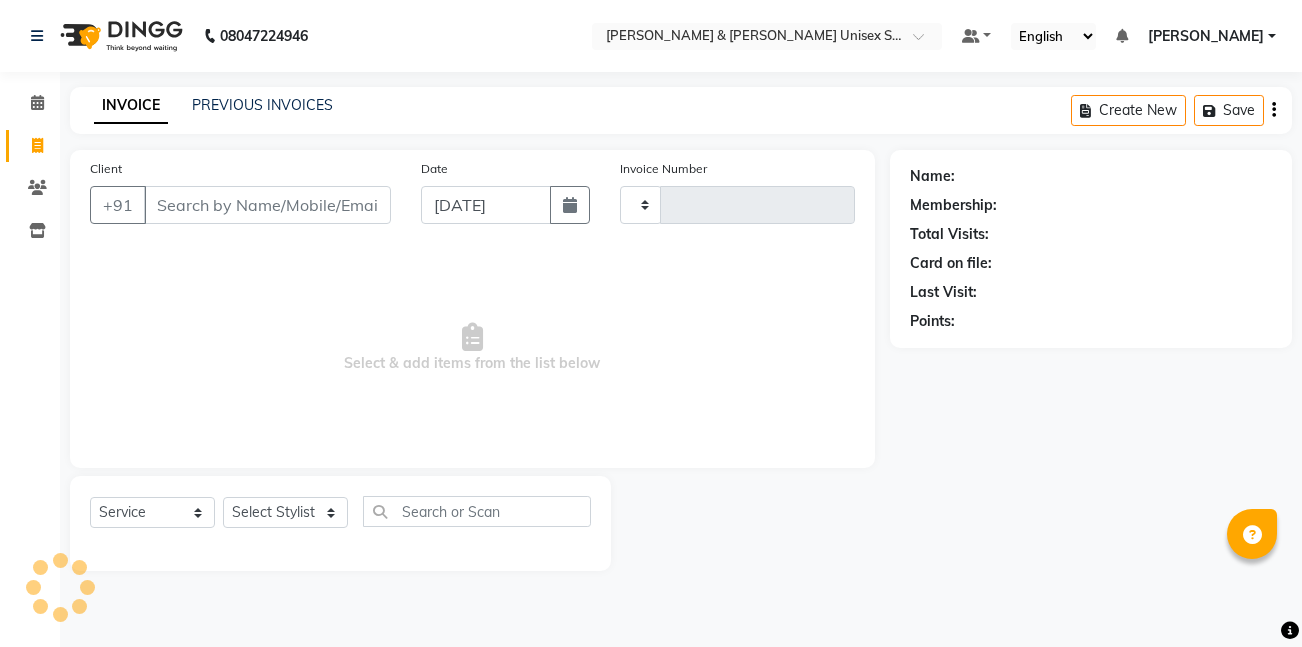 type on "3706" 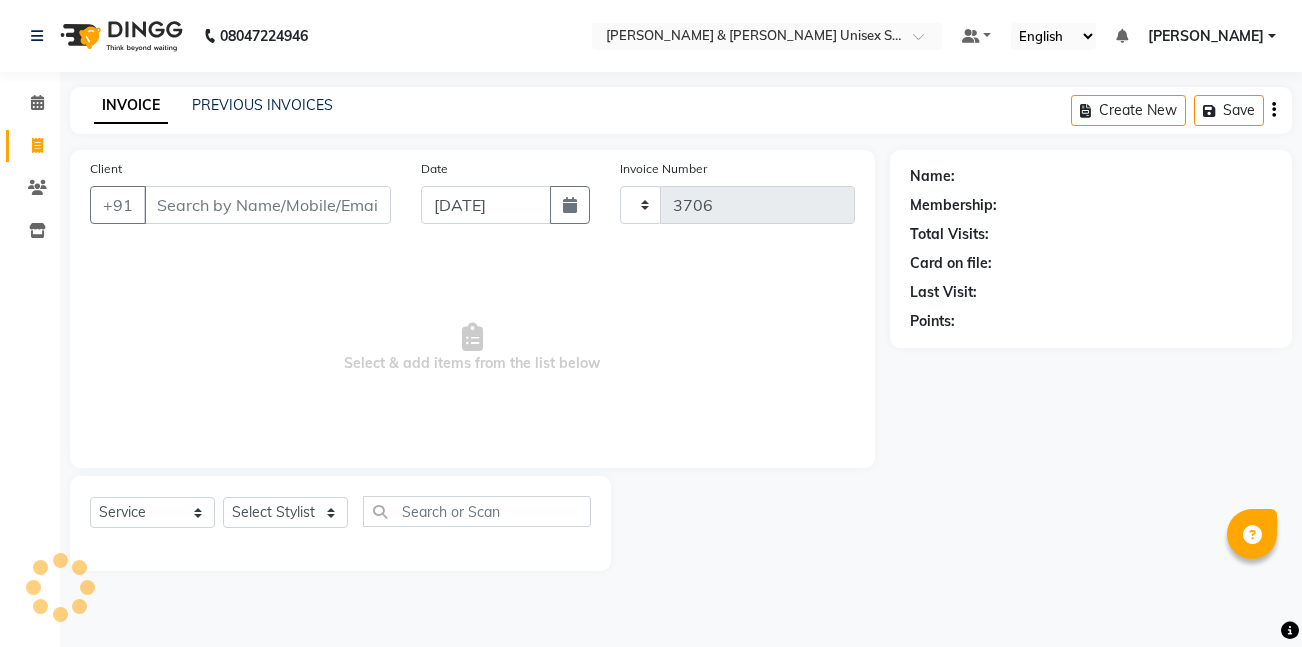 select on "6770" 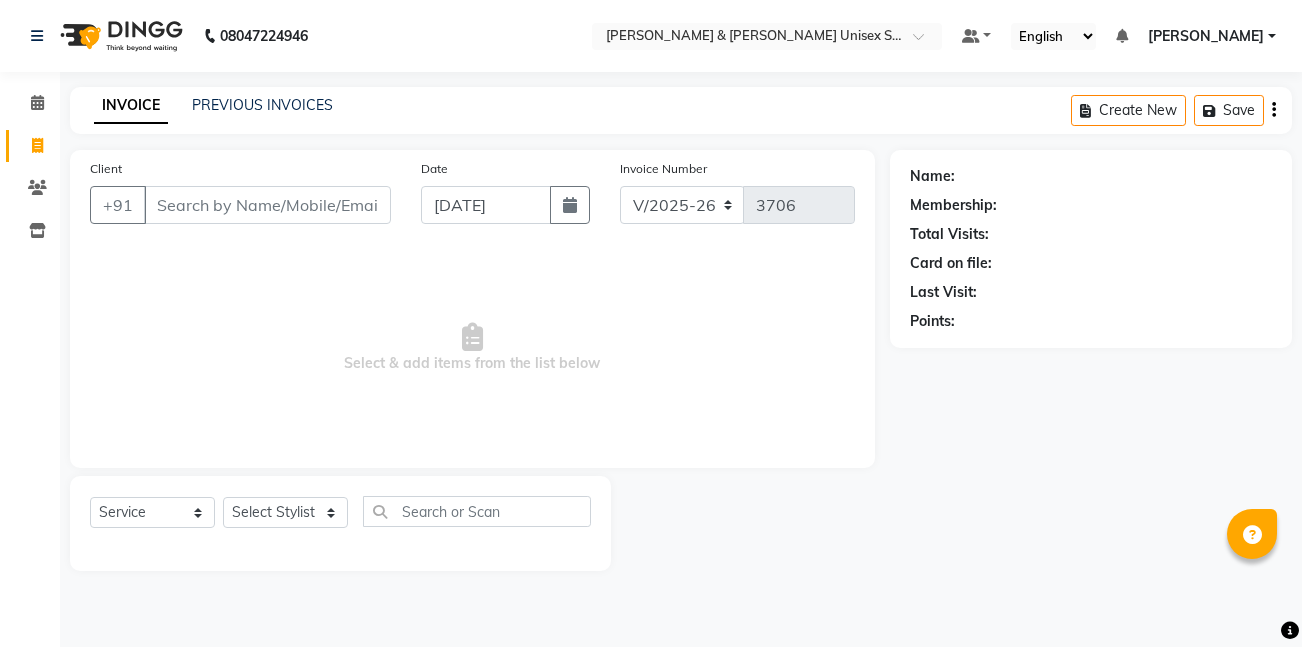 click on "Client" at bounding box center (267, 205) 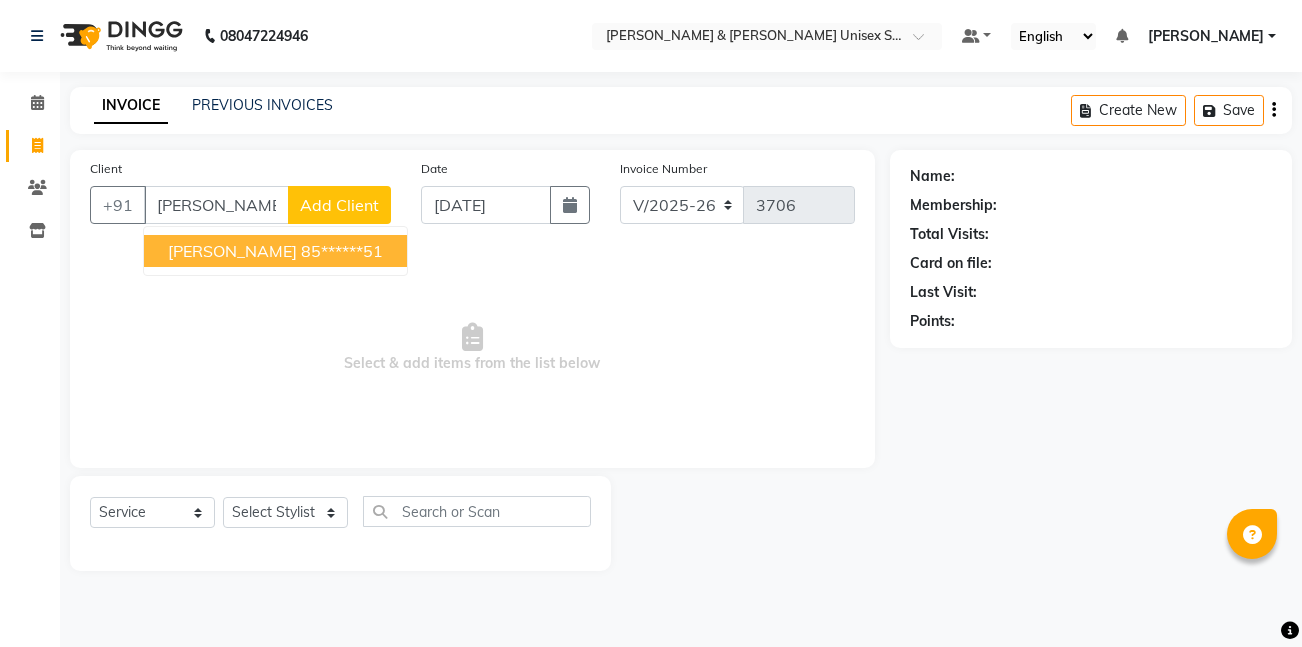 click on "85******51" at bounding box center (342, 251) 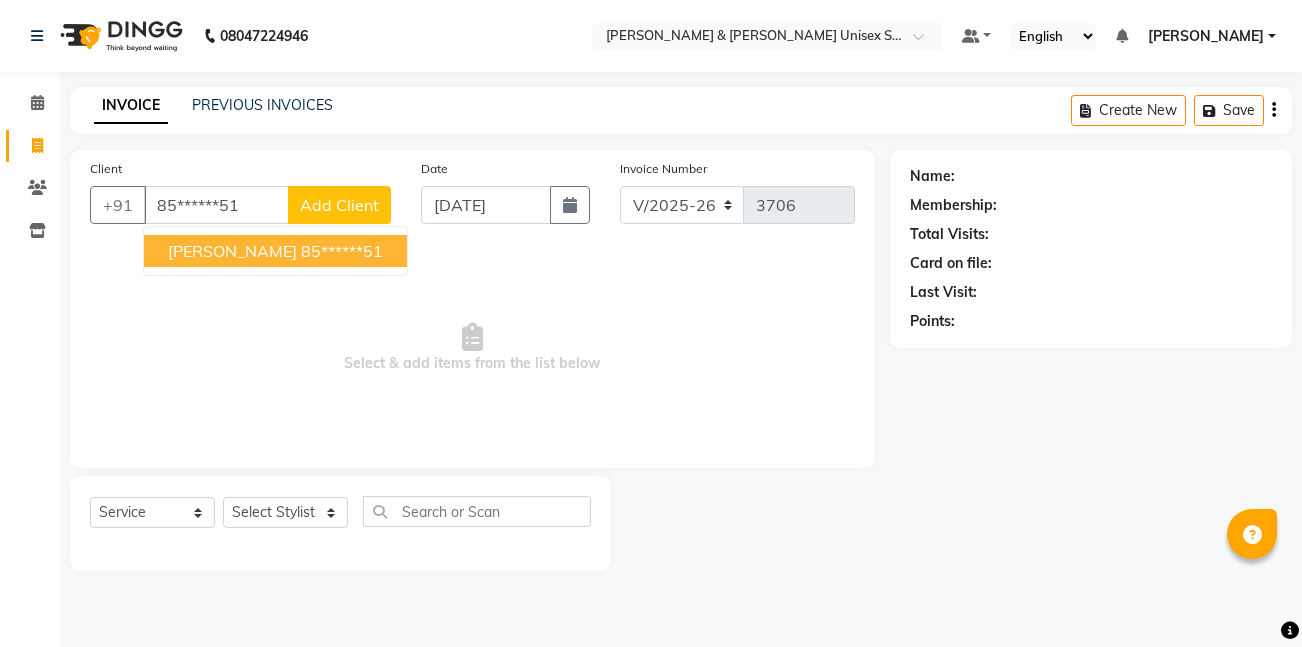 type on "85******51" 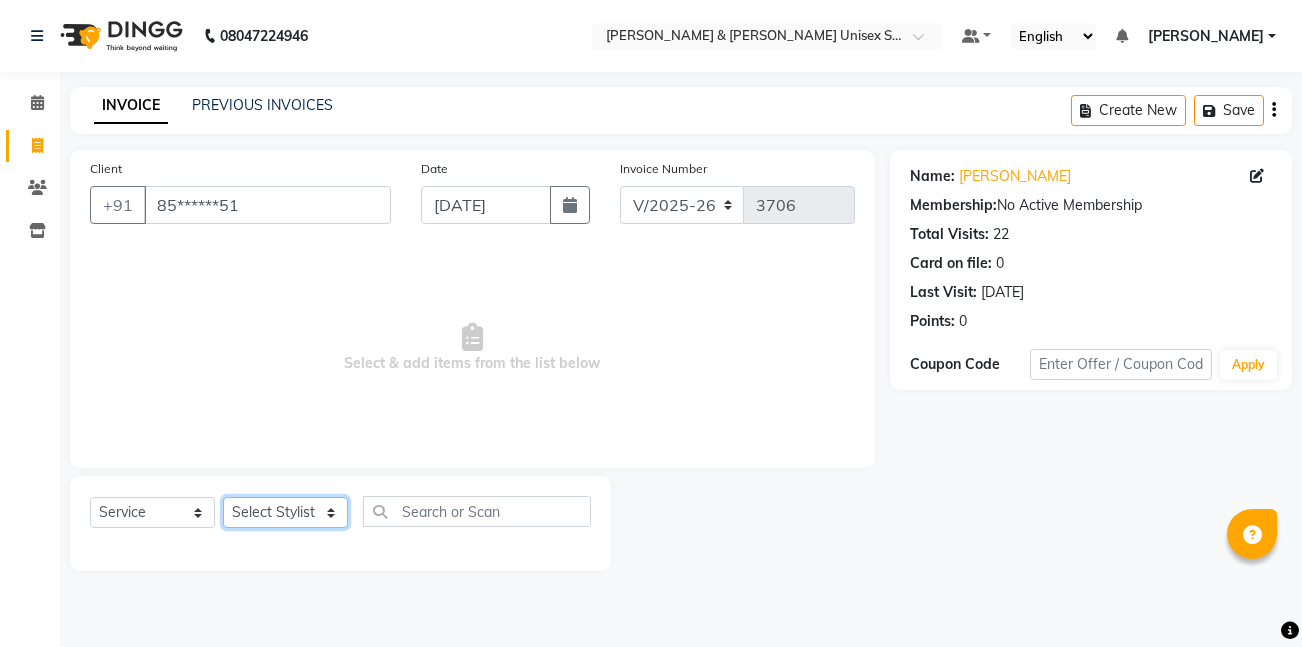 click on "Select Stylist [PERSON_NAME] [PERSON_NAME] [PERSON_NAME][GEOGRAPHIC_DATA] [PERSON_NAME] NEHA PH SALON [PERSON_NAME] SACHIN  SAIF [PERSON_NAME] YASH" 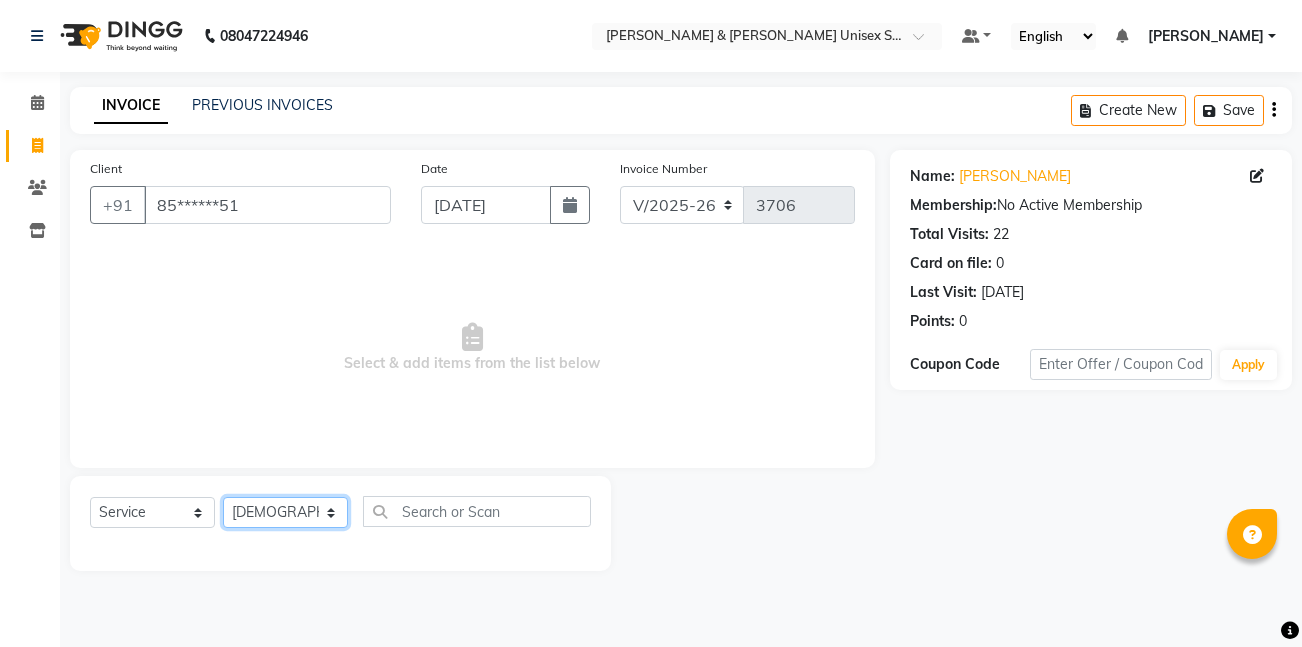 click on "Select Stylist [PERSON_NAME] [PERSON_NAME] [PERSON_NAME][GEOGRAPHIC_DATA] [PERSON_NAME] NEHA PH SALON [PERSON_NAME] SACHIN  SAIF [PERSON_NAME] YASH" 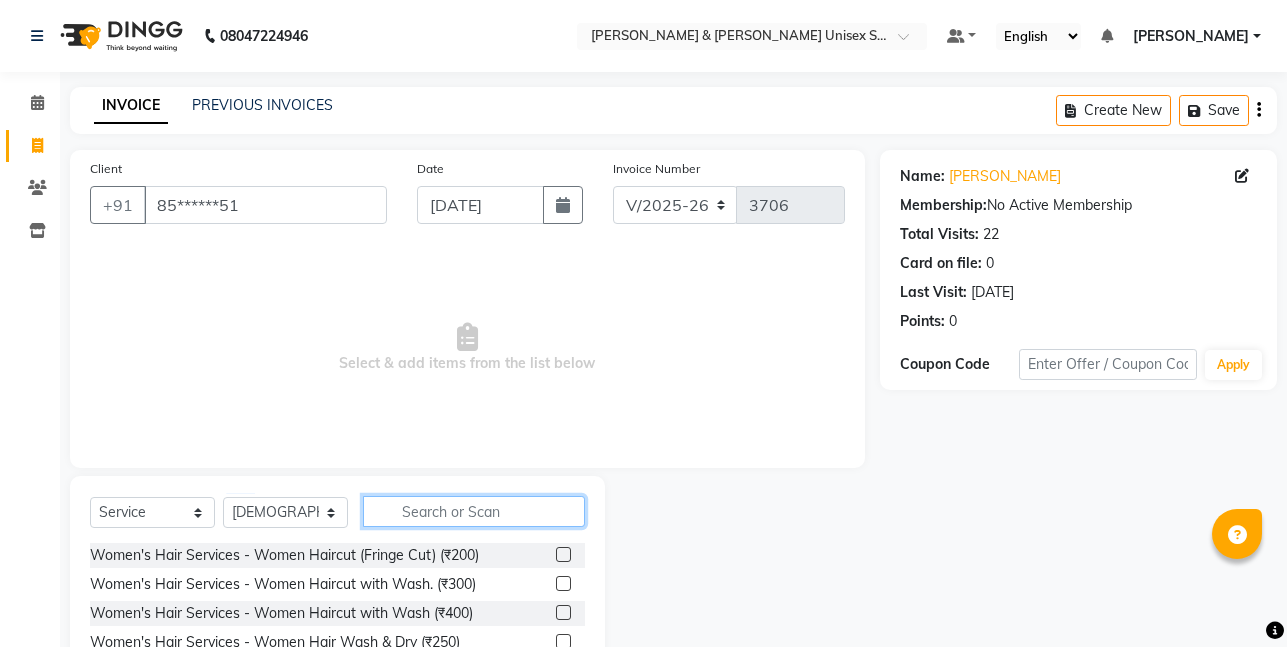 click 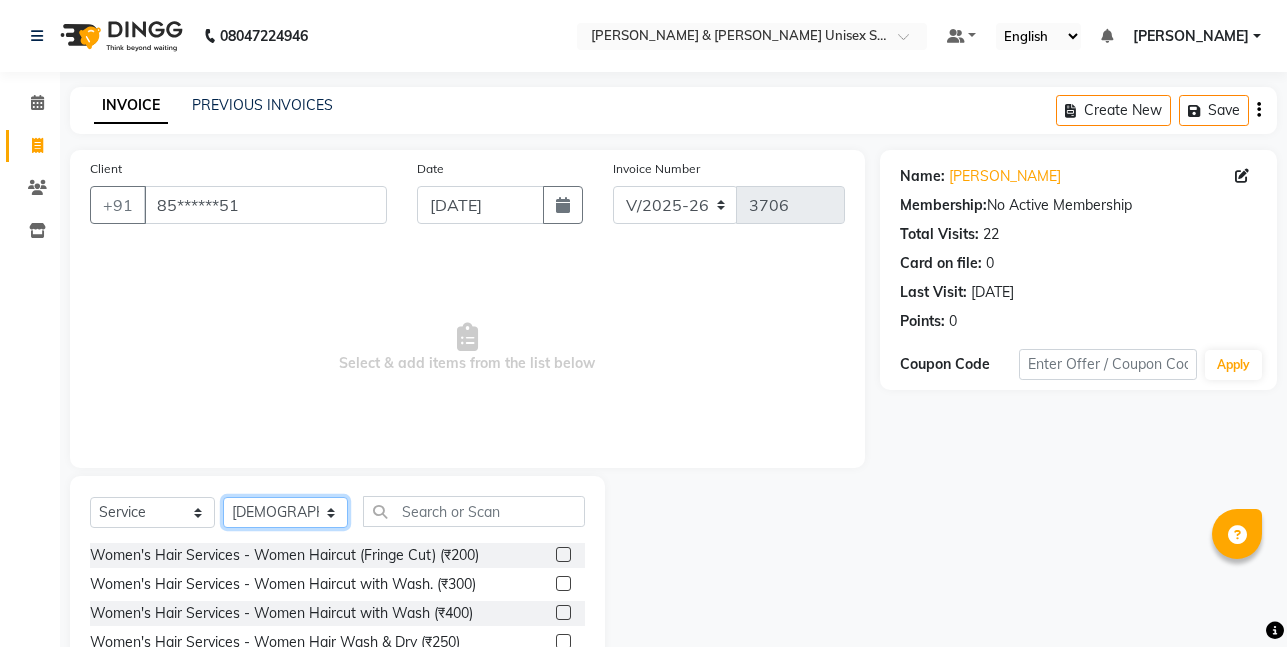 click on "Select Stylist [PERSON_NAME] [PERSON_NAME] [PERSON_NAME][GEOGRAPHIC_DATA] [PERSON_NAME] NEHA PH SALON [PERSON_NAME] SACHIN  SAIF [PERSON_NAME] YASH" 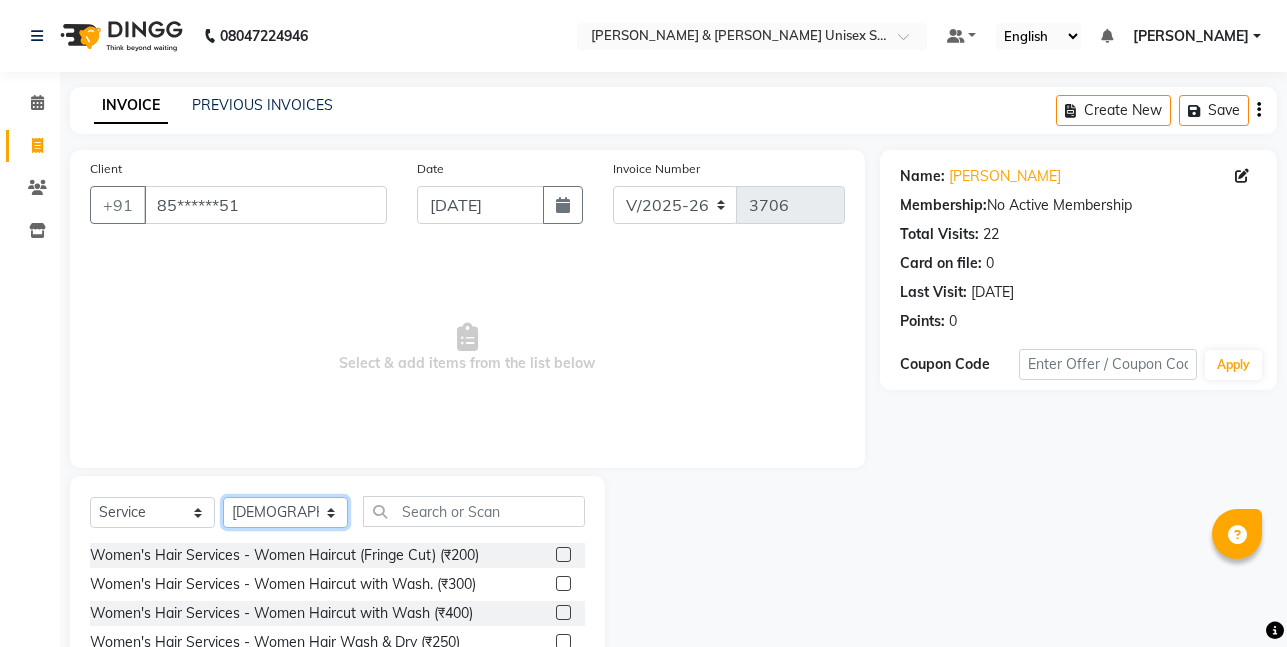 select on "60226" 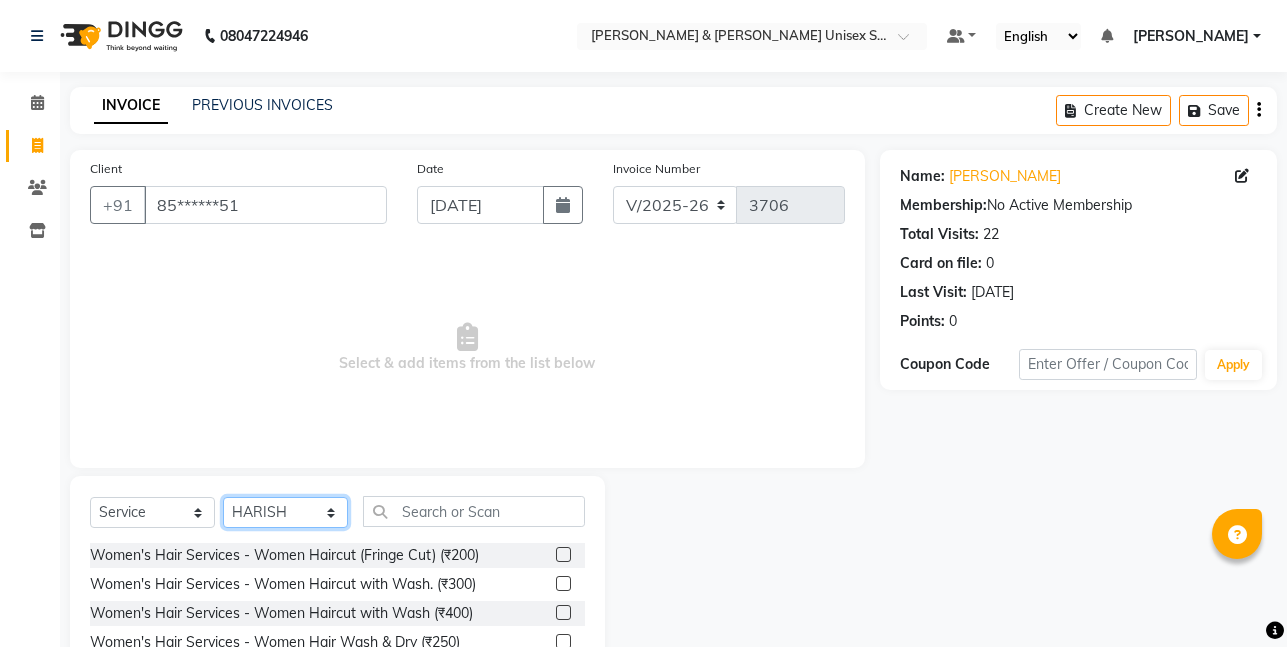 click on "Select Stylist [PERSON_NAME] [PERSON_NAME] [PERSON_NAME][GEOGRAPHIC_DATA] [PERSON_NAME] NEHA PH SALON [PERSON_NAME] SACHIN  SAIF [PERSON_NAME] YASH" 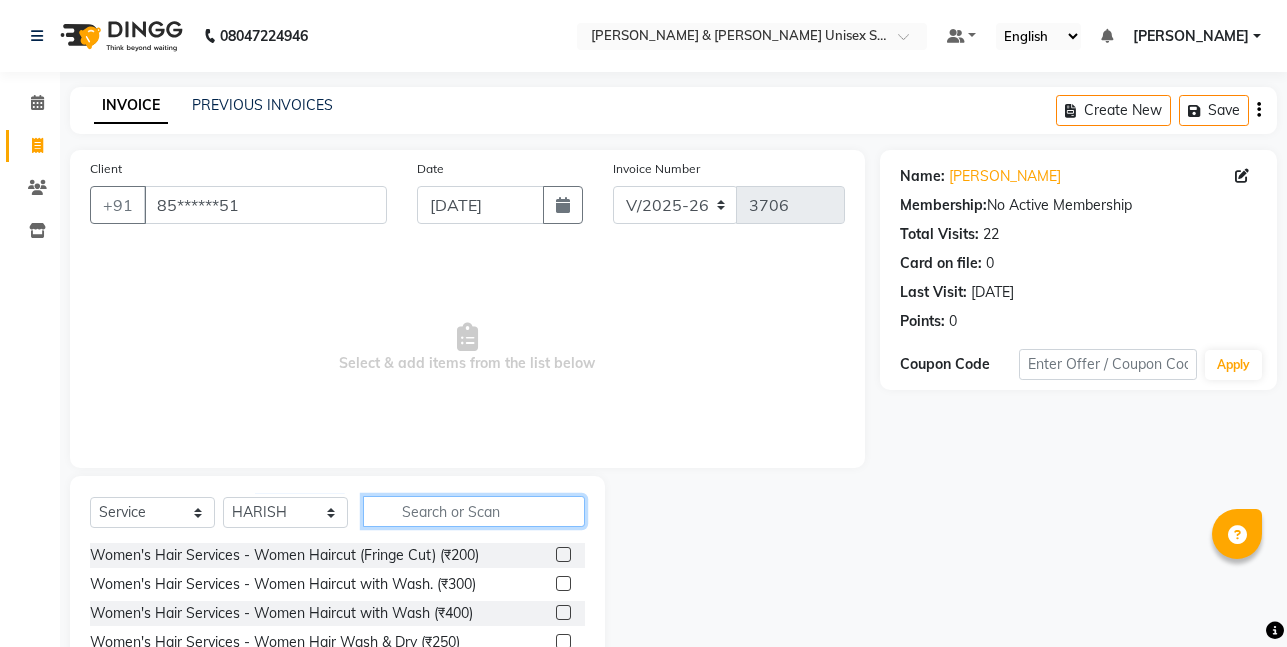 click 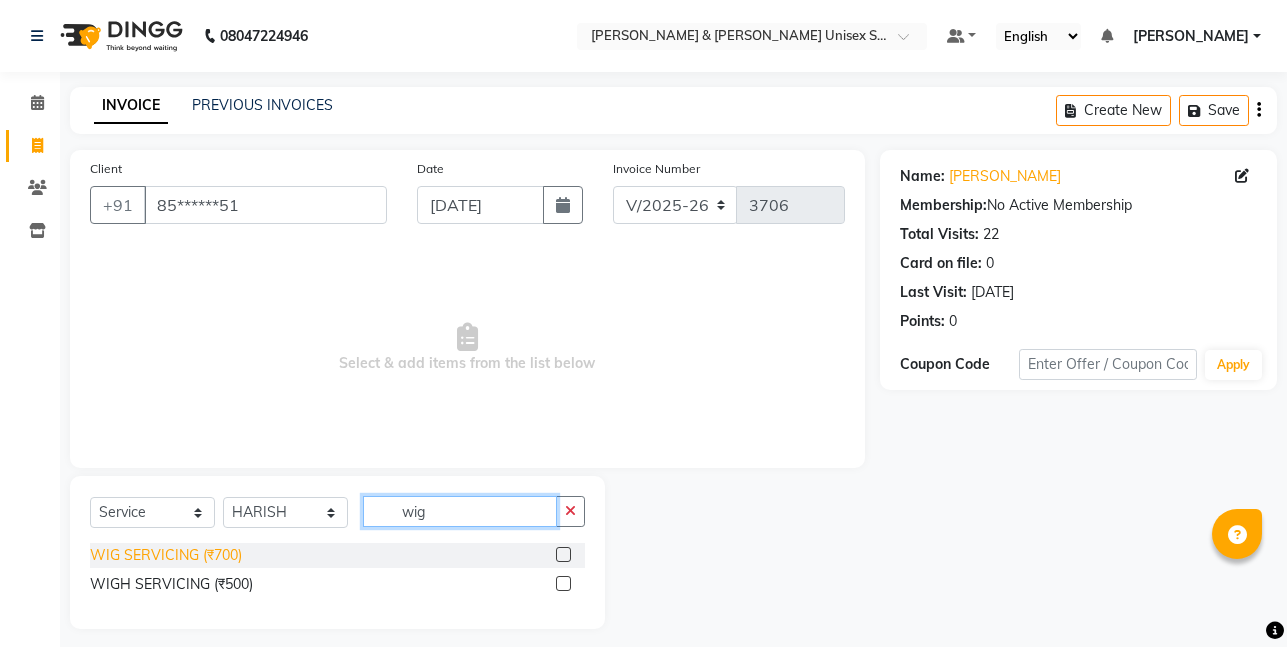 type on "wig" 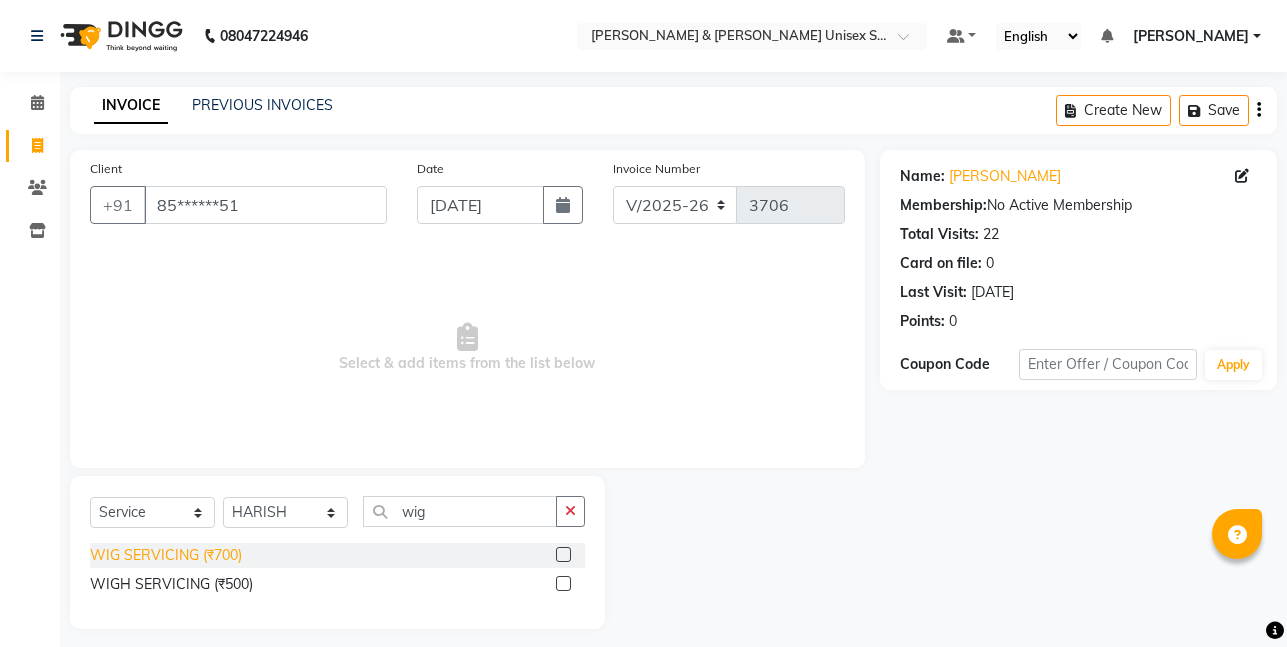 click on "WIG SERVICING (₹700)" 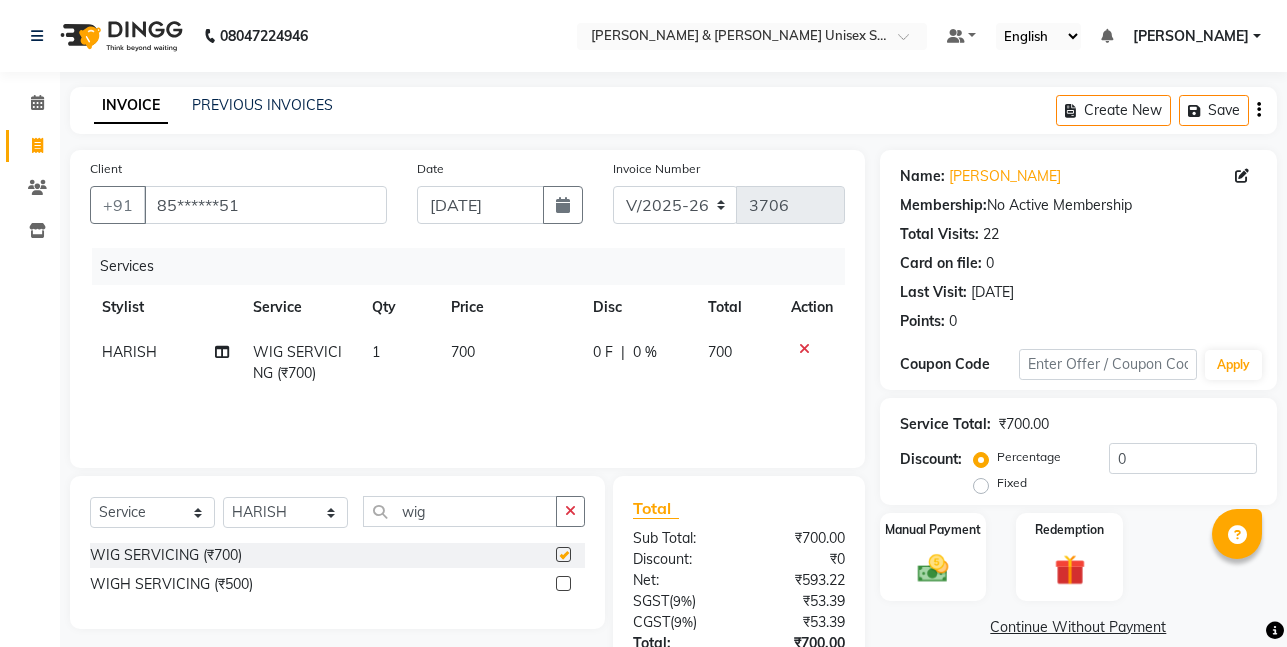 checkbox on "false" 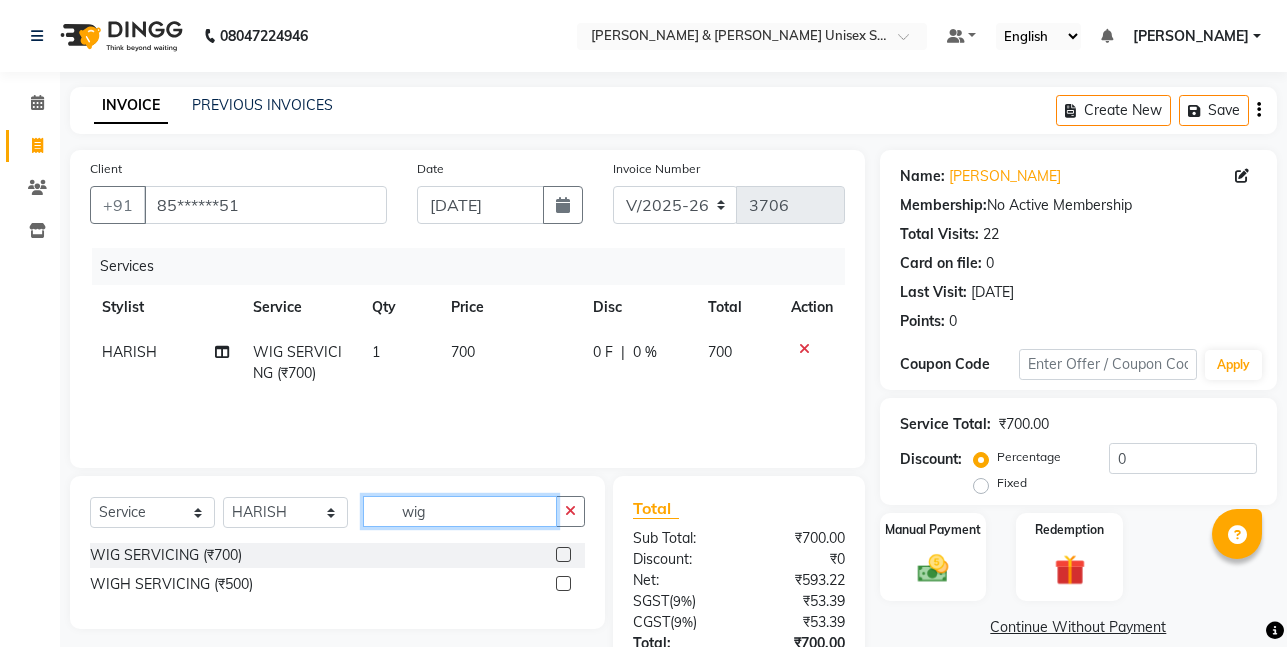click on "wig" 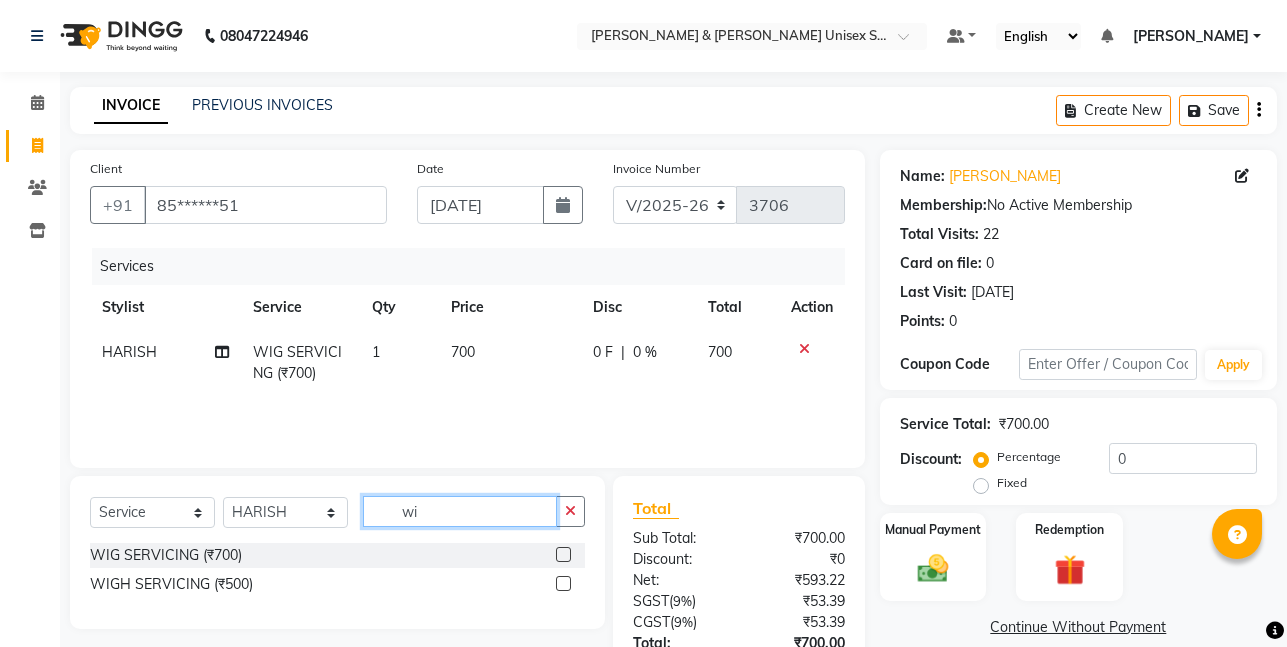 type on "w" 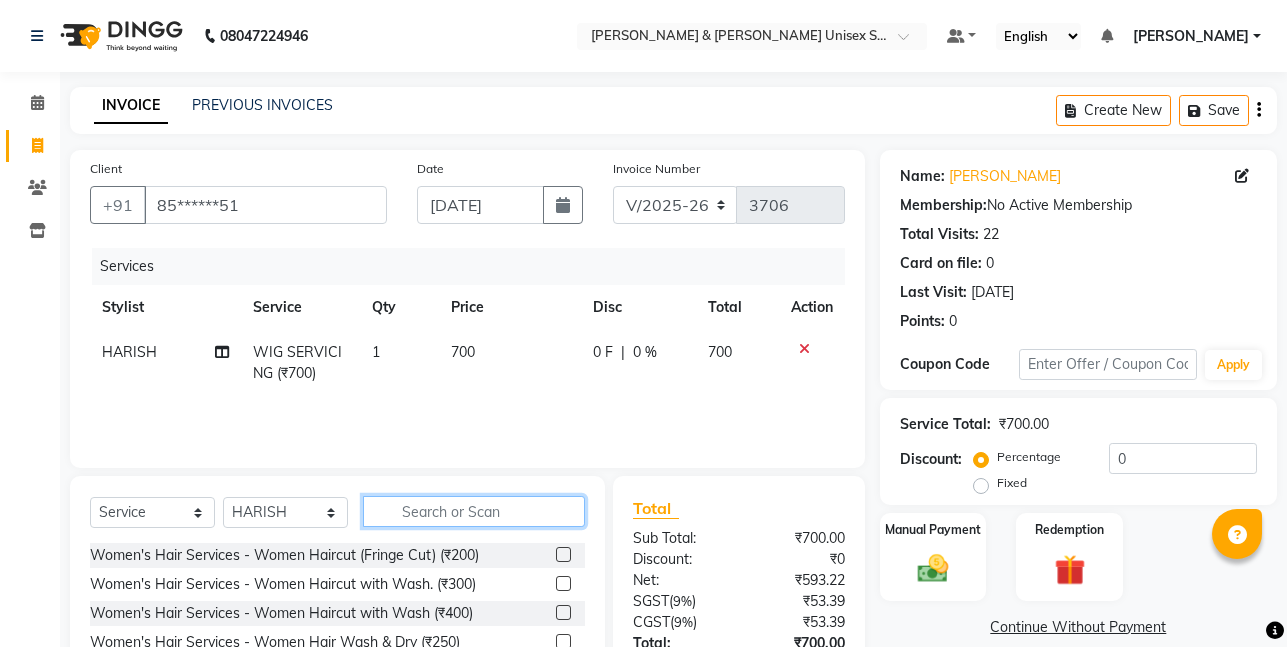 type 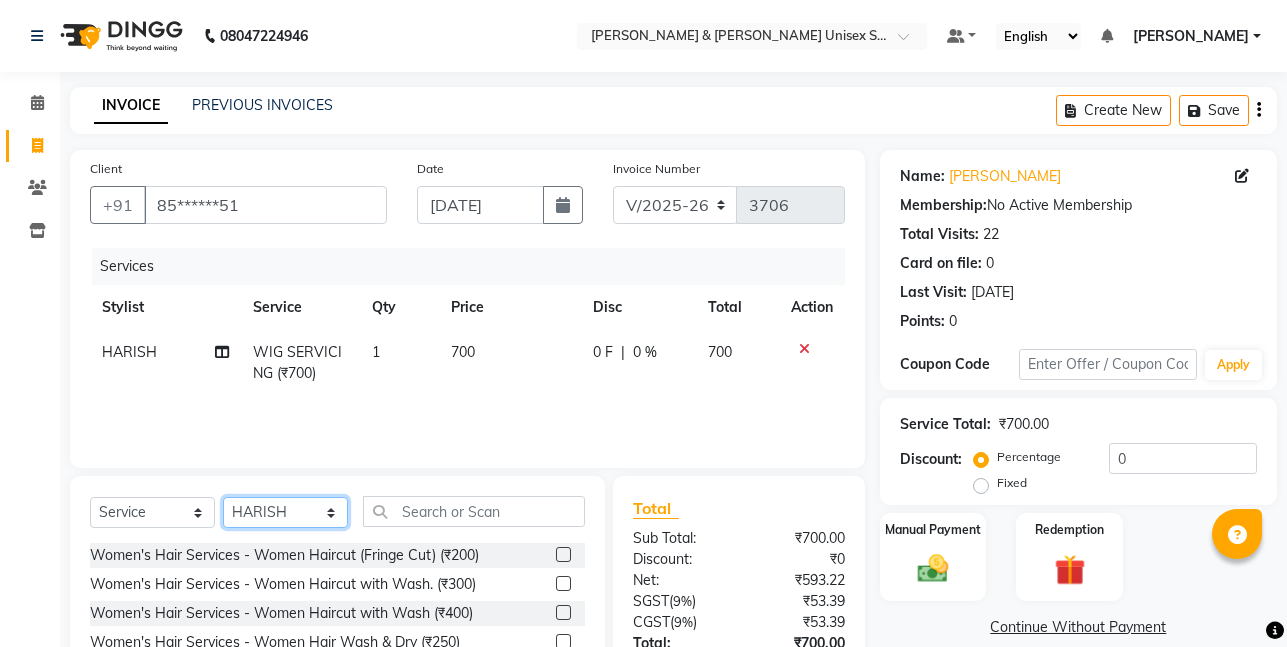 click on "Select Stylist [PERSON_NAME] [PERSON_NAME] [PERSON_NAME][GEOGRAPHIC_DATA] [PERSON_NAME] NEHA PH SALON [PERSON_NAME] SACHIN  SAIF [PERSON_NAME] YASH" 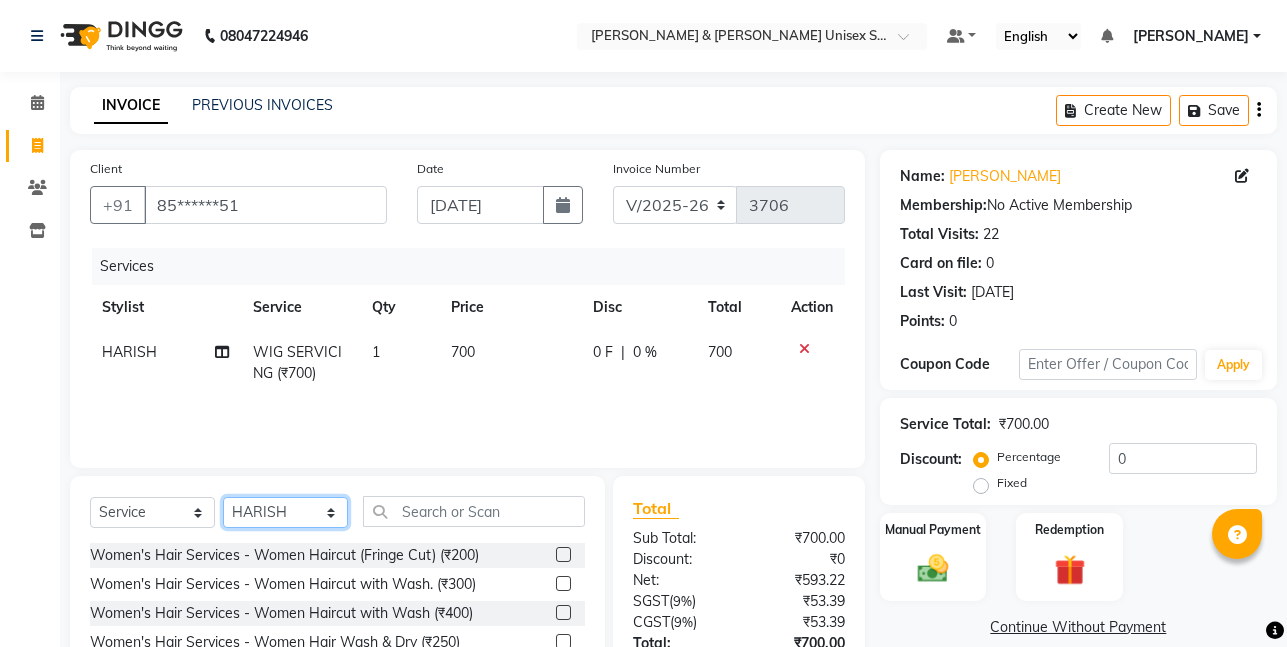 select on "57453" 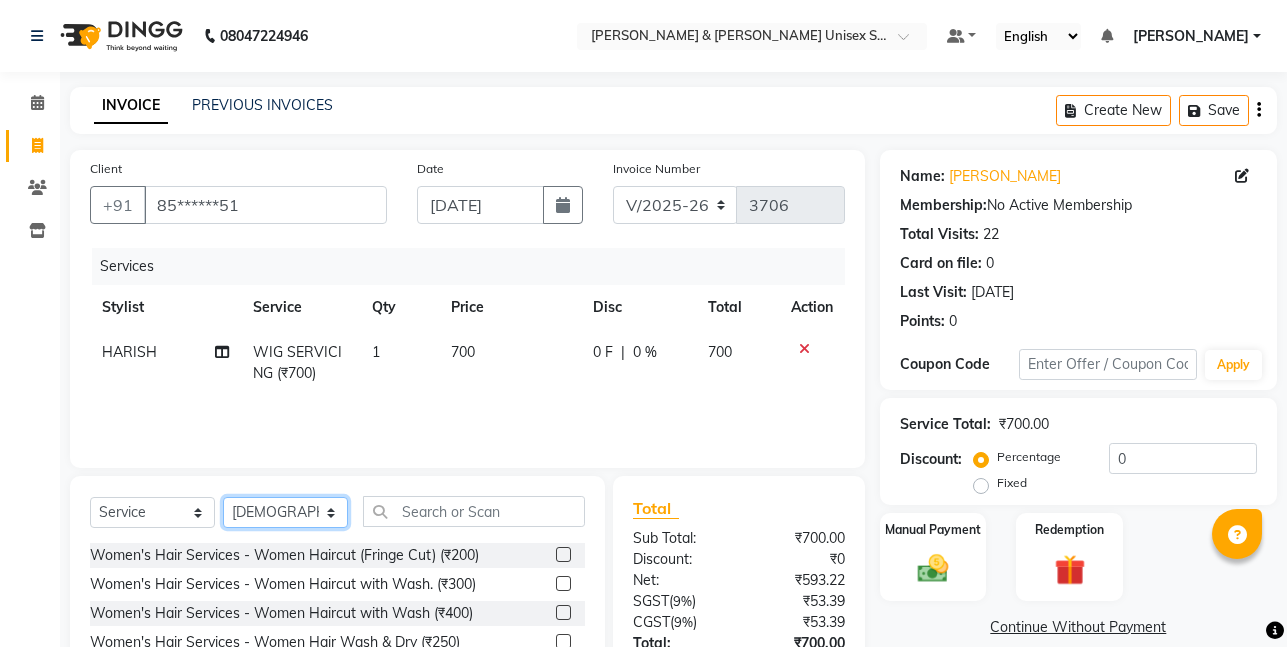 click on "Select Stylist [PERSON_NAME] [PERSON_NAME] [PERSON_NAME][GEOGRAPHIC_DATA] [PERSON_NAME] NEHA PH SALON [PERSON_NAME] SACHIN  SAIF [PERSON_NAME] YASH" 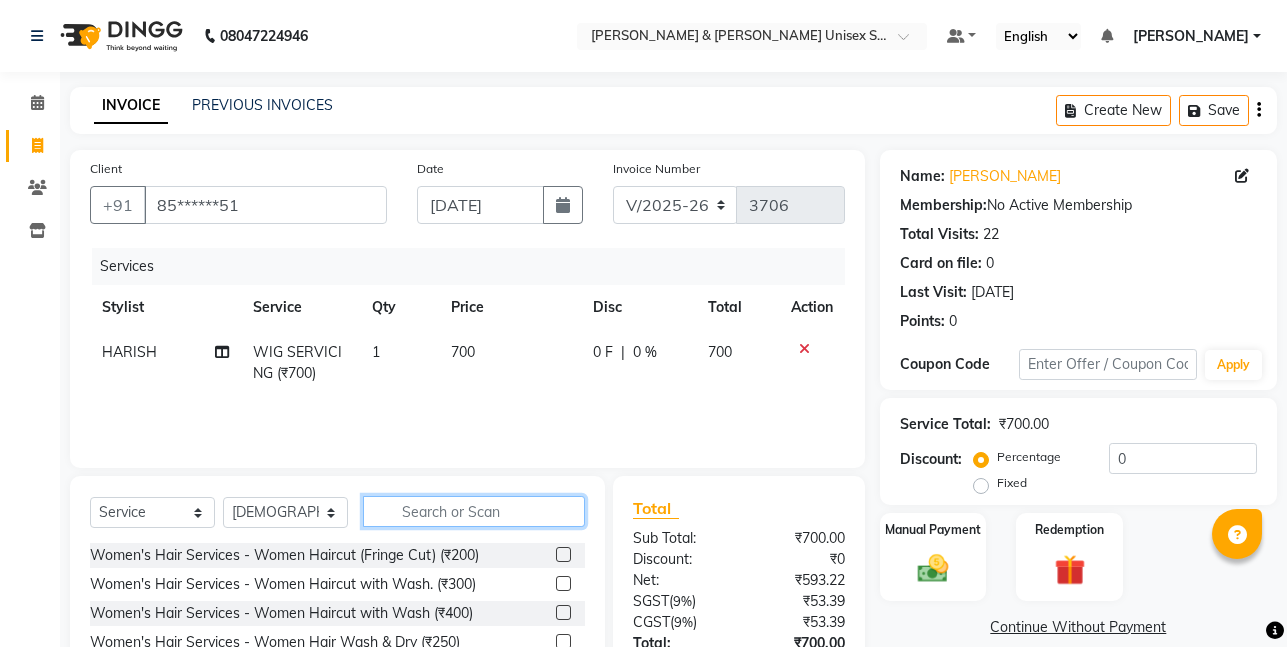 click 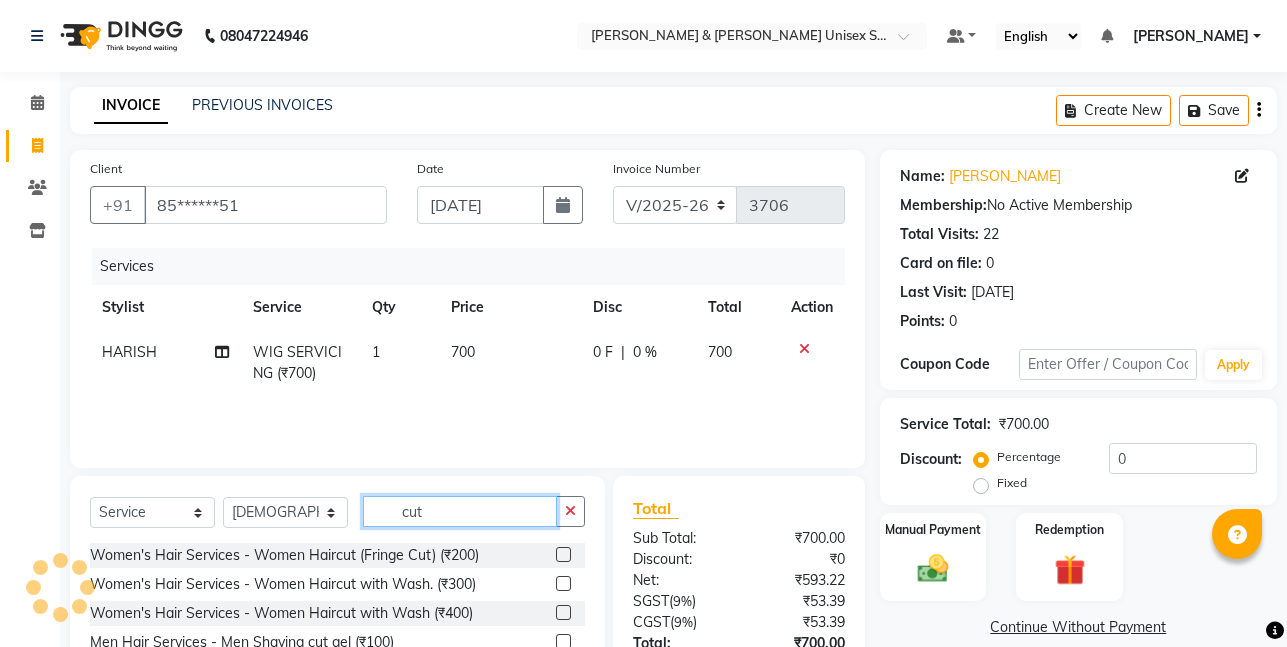 scroll, scrollTop: 100, scrollLeft: 0, axis: vertical 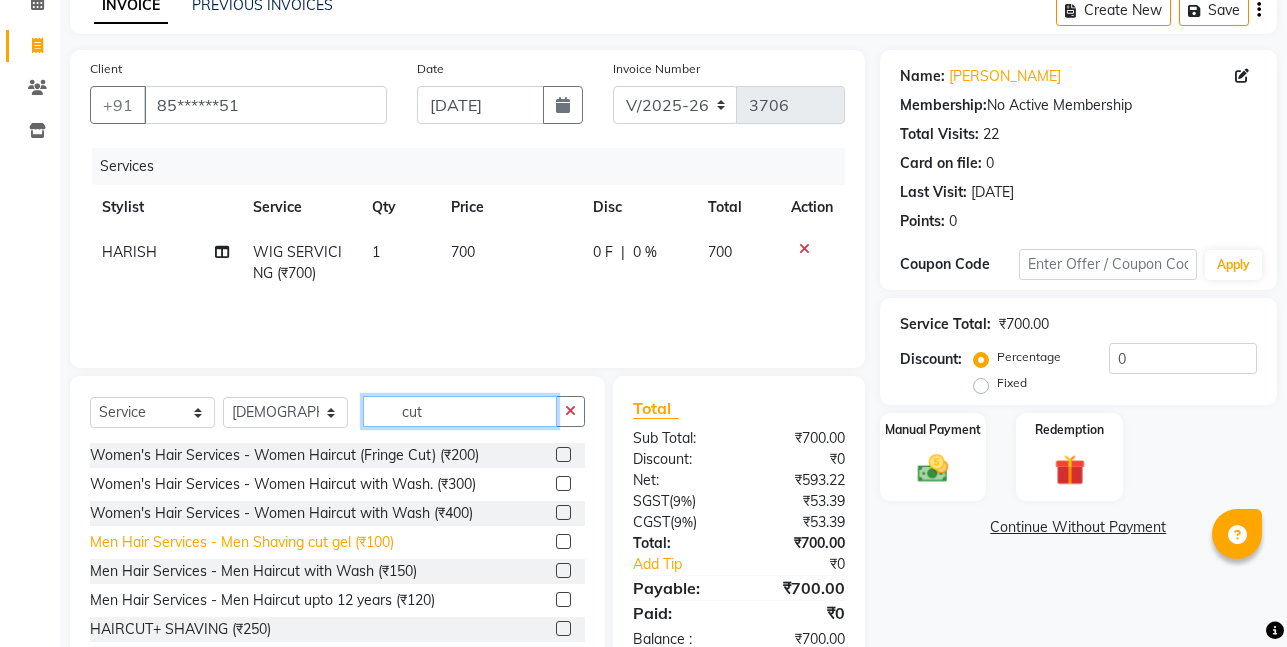 type on "cut" 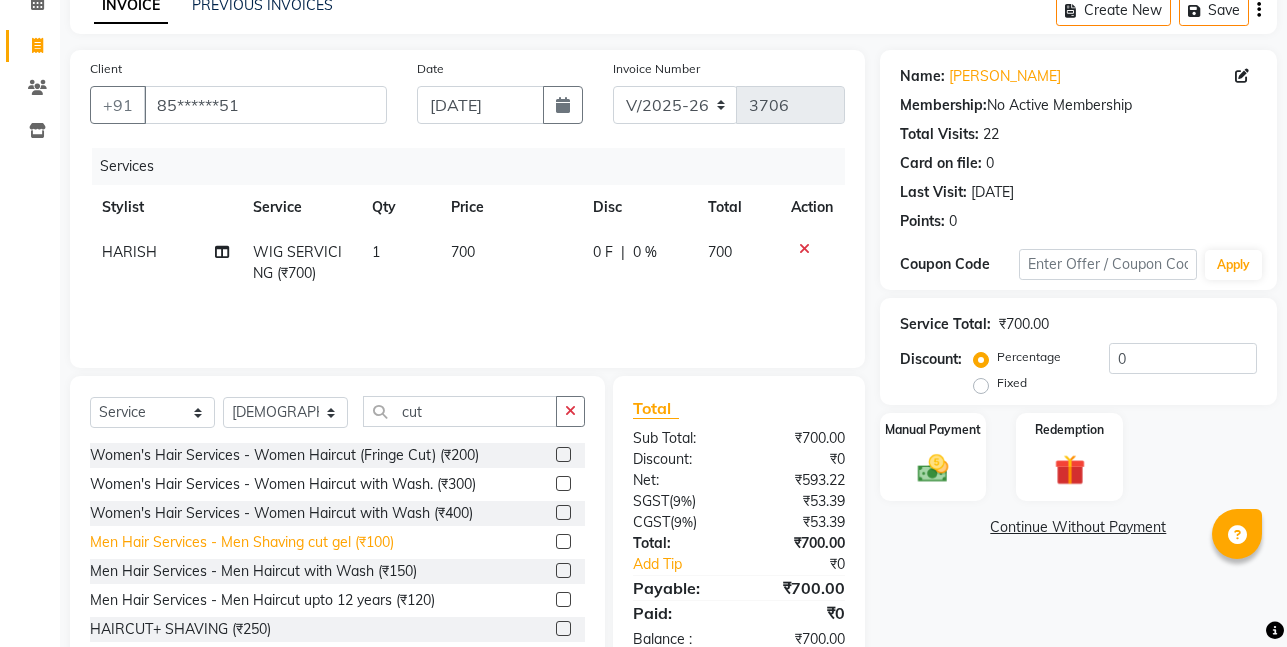 click on "Men Hair Services - Men Shaving cut gel (₹100)" 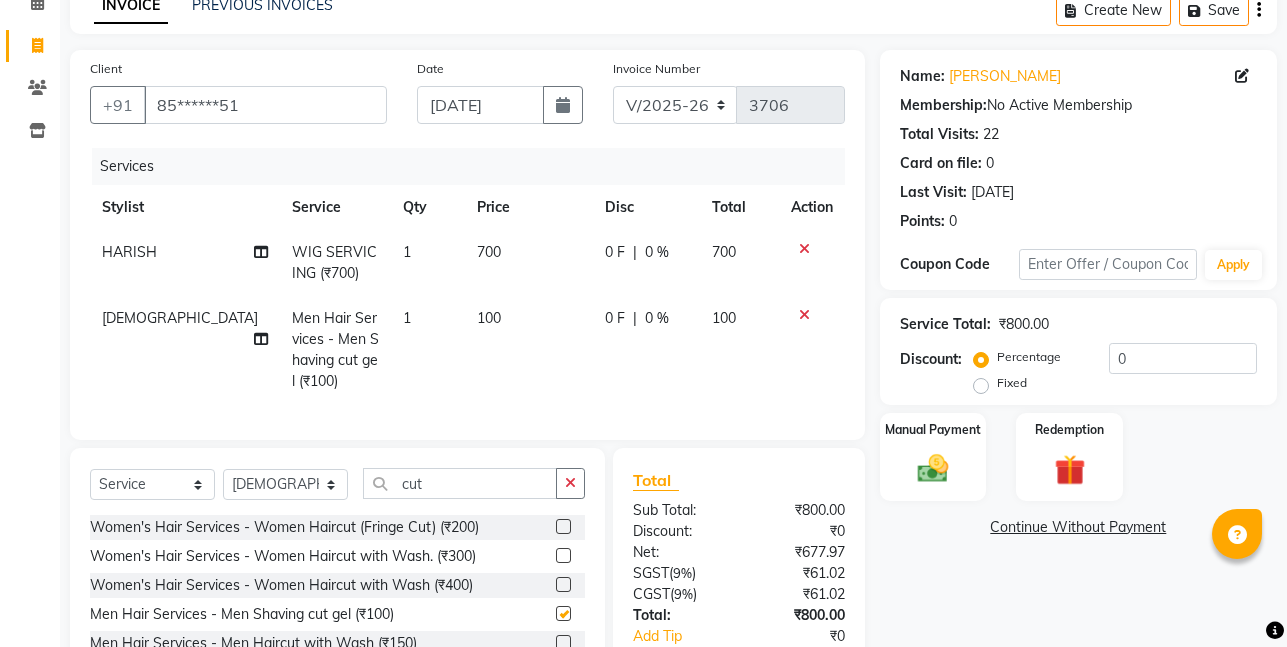 checkbox on "false" 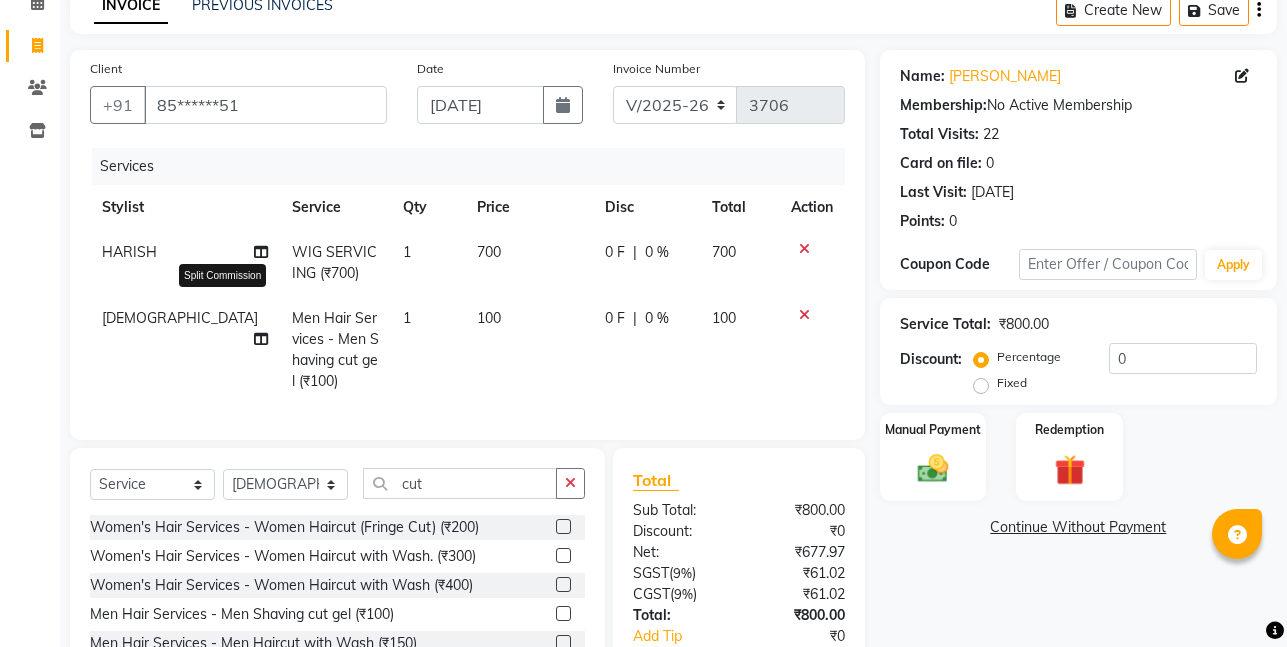 click 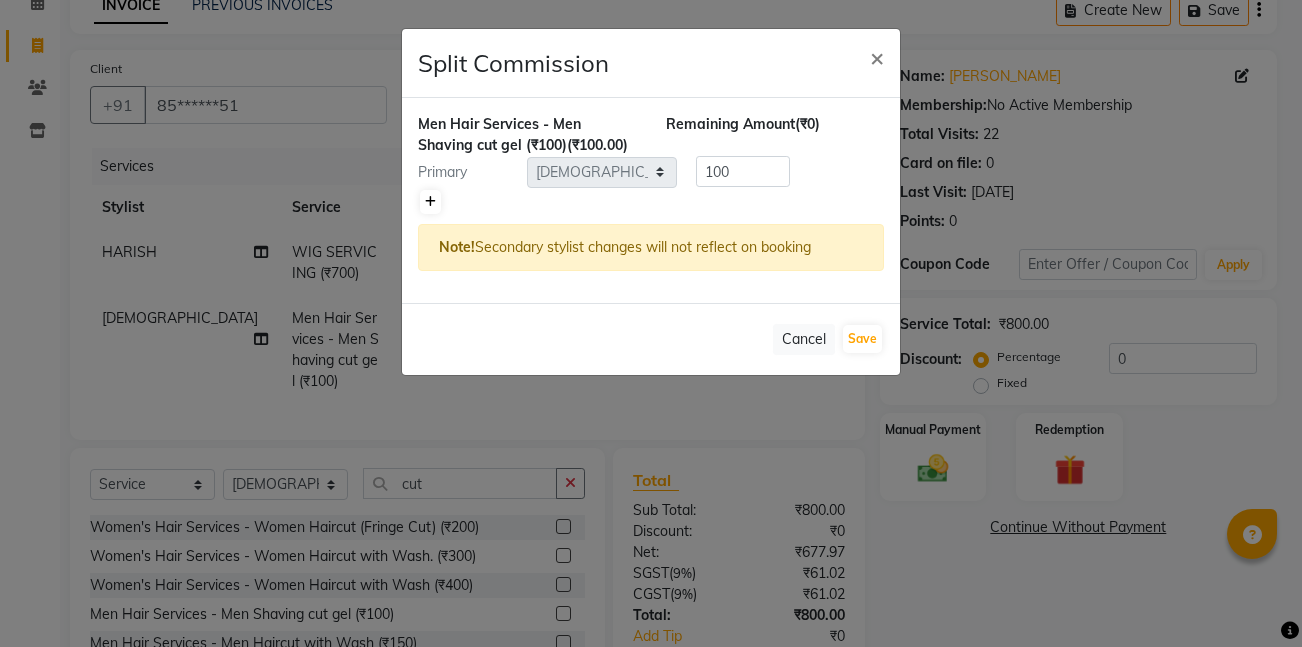 click 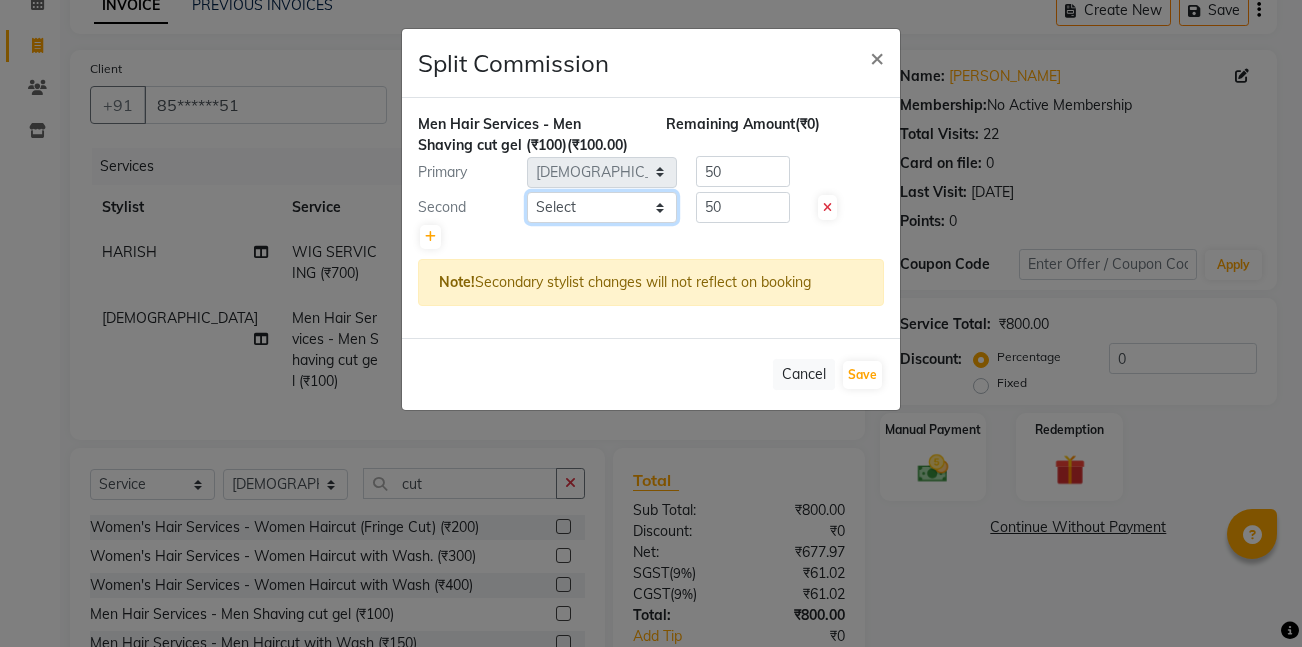 click on "Select  [PERSON_NAME]   [PERSON_NAME]   [PERSON_NAME][GEOGRAPHIC_DATA]   [PERSON_NAME]   NEHA   PH SALON   [PERSON_NAME]   SACHIN    SAIF   [PERSON_NAME]   YASH" 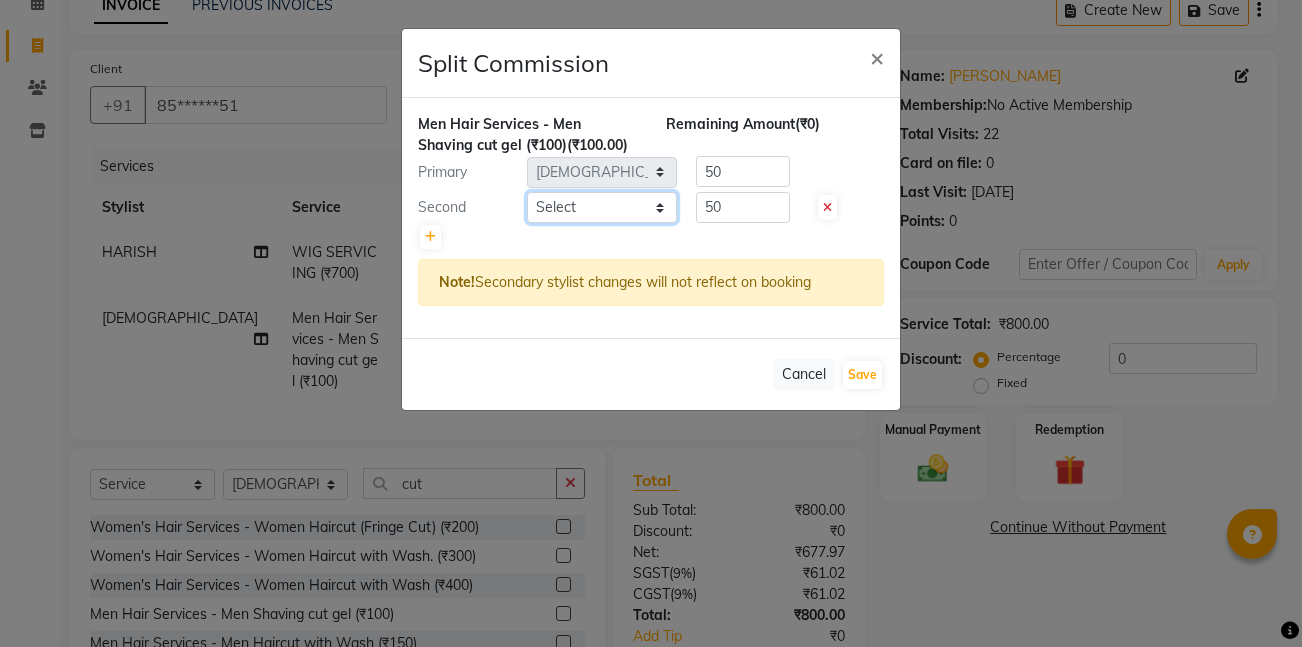 select on "83080" 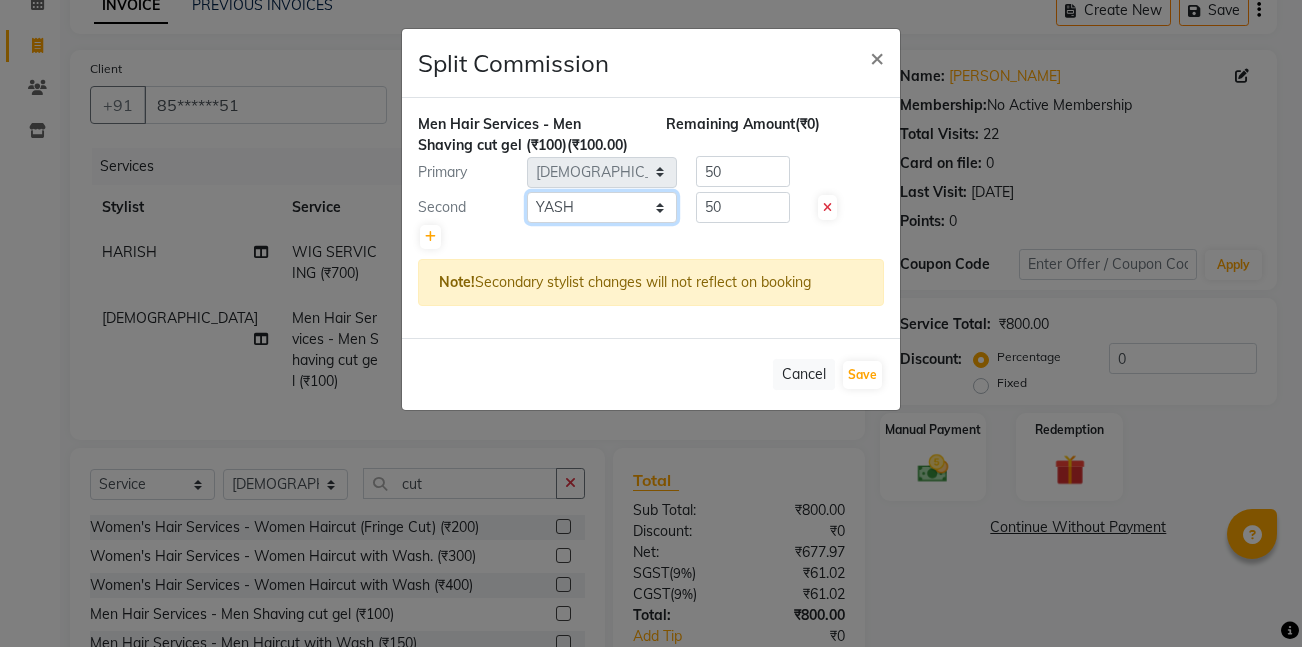 click on "Select  [PERSON_NAME]   [PERSON_NAME]   [PERSON_NAME][GEOGRAPHIC_DATA]   [PERSON_NAME]   NEHA   PH SALON   [PERSON_NAME]   SACHIN    SAIF   [PERSON_NAME]   YASH" 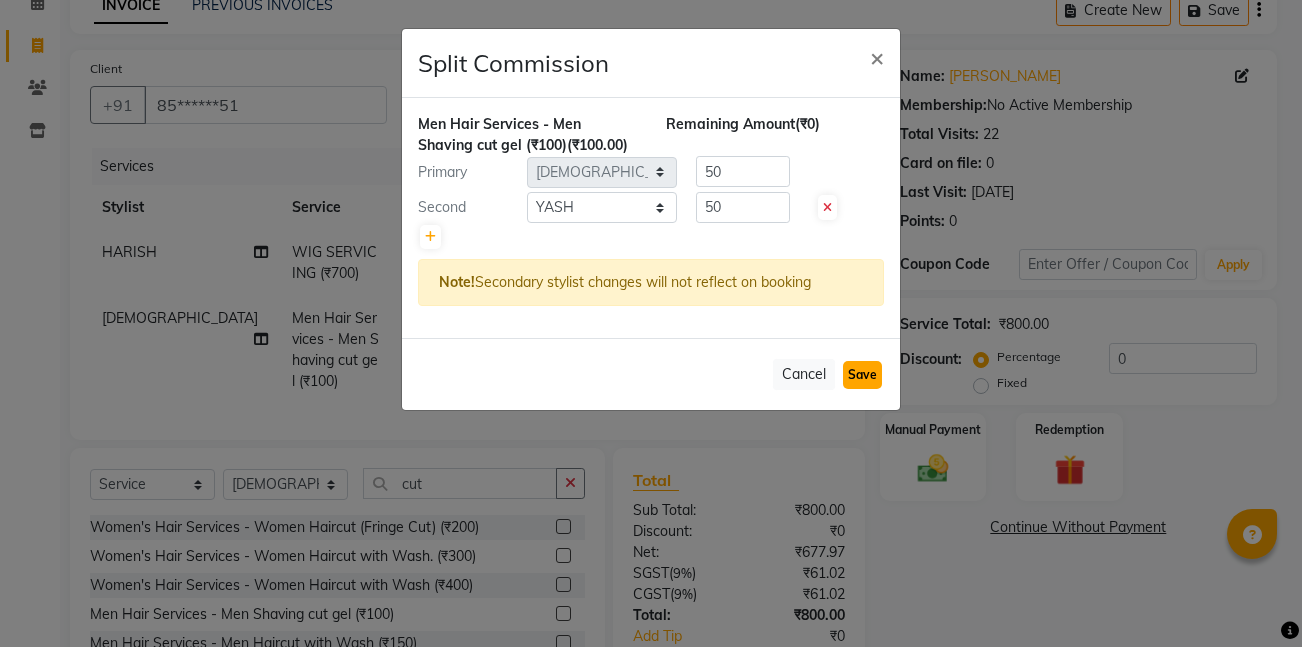 click on "Save" 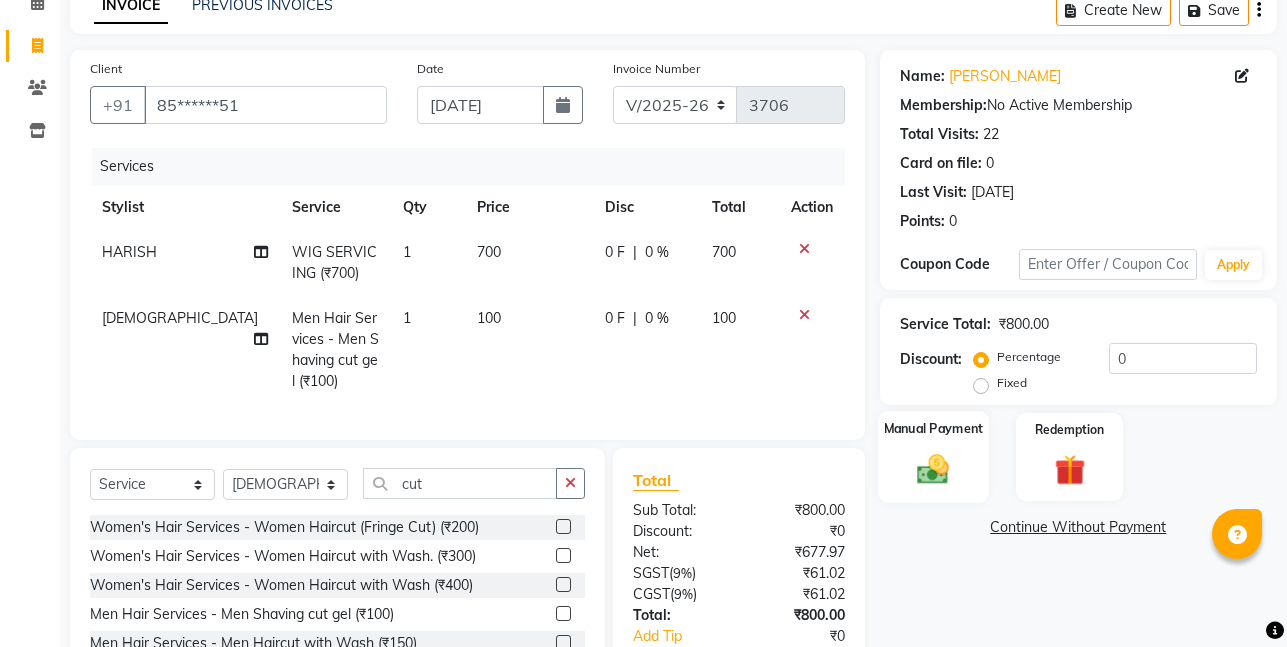 click 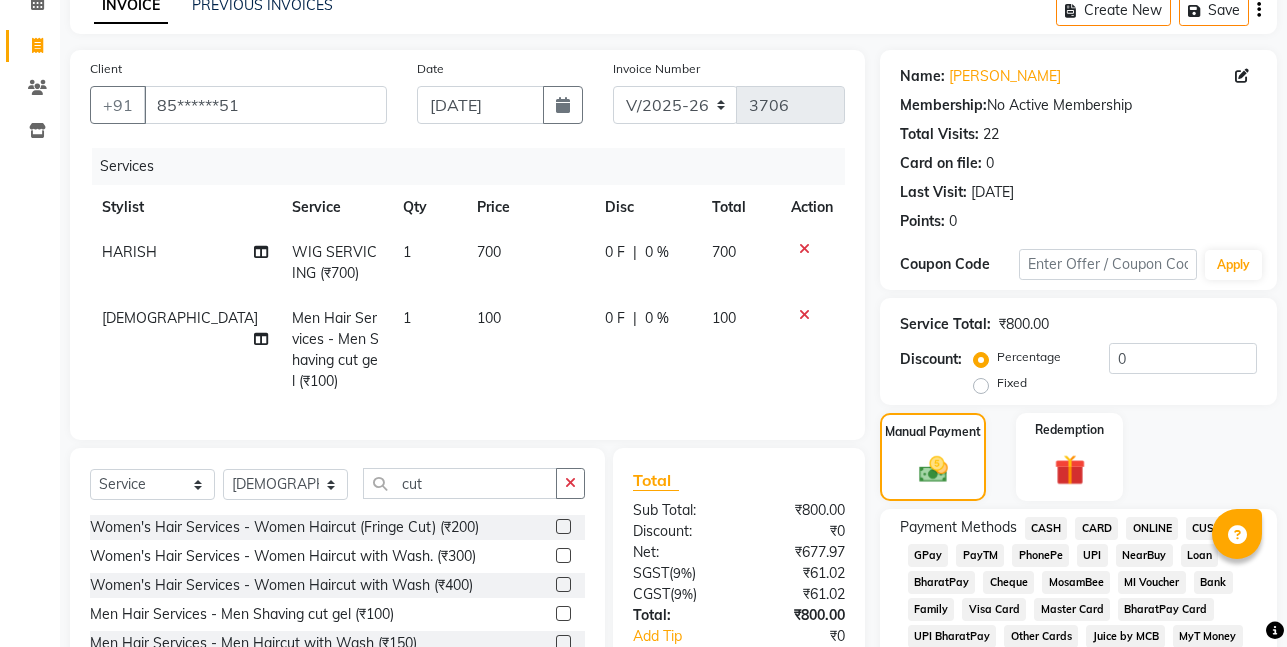 click on "CASH" 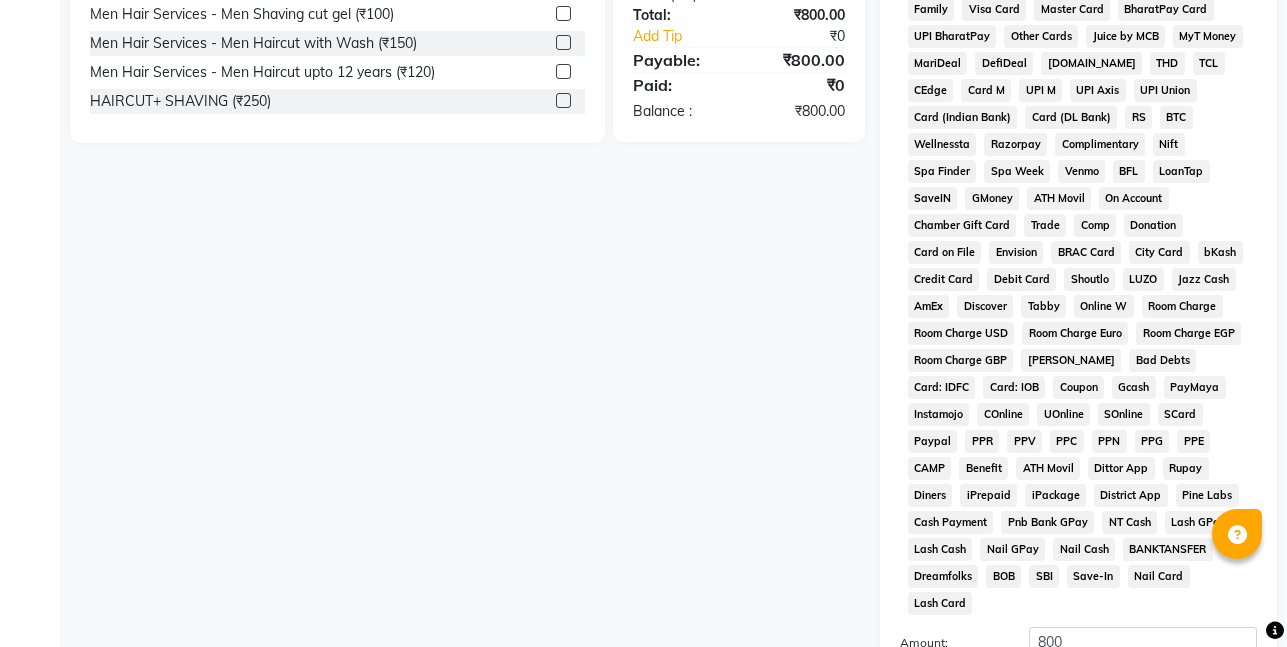 scroll, scrollTop: 830, scrollLeft: 0, axis: vertical 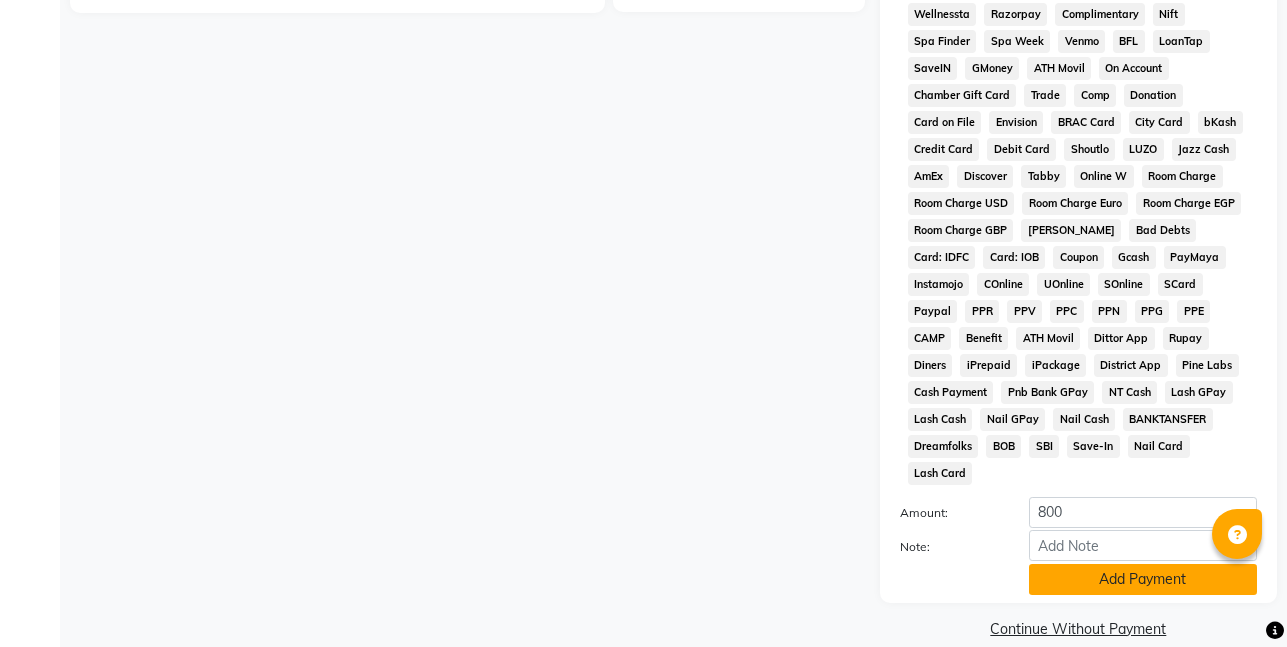 click on "Add Payment" 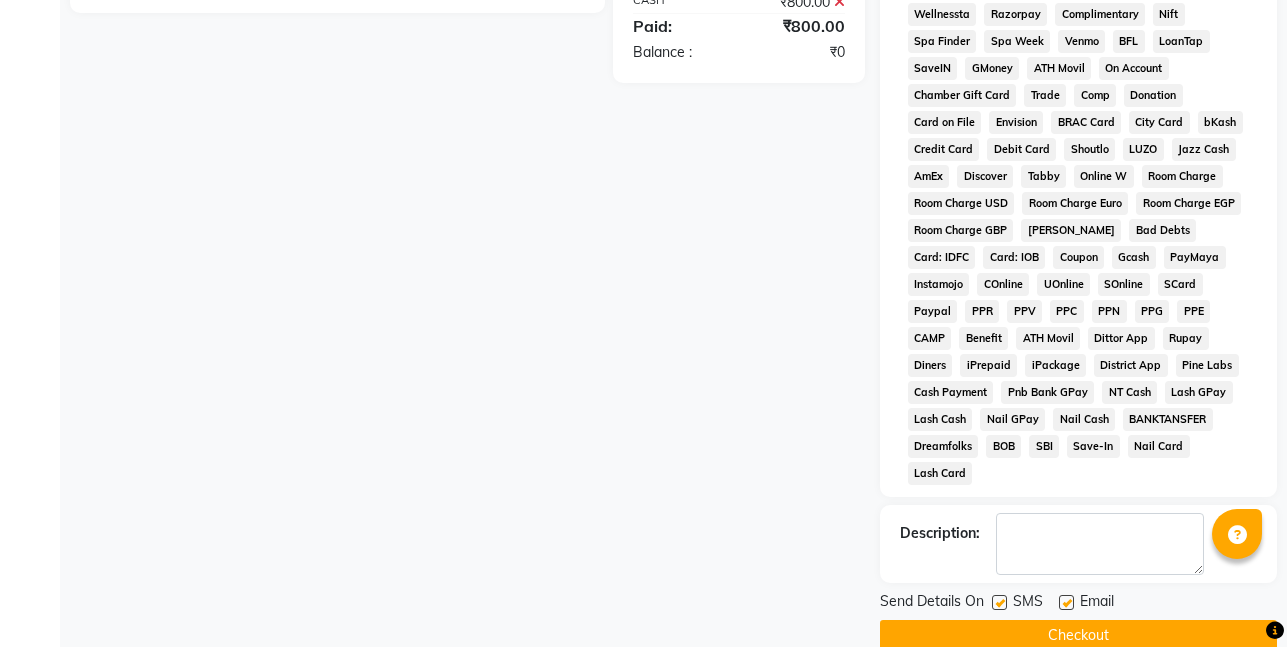 click on "Checkout" 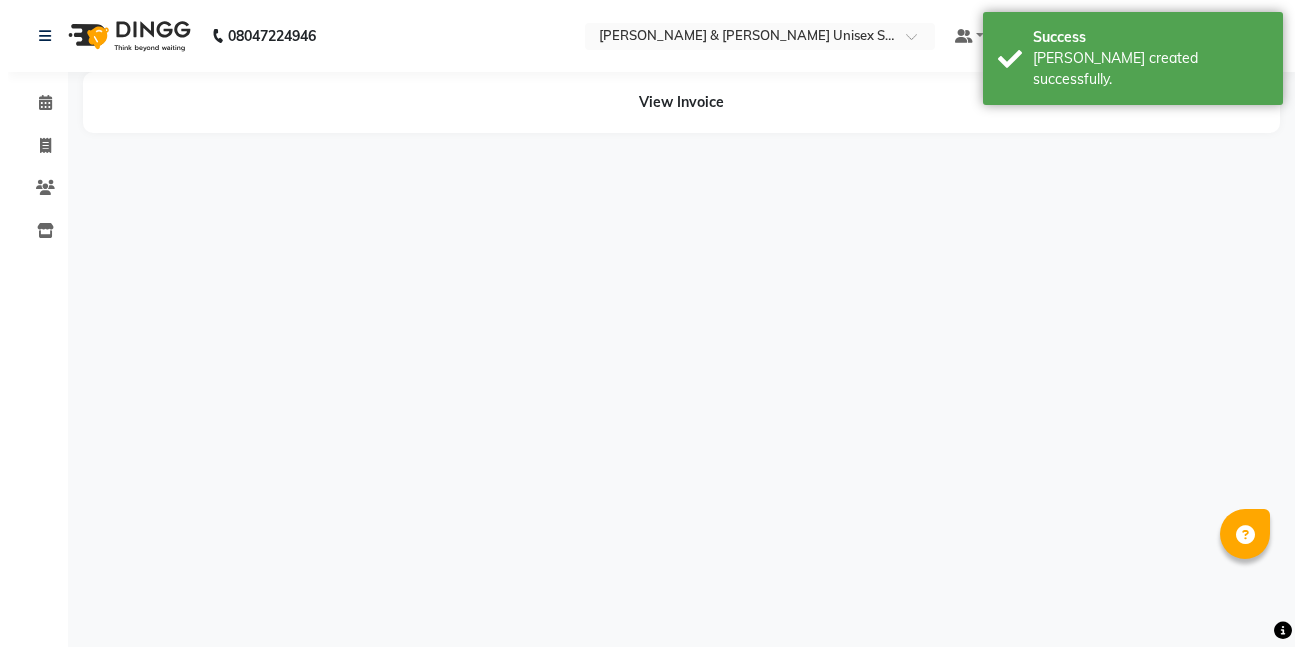 scroll, scrollTop: 0, scrollLeft: 0, axis: both 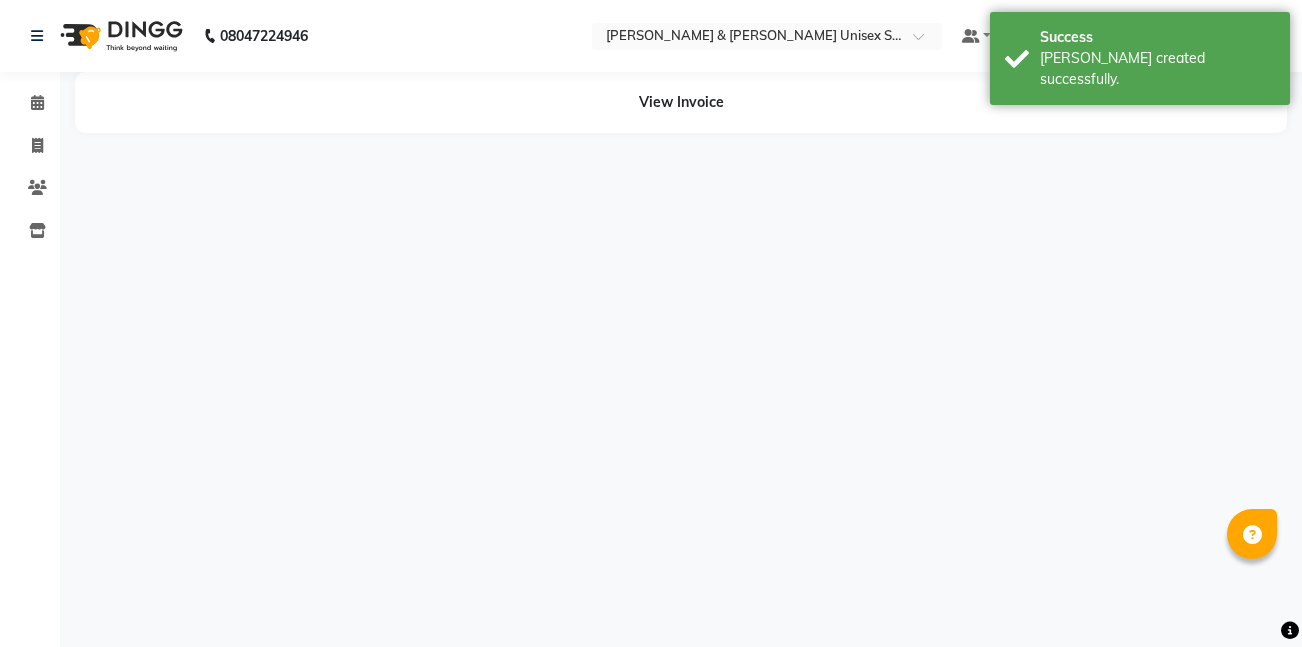 select on "60226" 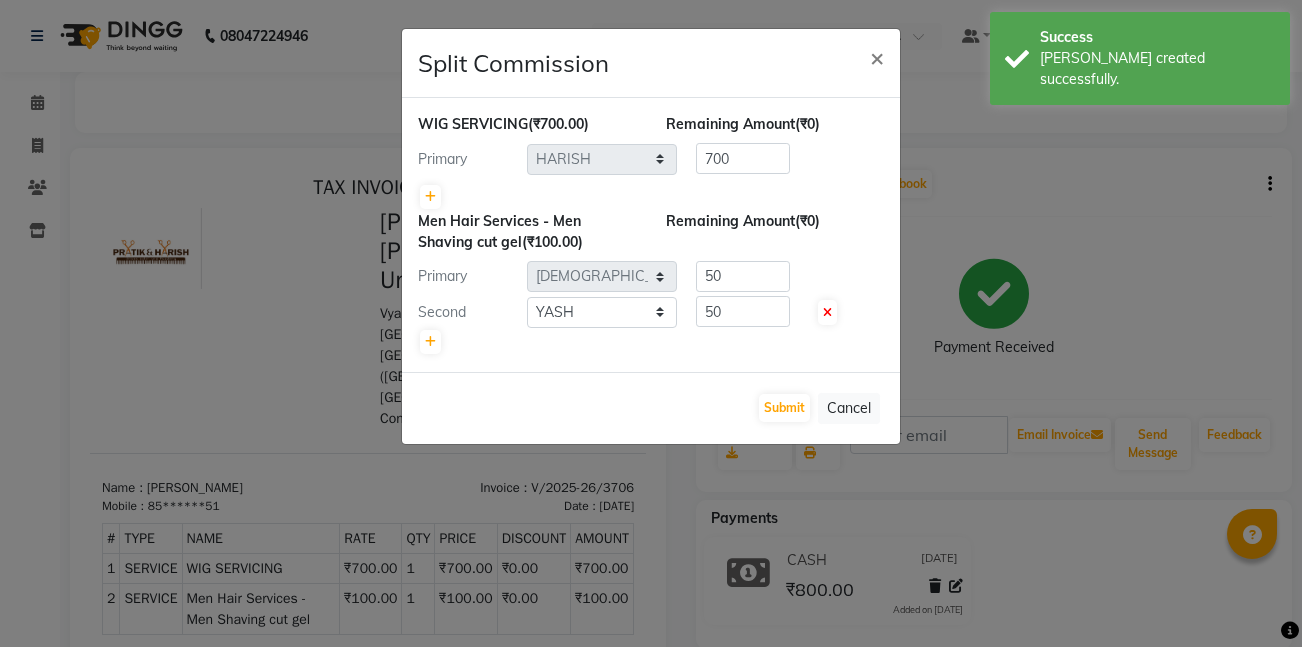 scroll, scrollTop: 0, scrollLeft: 0, axis: both 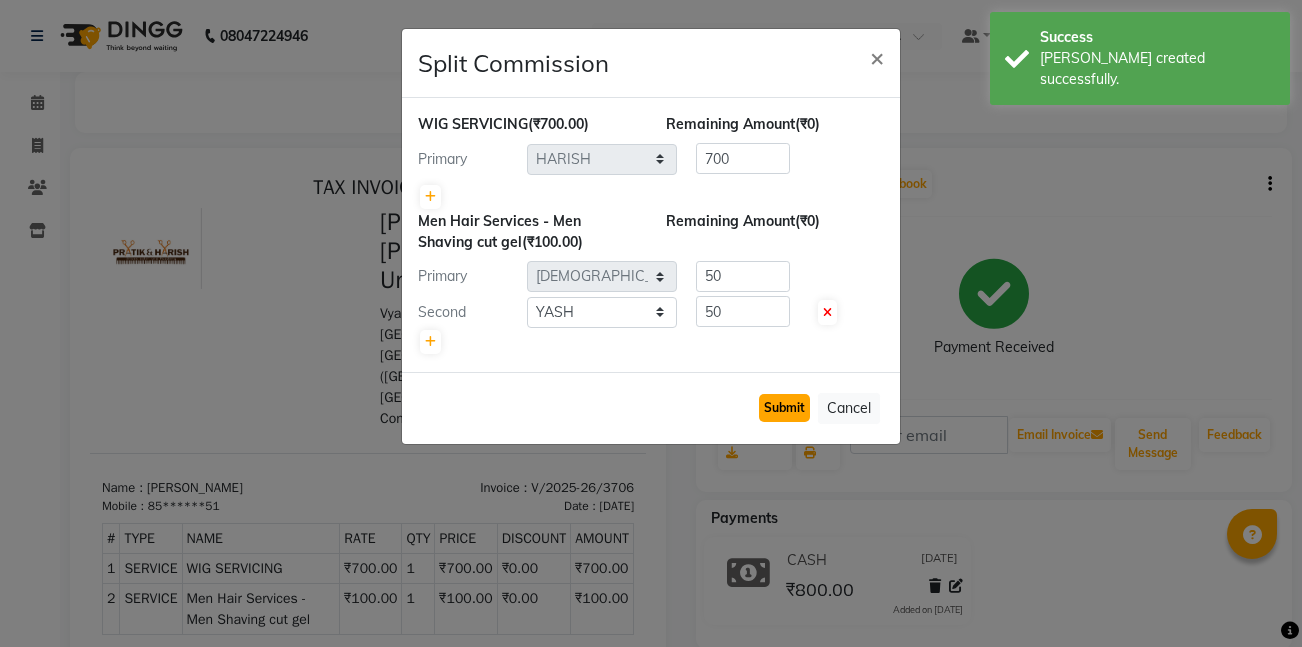 click on "Submit" 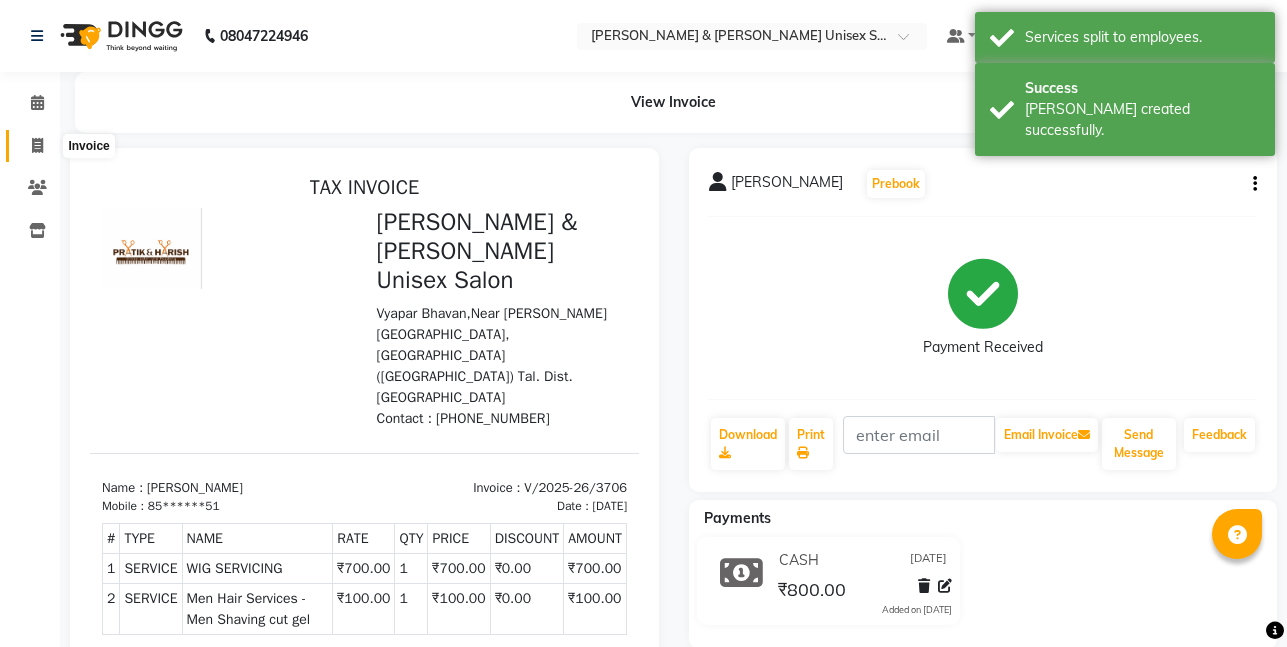 click 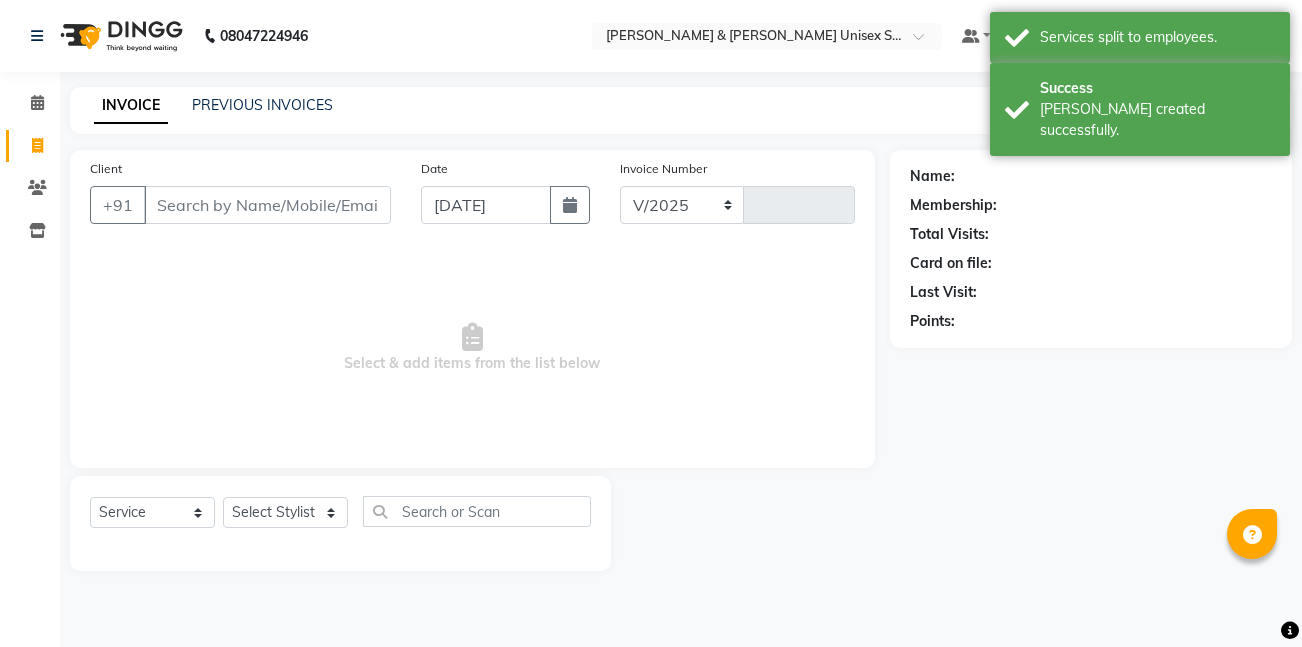select on "6770" 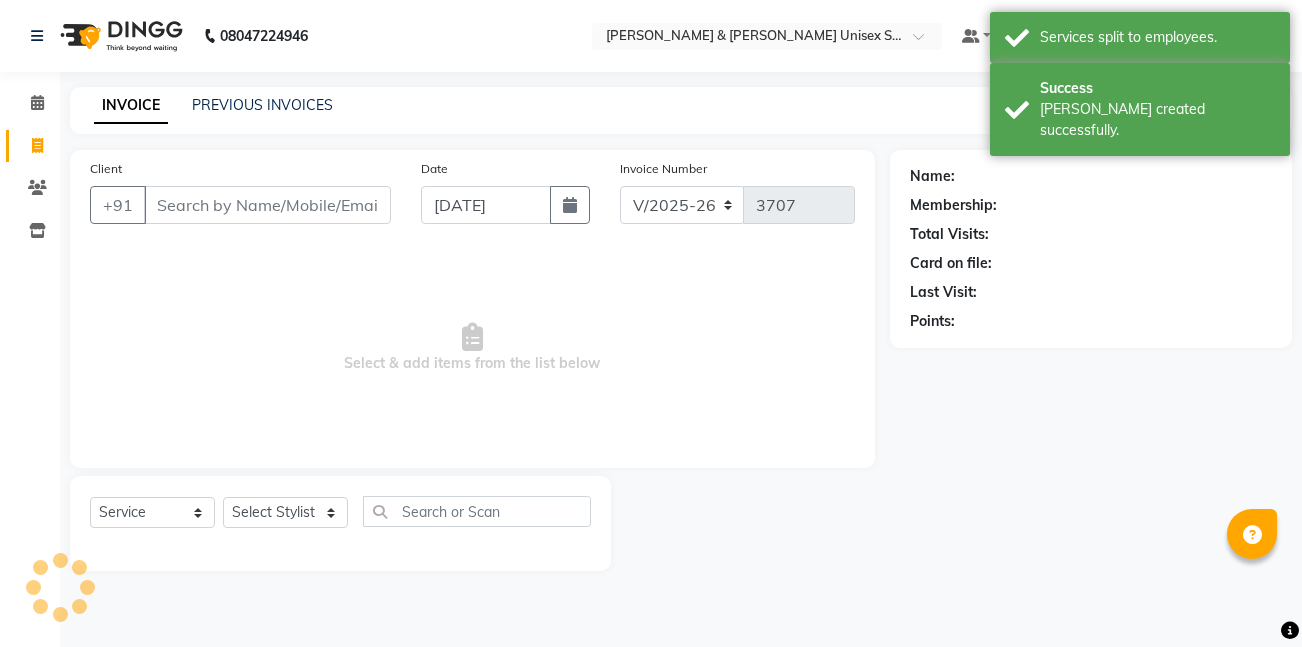 click on "Client" at bounding box center [267, 205] 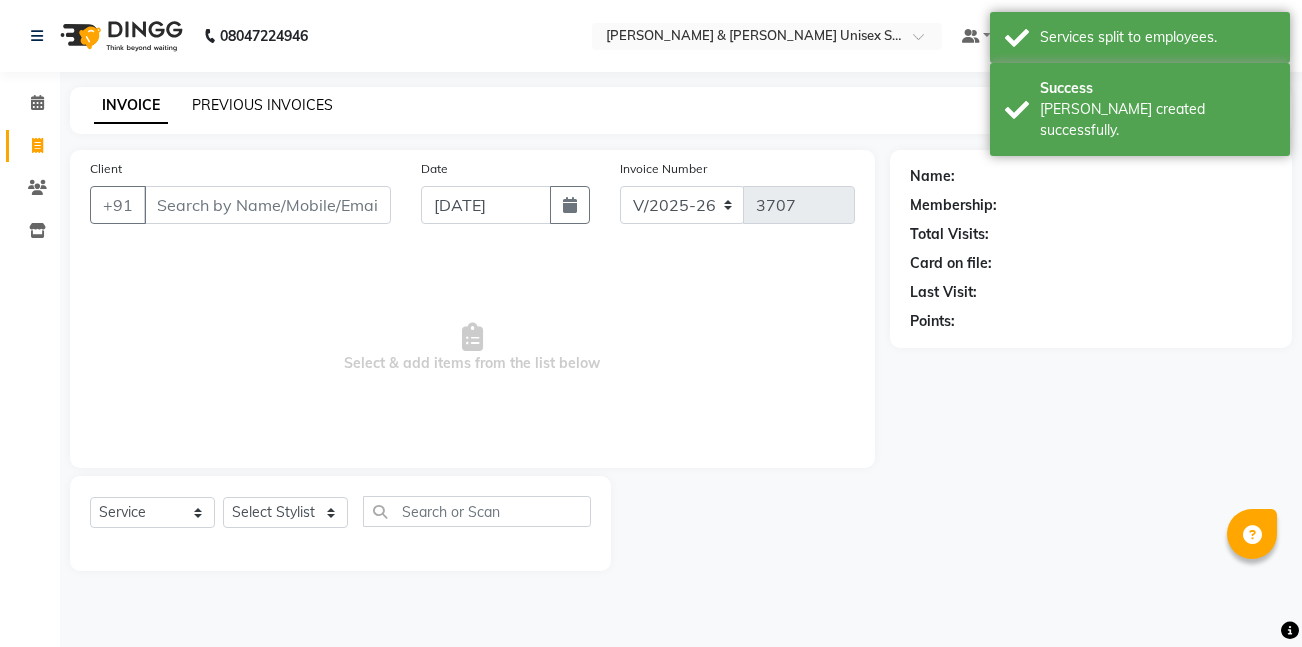 click on "PREVIOUS INVOICES" 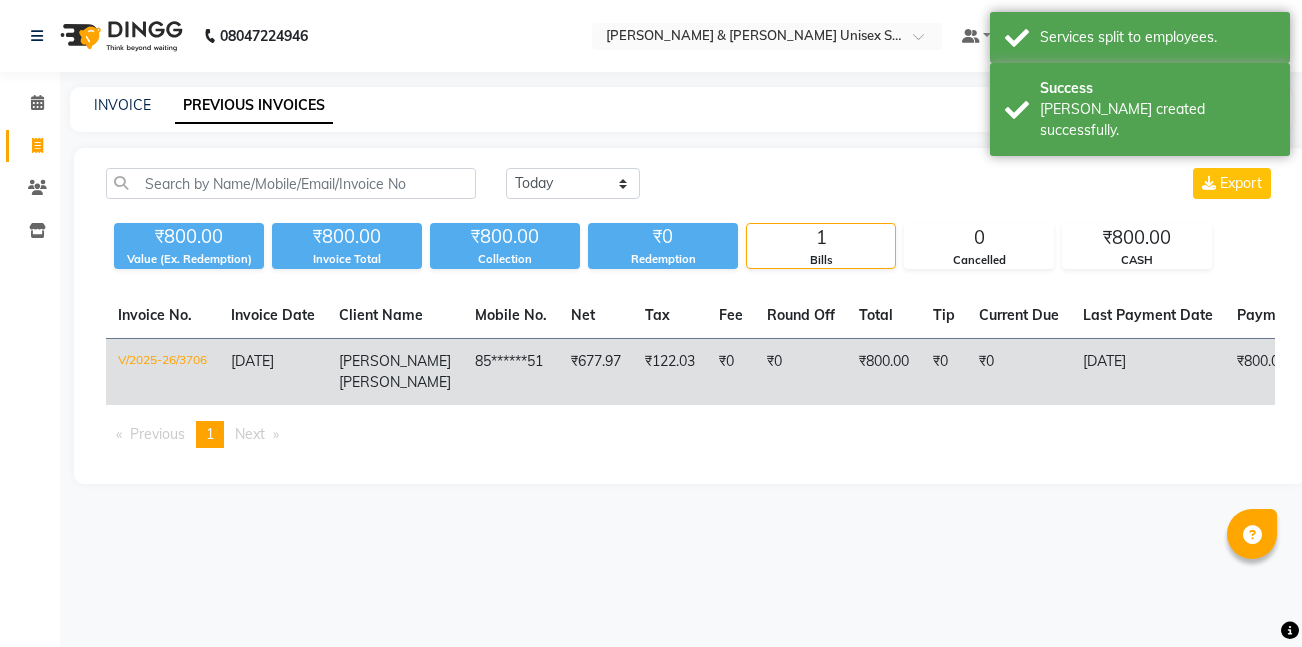 click on "₹677.97" 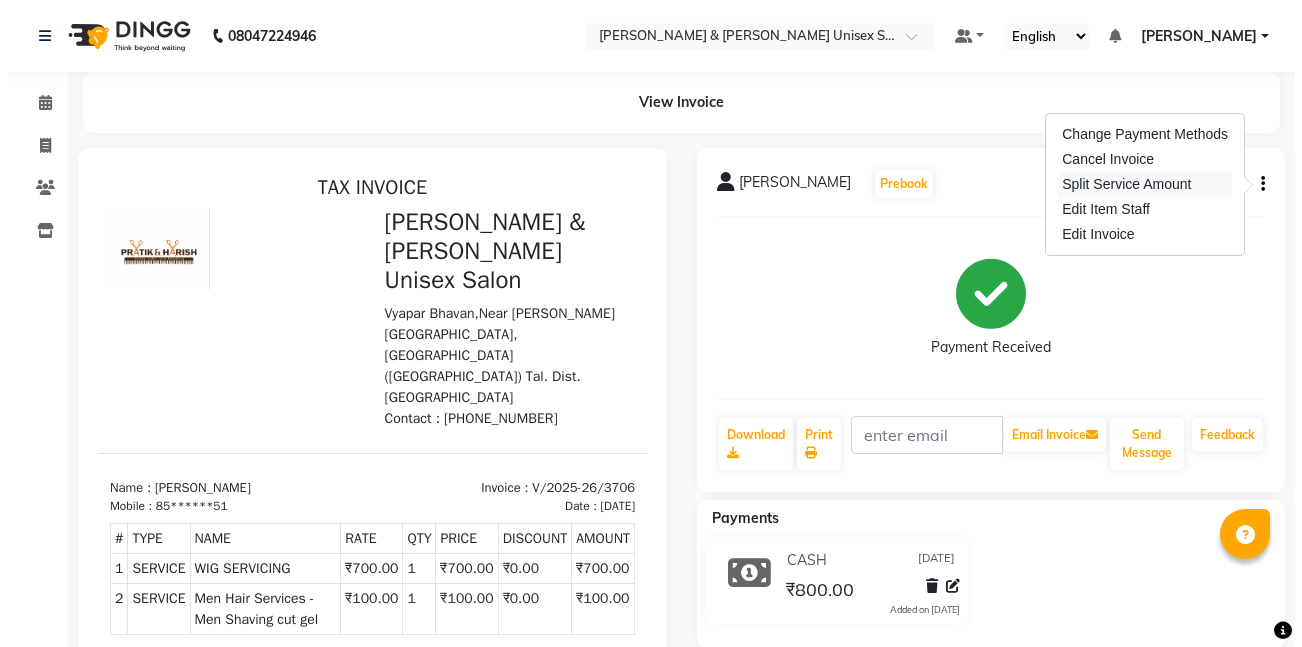 scroll, scrollTop: 0, scrollLeft: 0, axis: both 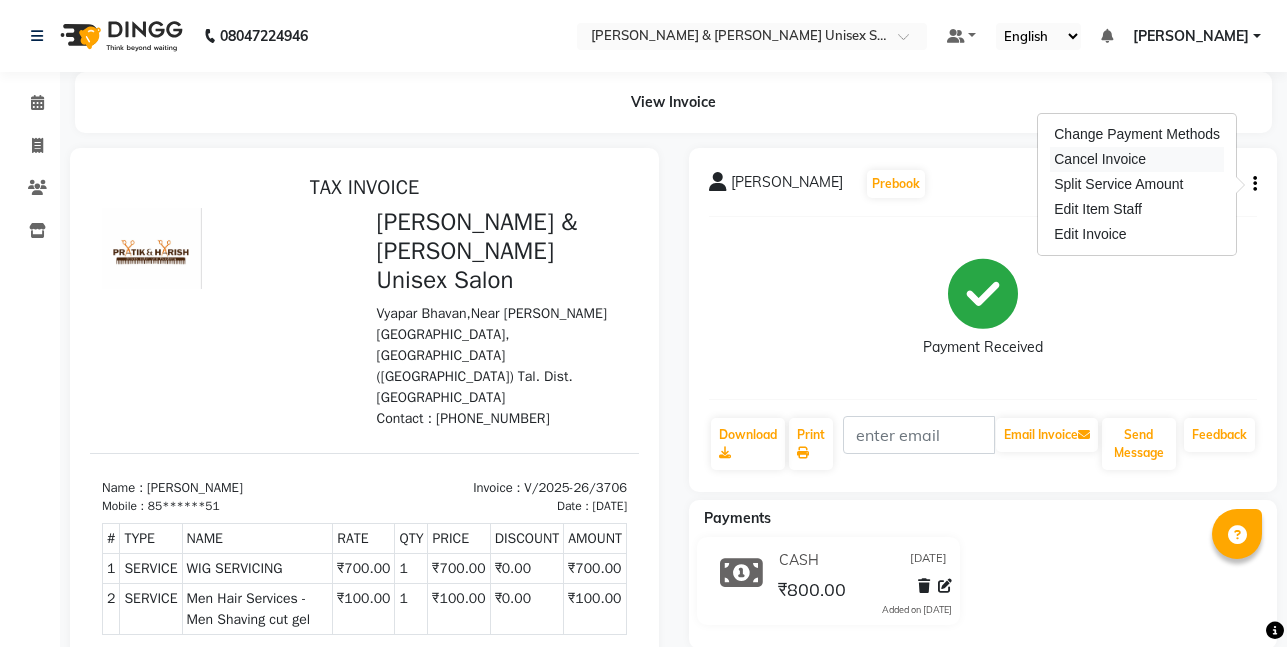 click on "Cancel Invoice" at bounding box center (1137, 159) 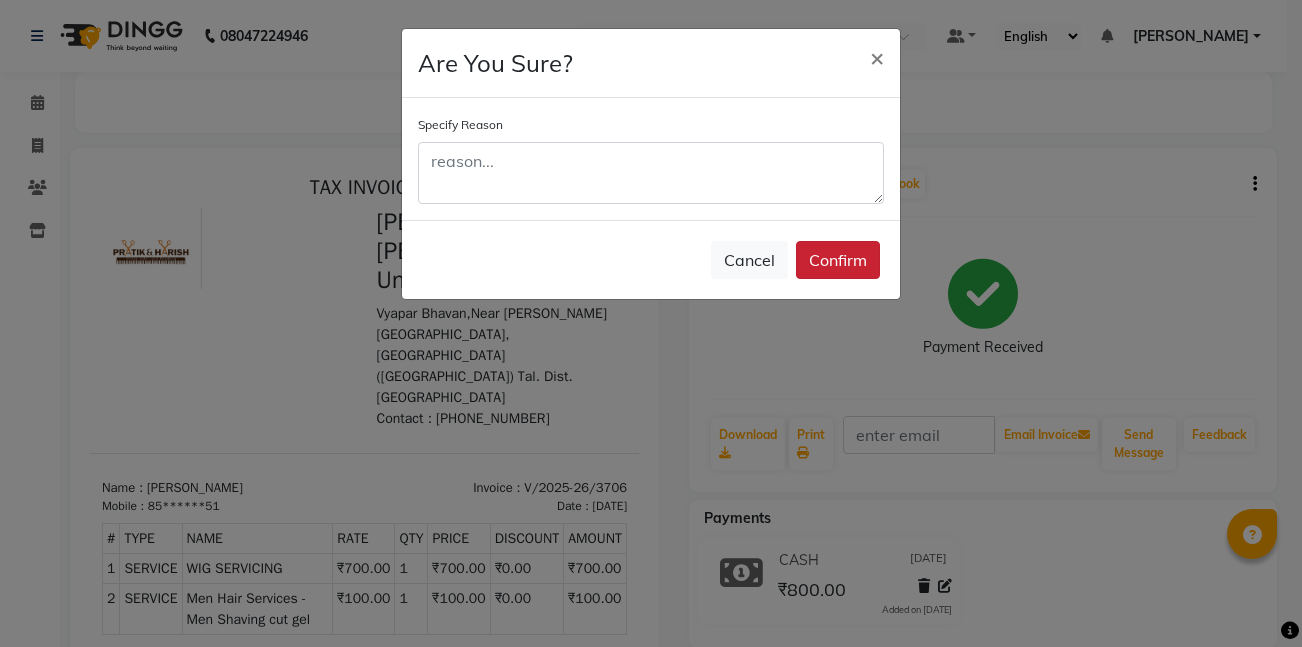 click on "Confirm" 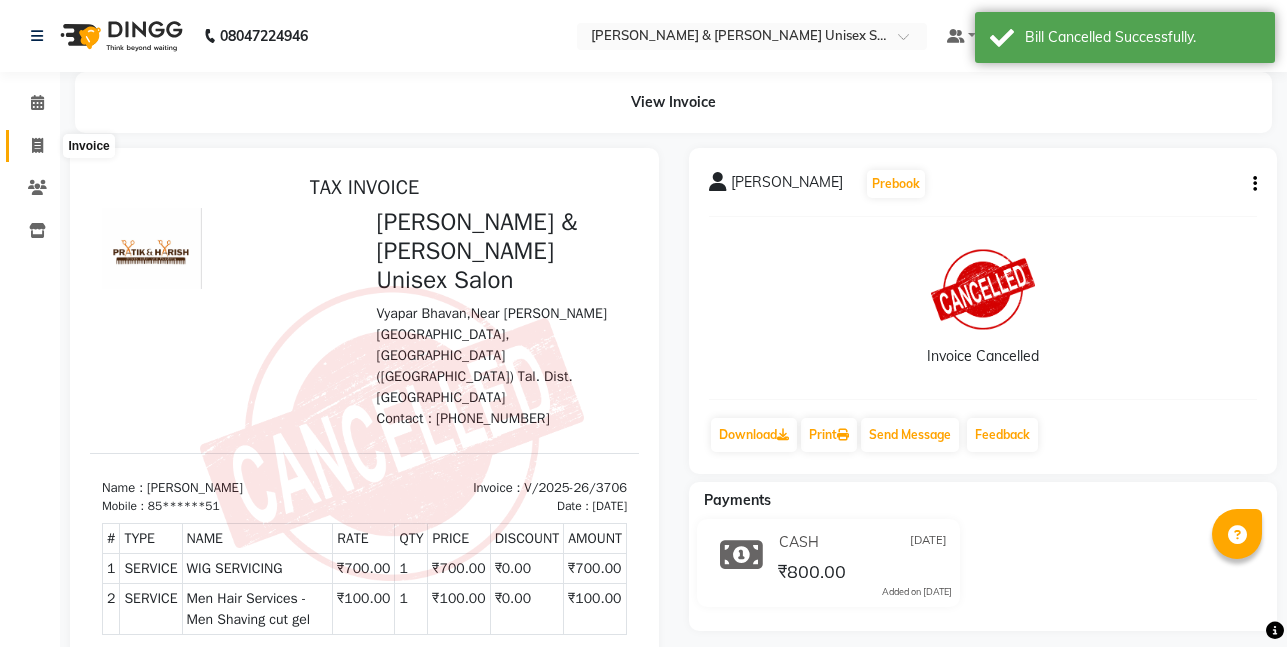 click 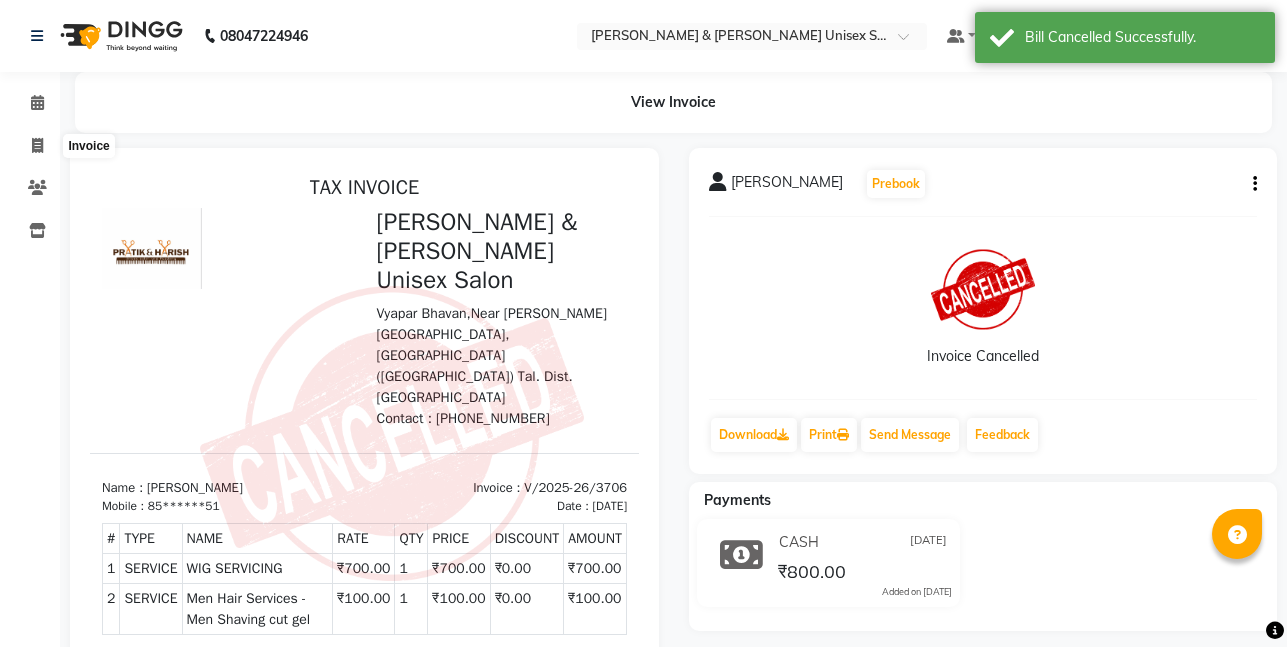 select on "service" 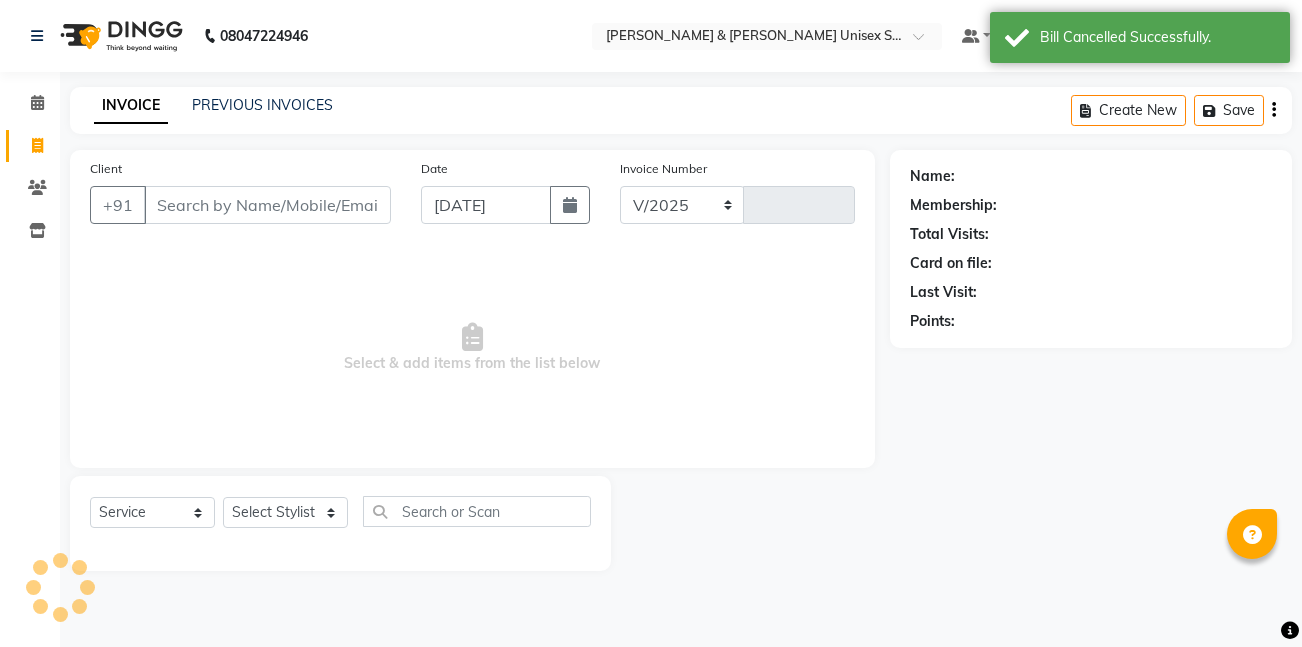 select on "6770" 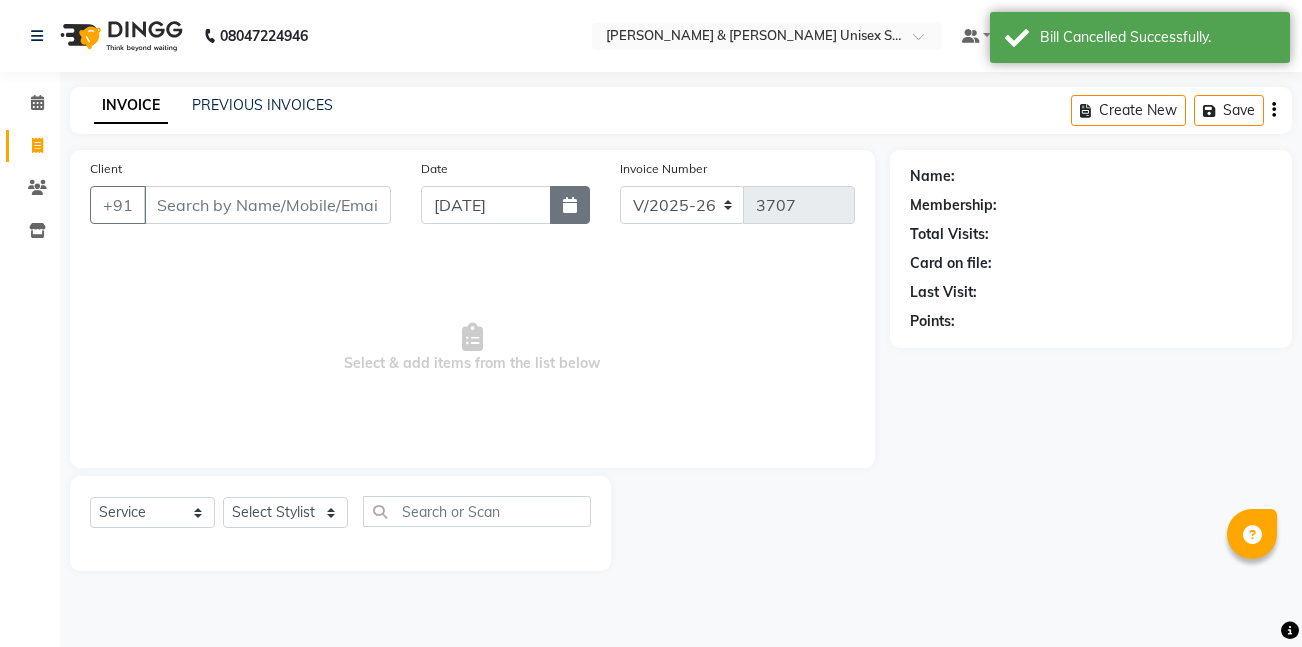 click 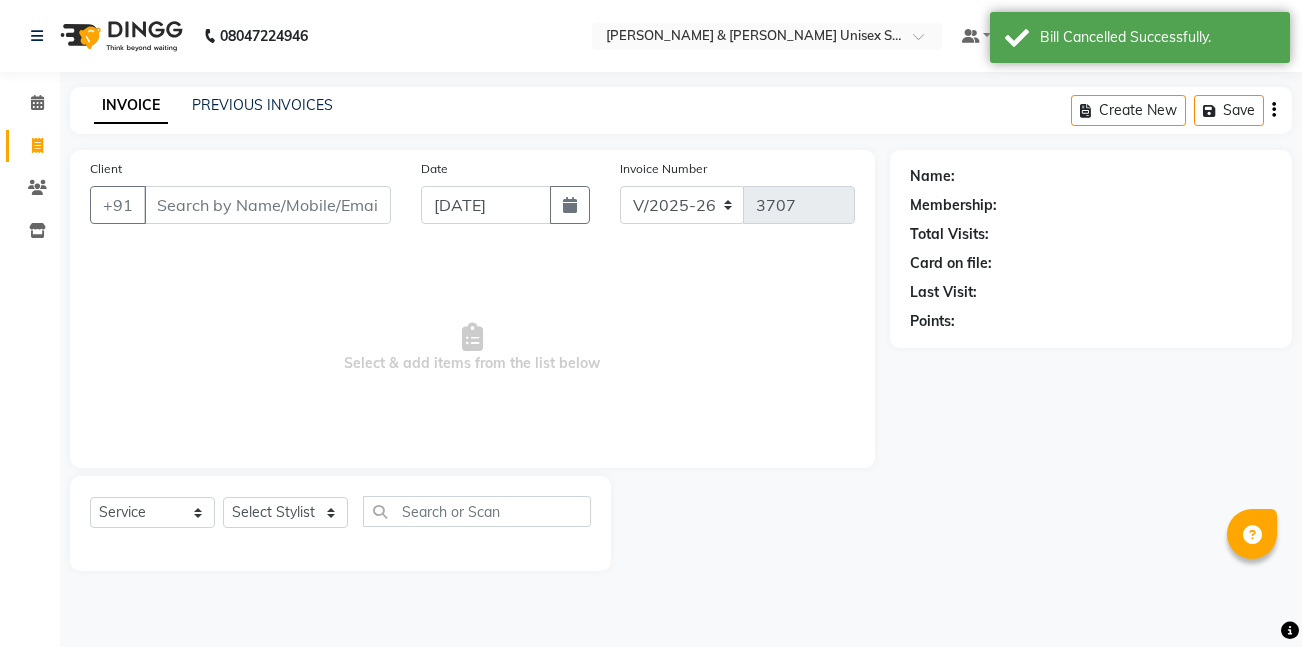 select on "7" 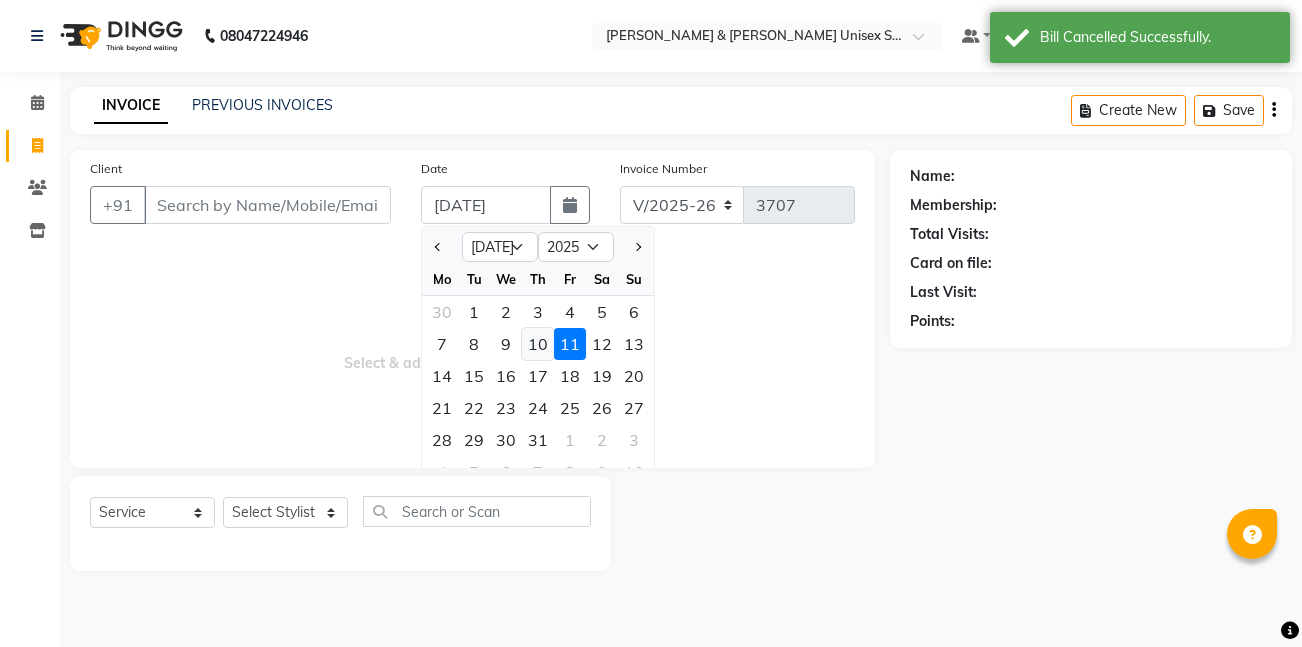 click on "10" 